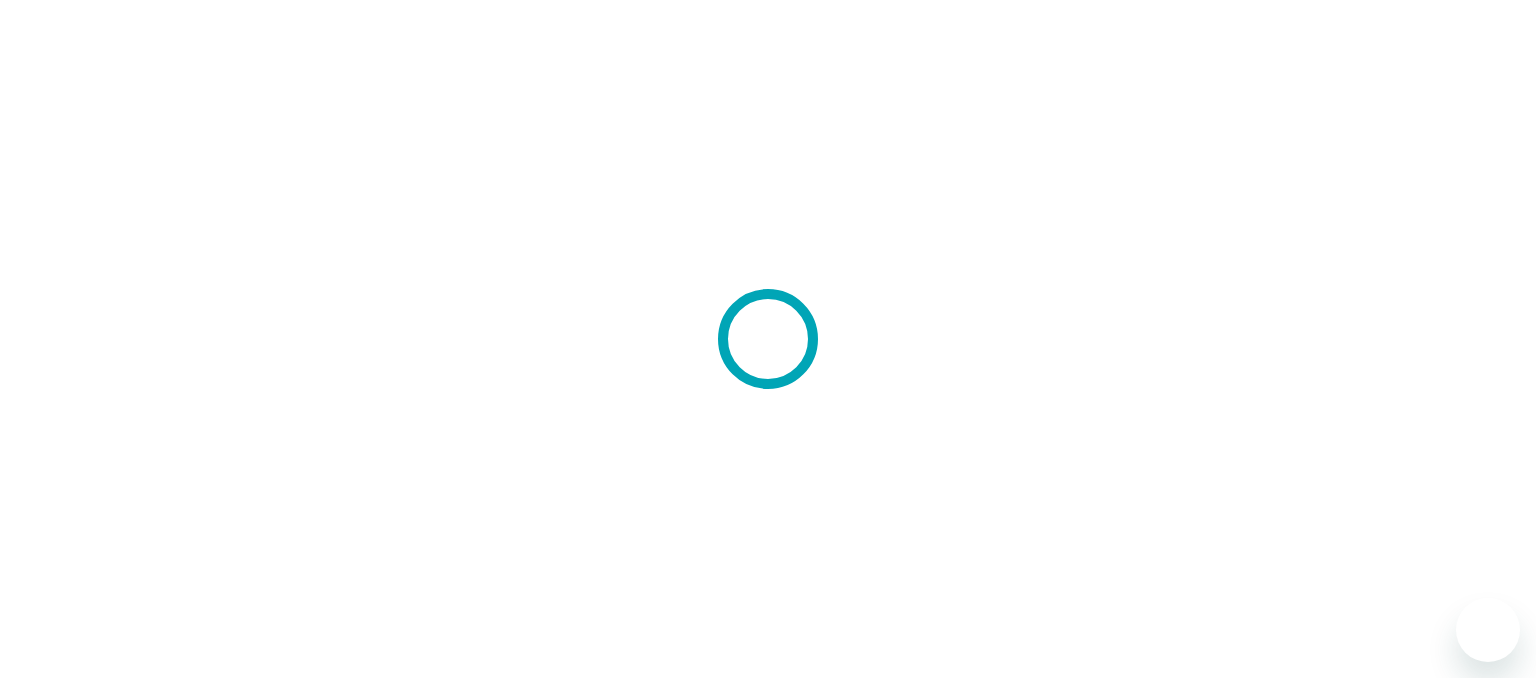 scroll, scrollTop: 0, scrollLeft: 0, axis: both 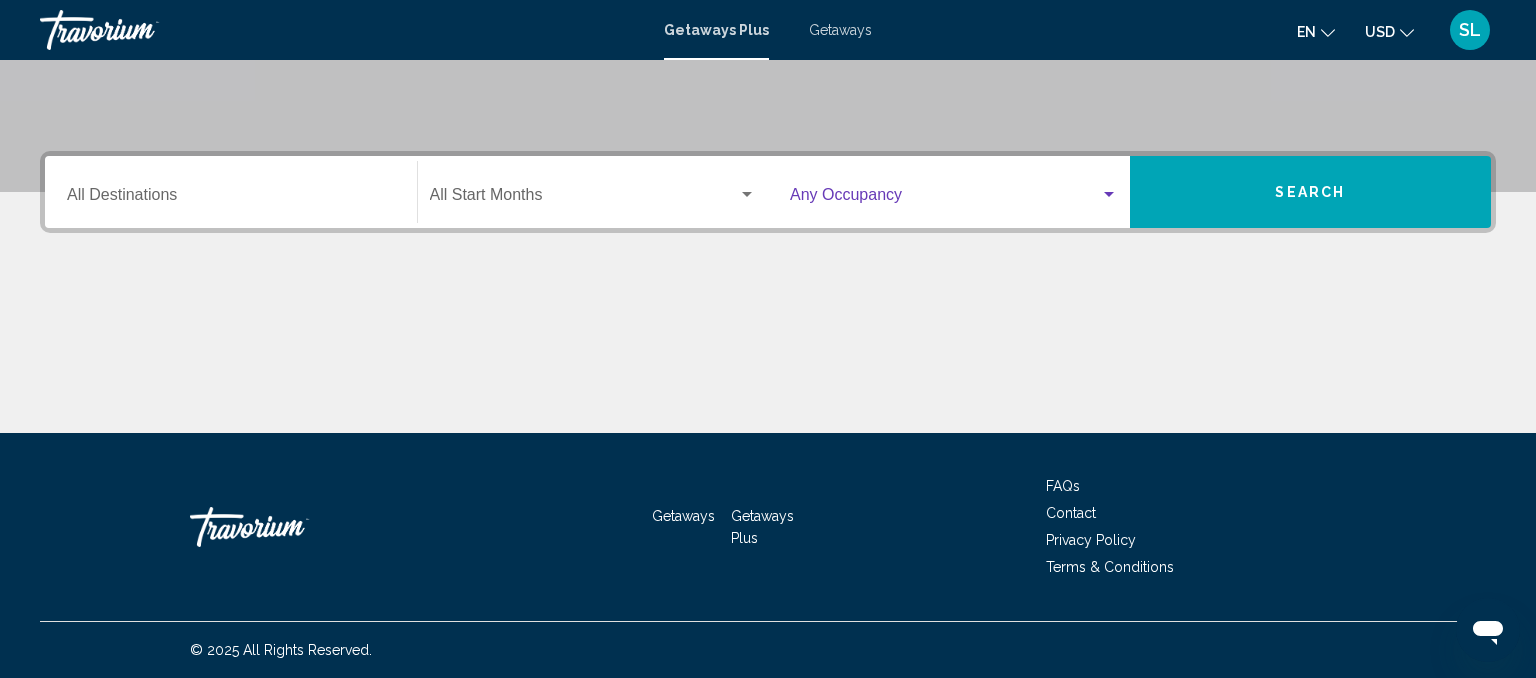 click at bounding box center [1109, 195] 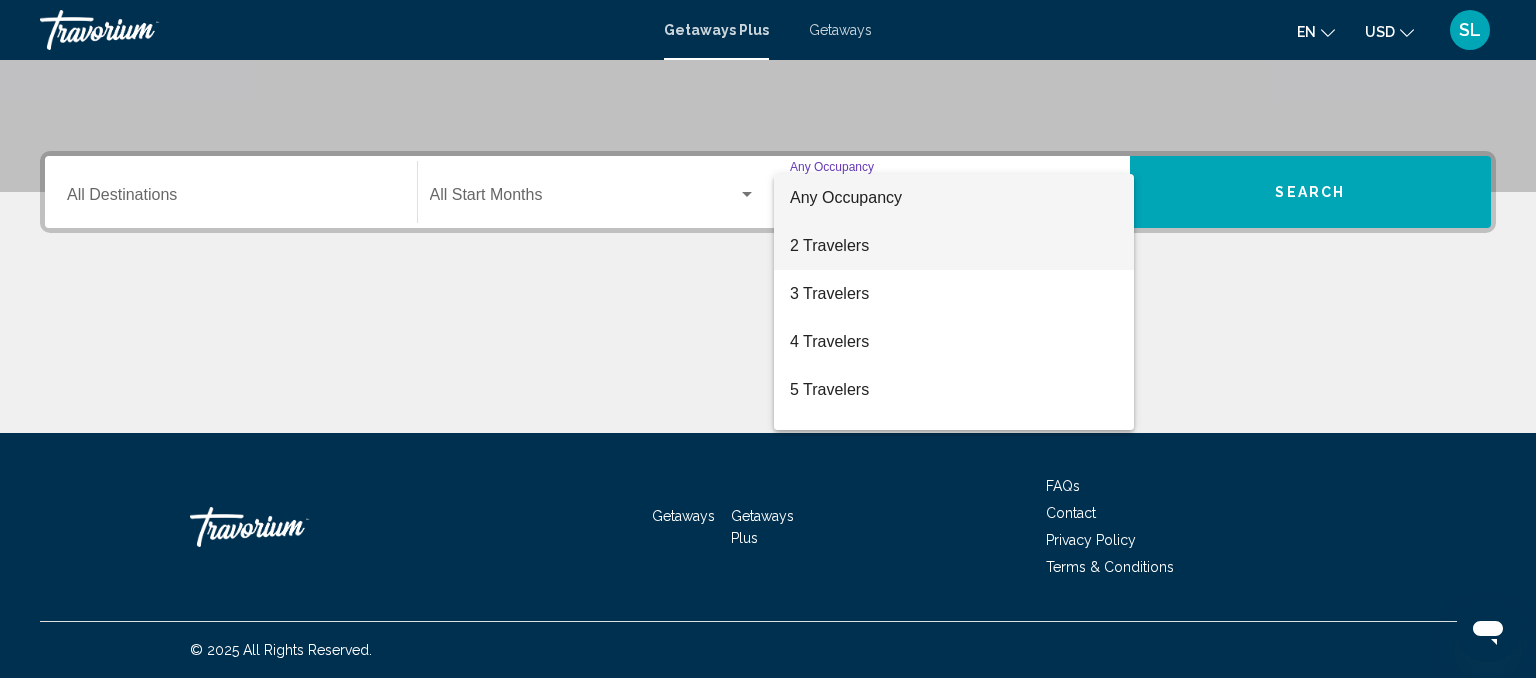 click on "2 Travelers" at bounding box center (954, 246) 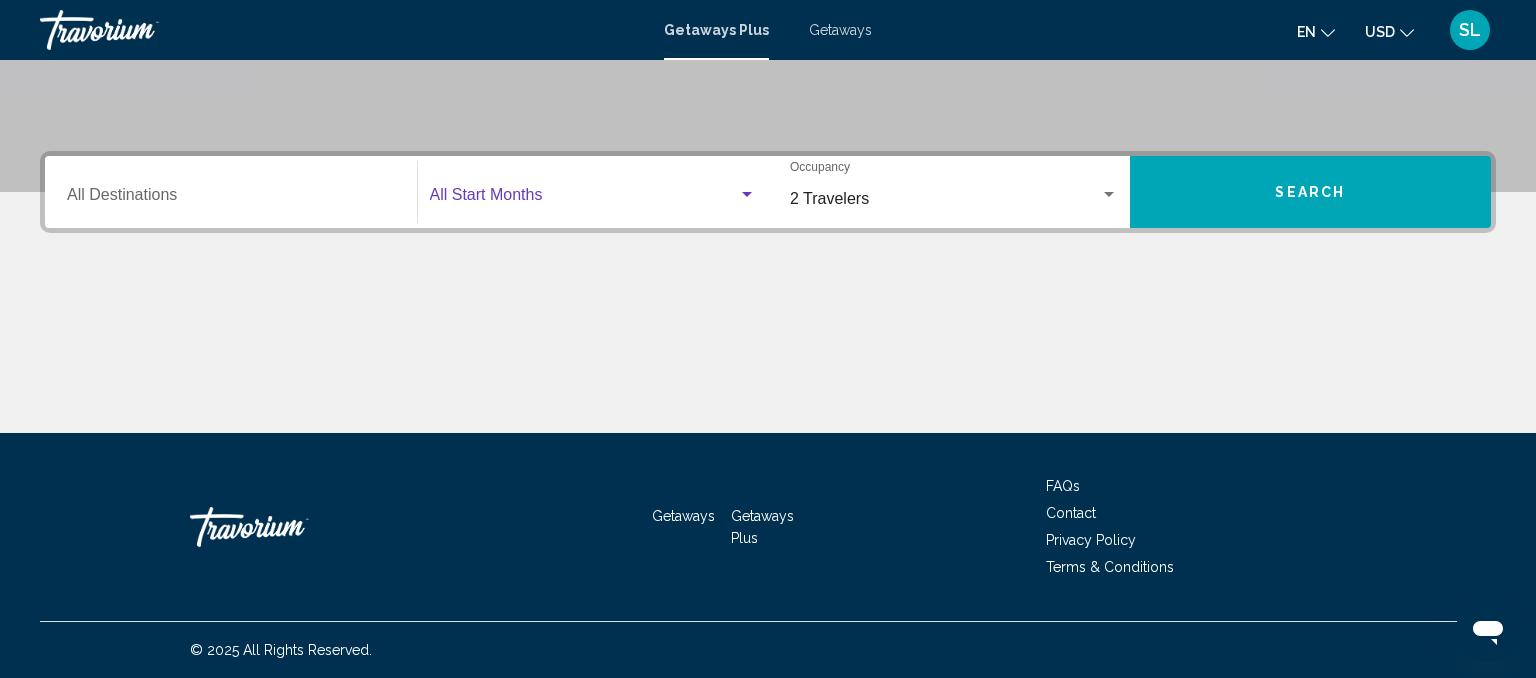 click at bounding box center (584, 199) 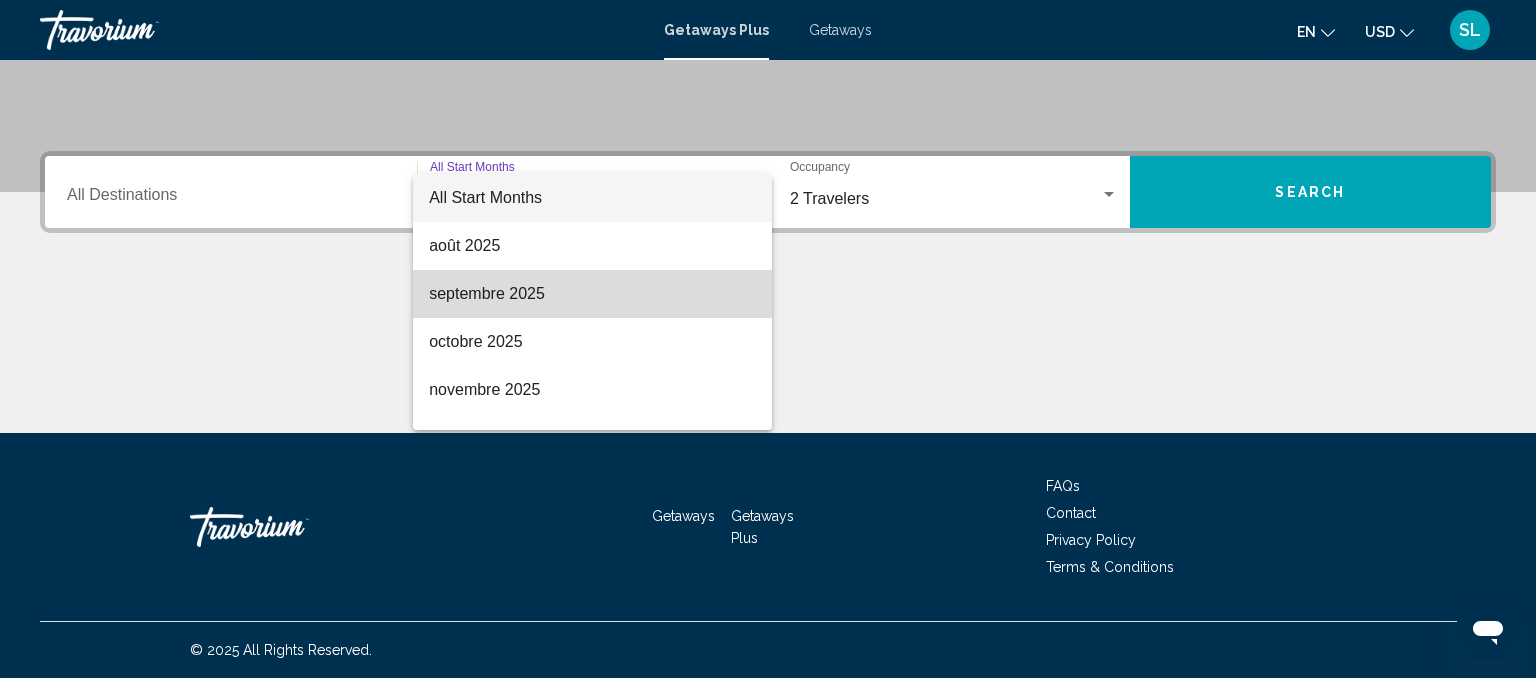 click on "septembre 2025" at bounding box center (592, 294) 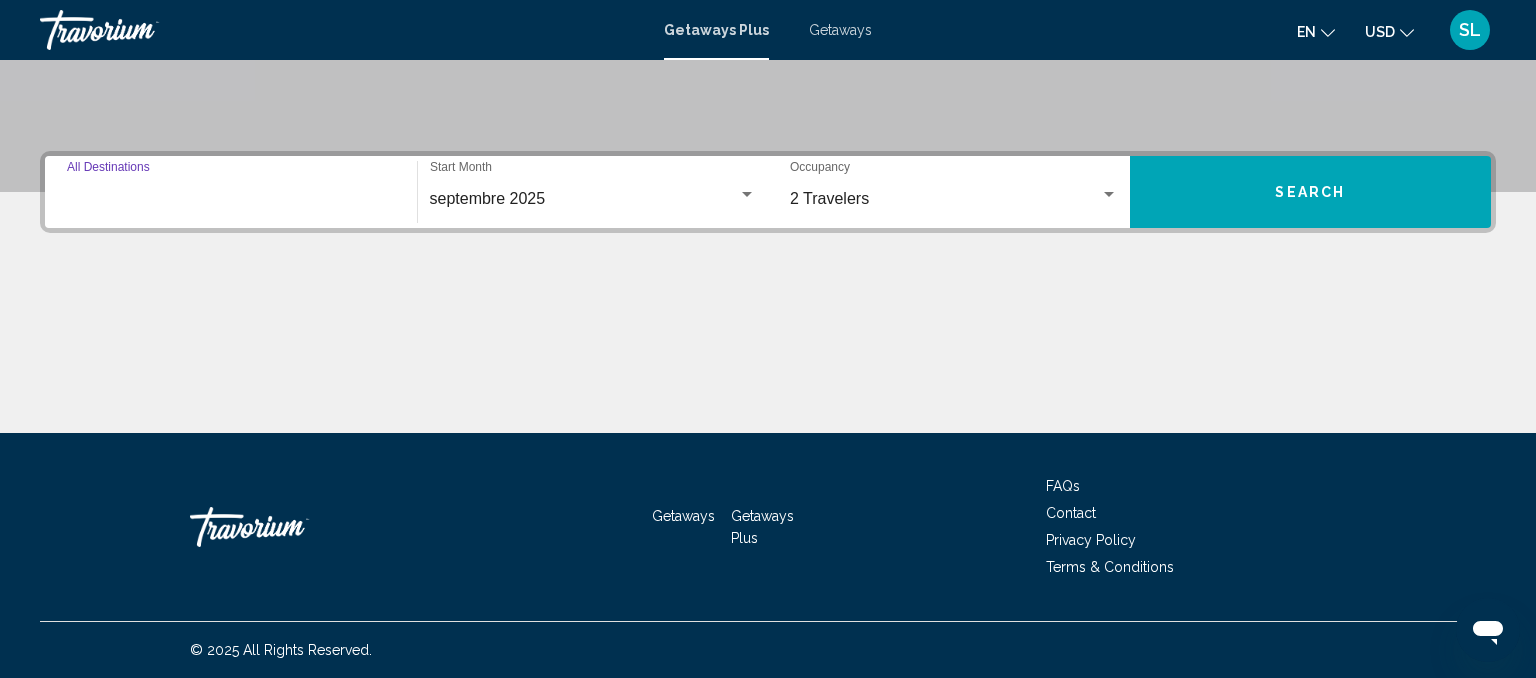 click on "Destination All Destinations" at bounding box center (231, 199) 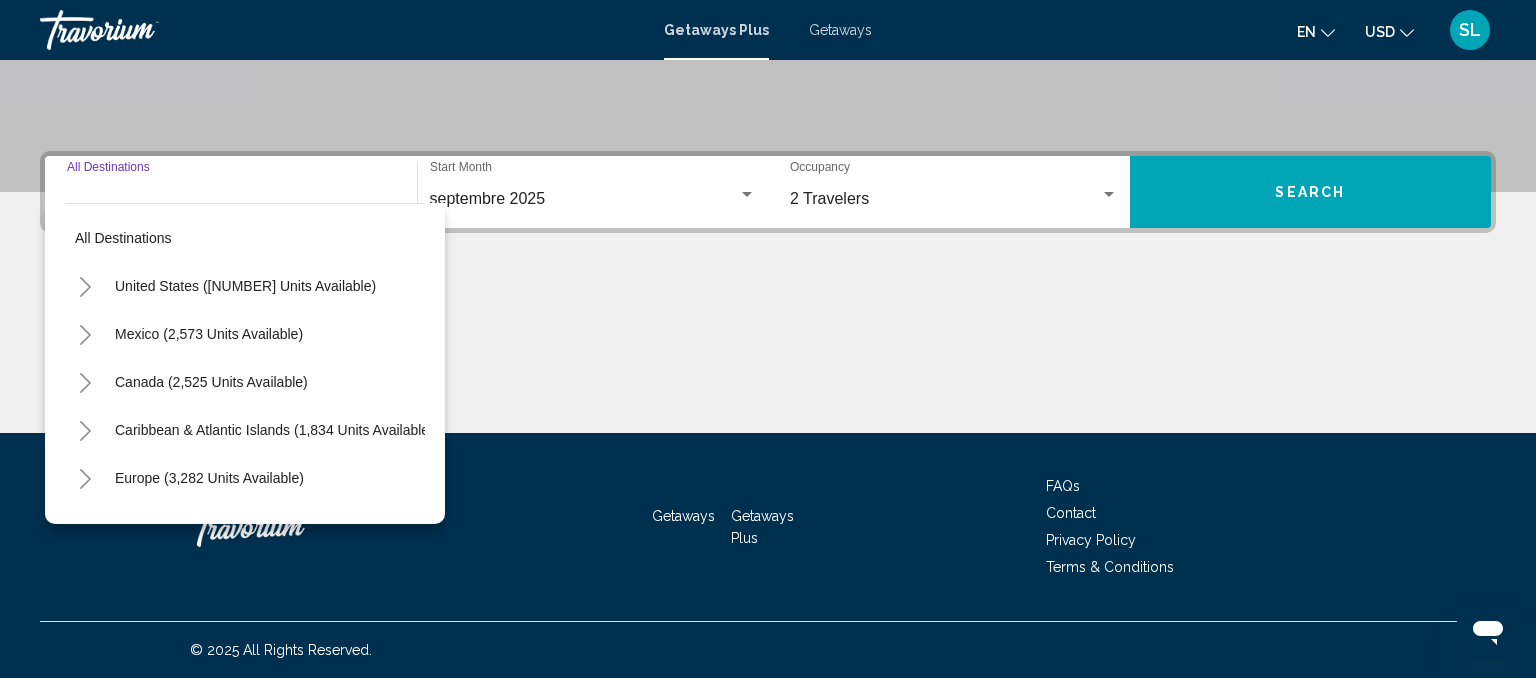 scroll, scrollTop: 115, scrollLeft: 0, axis: vertical 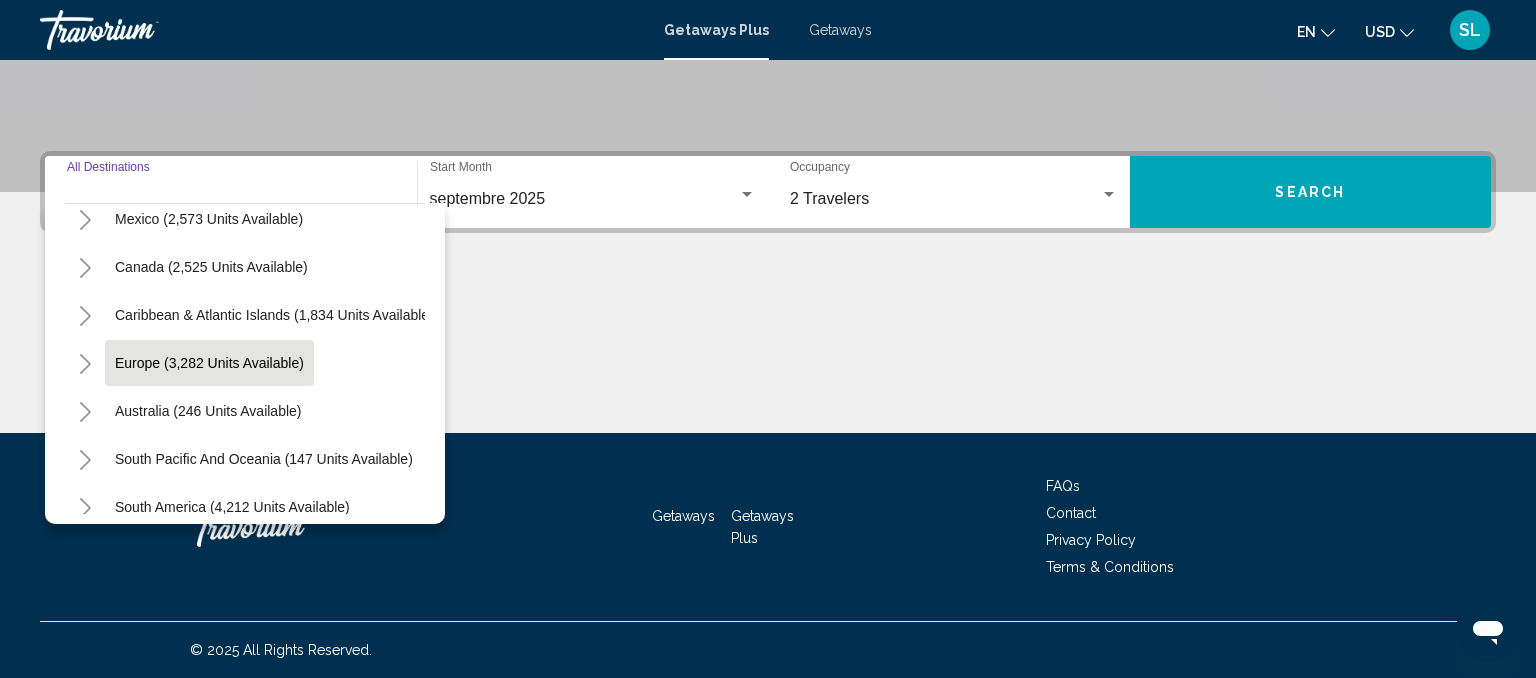 click on "Europe (3,282 units available)" at bounding box center [208, 411] 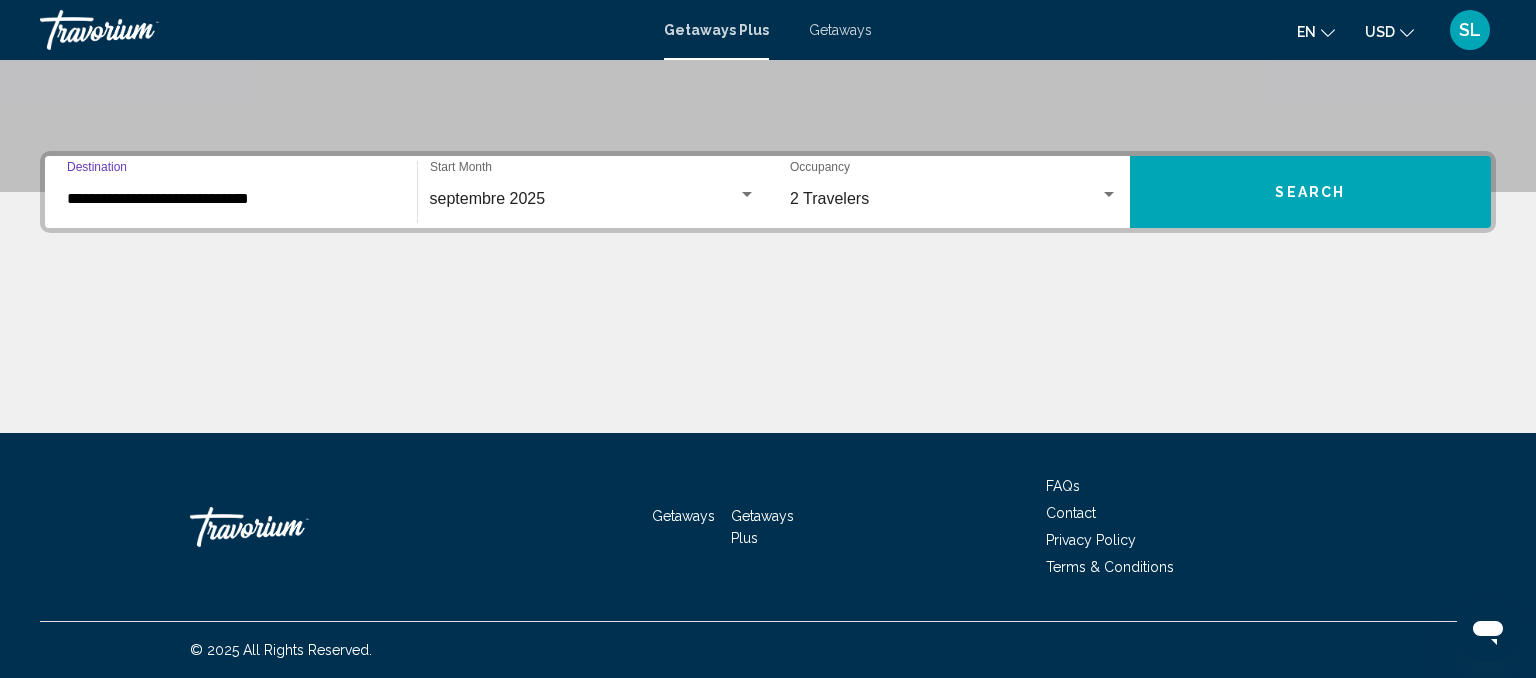 click on "**********" at bounding box center (231, 192) 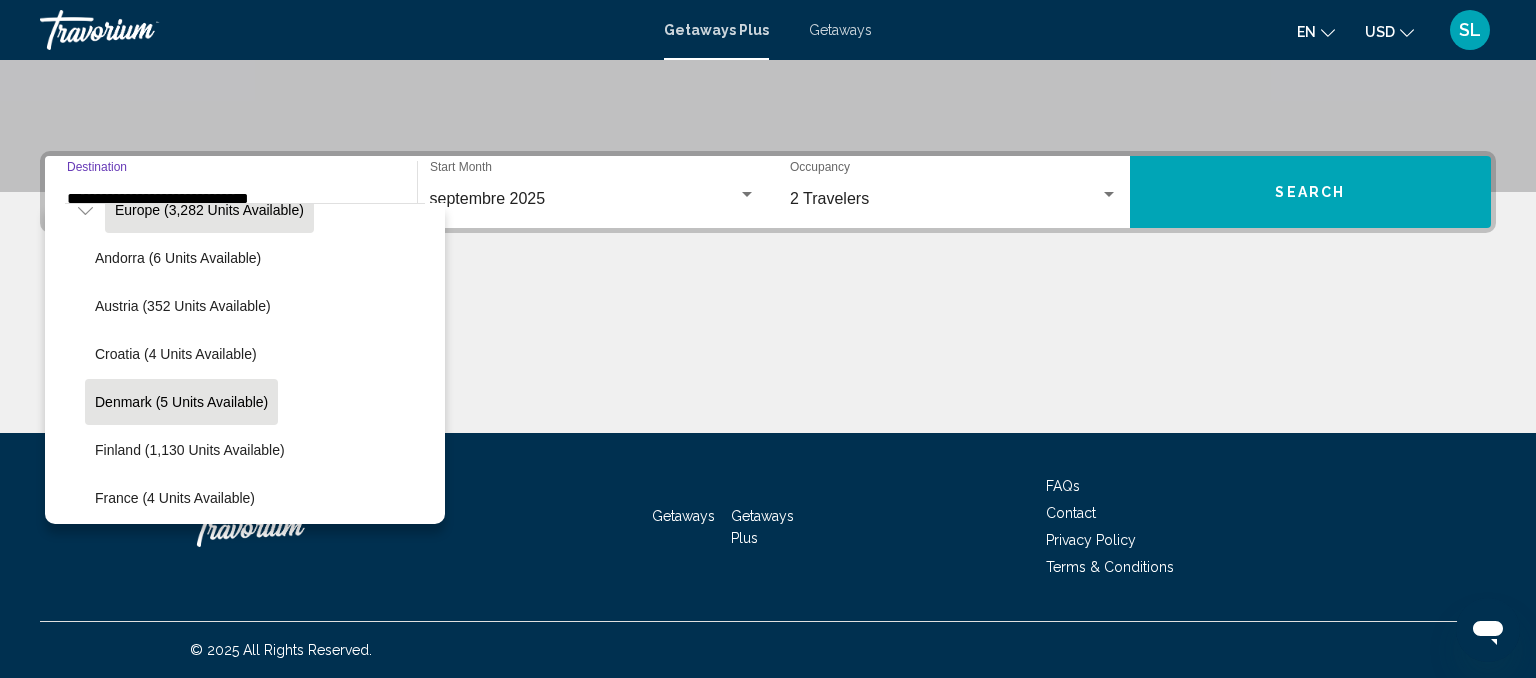 scroll, scrollTop: 580, scrollLeft: 0, axis: vertical 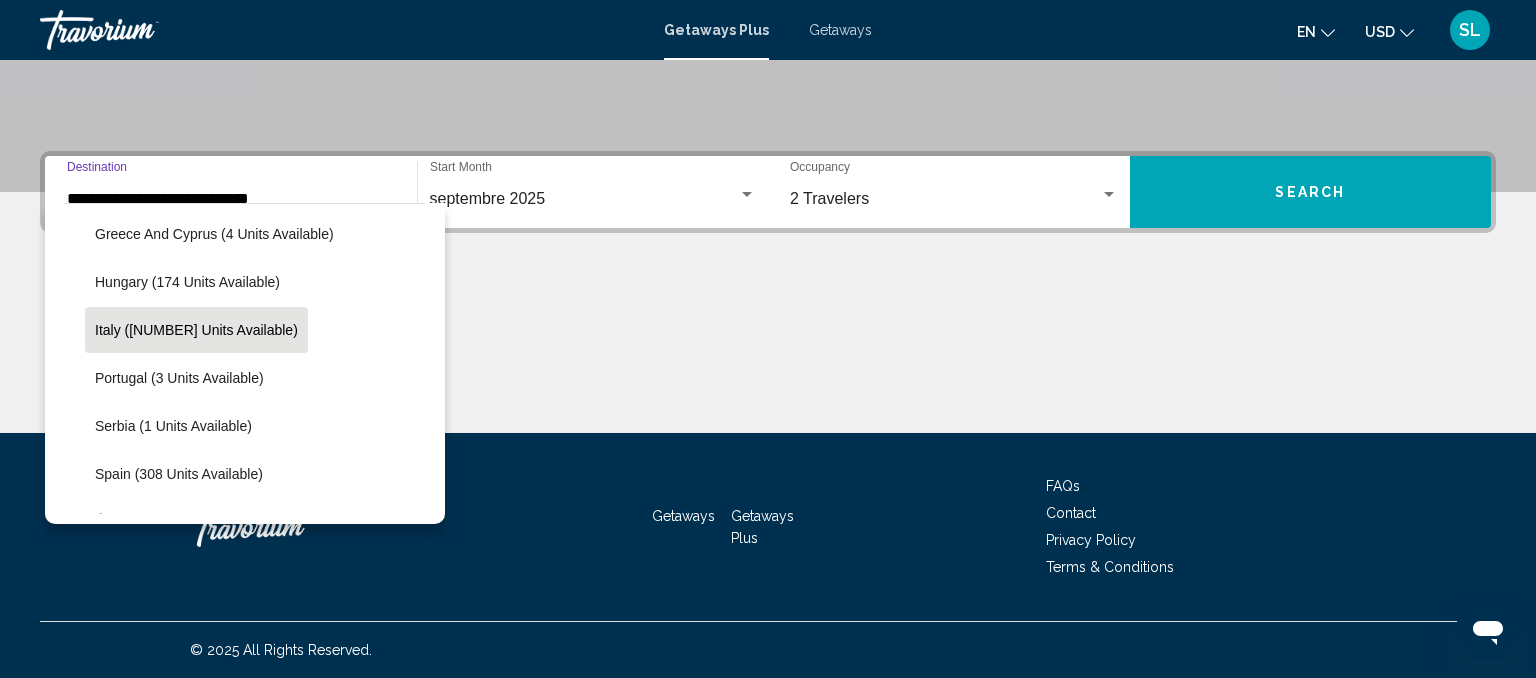 click on "Italy ([NUMBER] units available)" 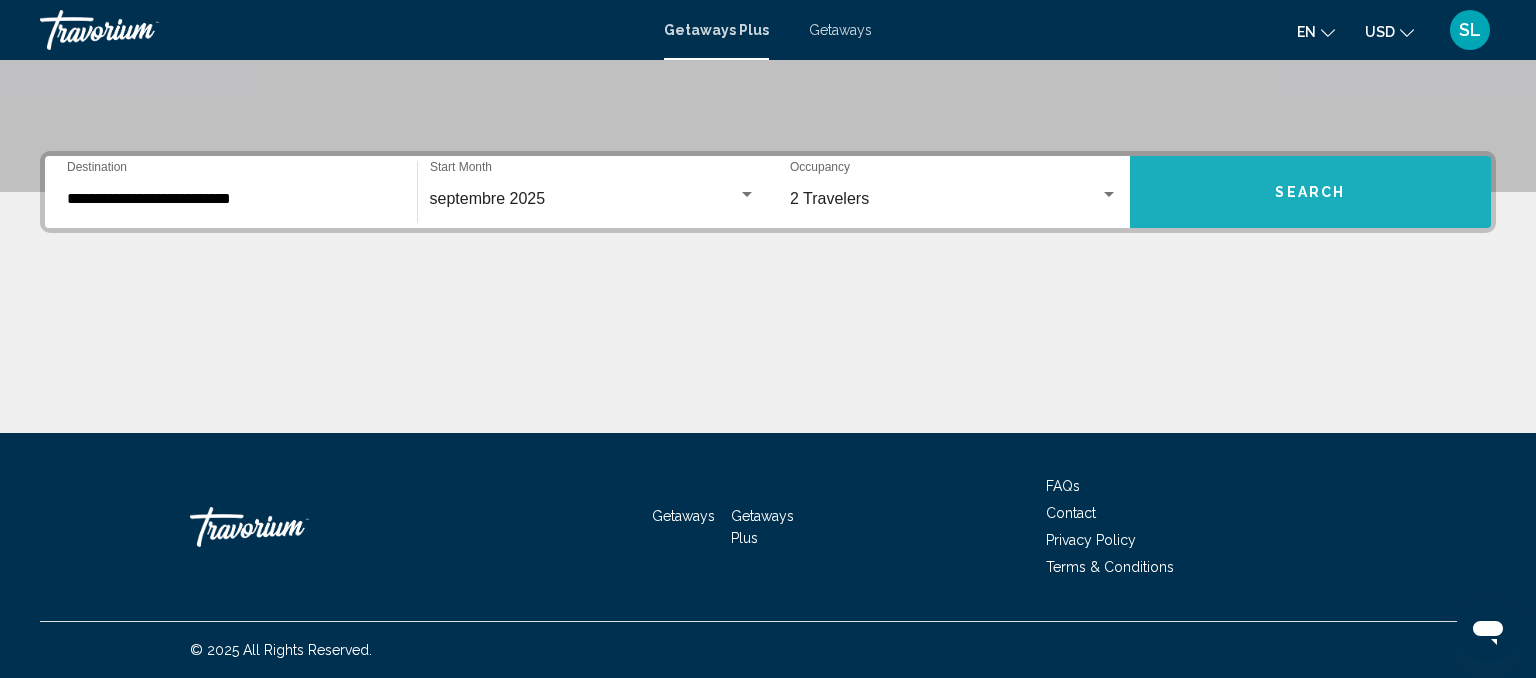 click on "Search" at bounding box center [1310, 191] 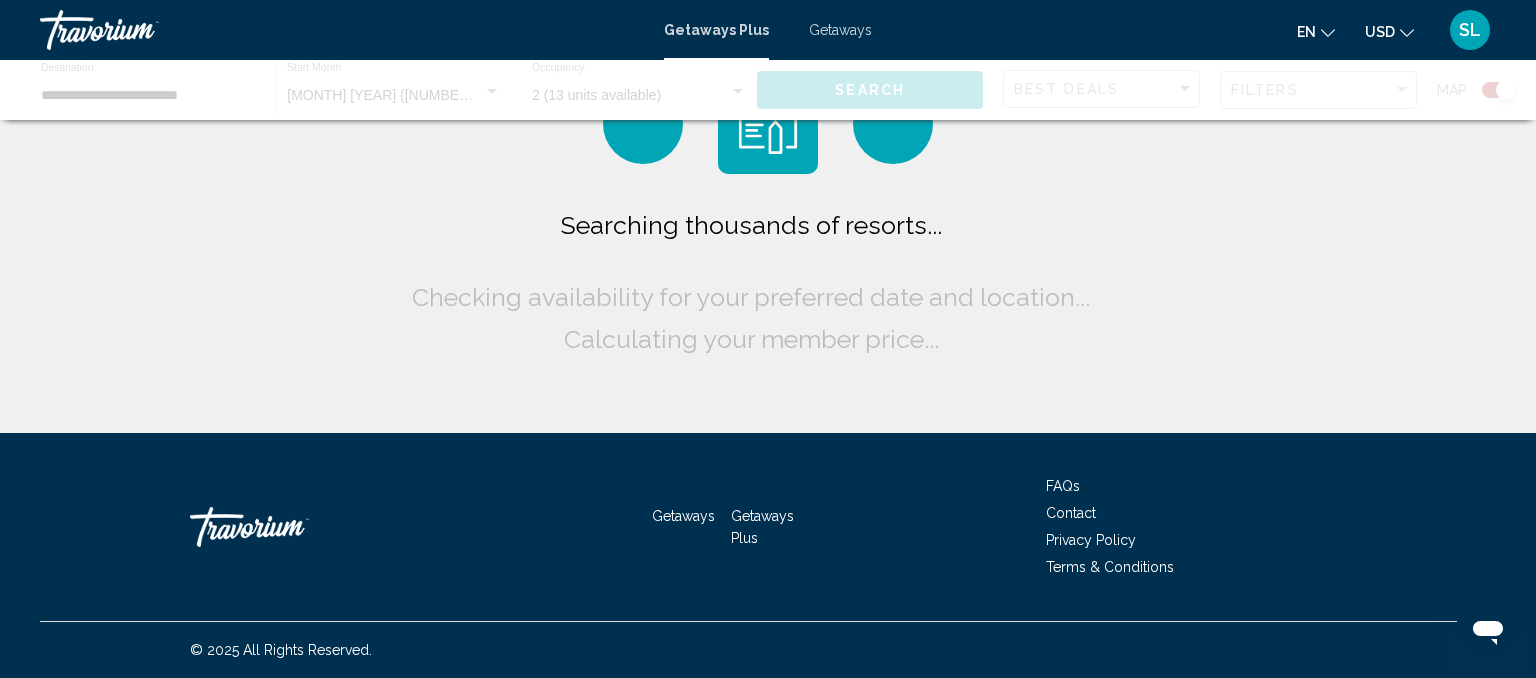 click 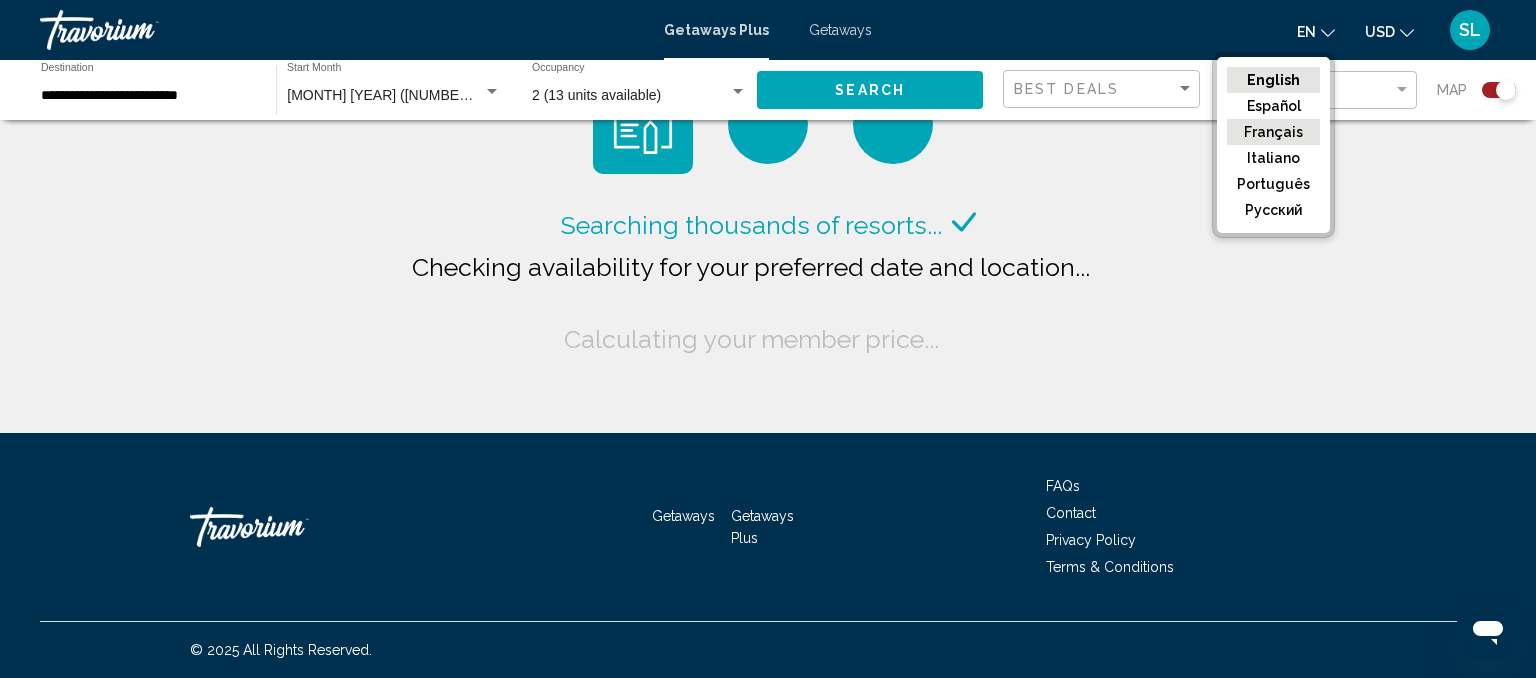 click on "Français" 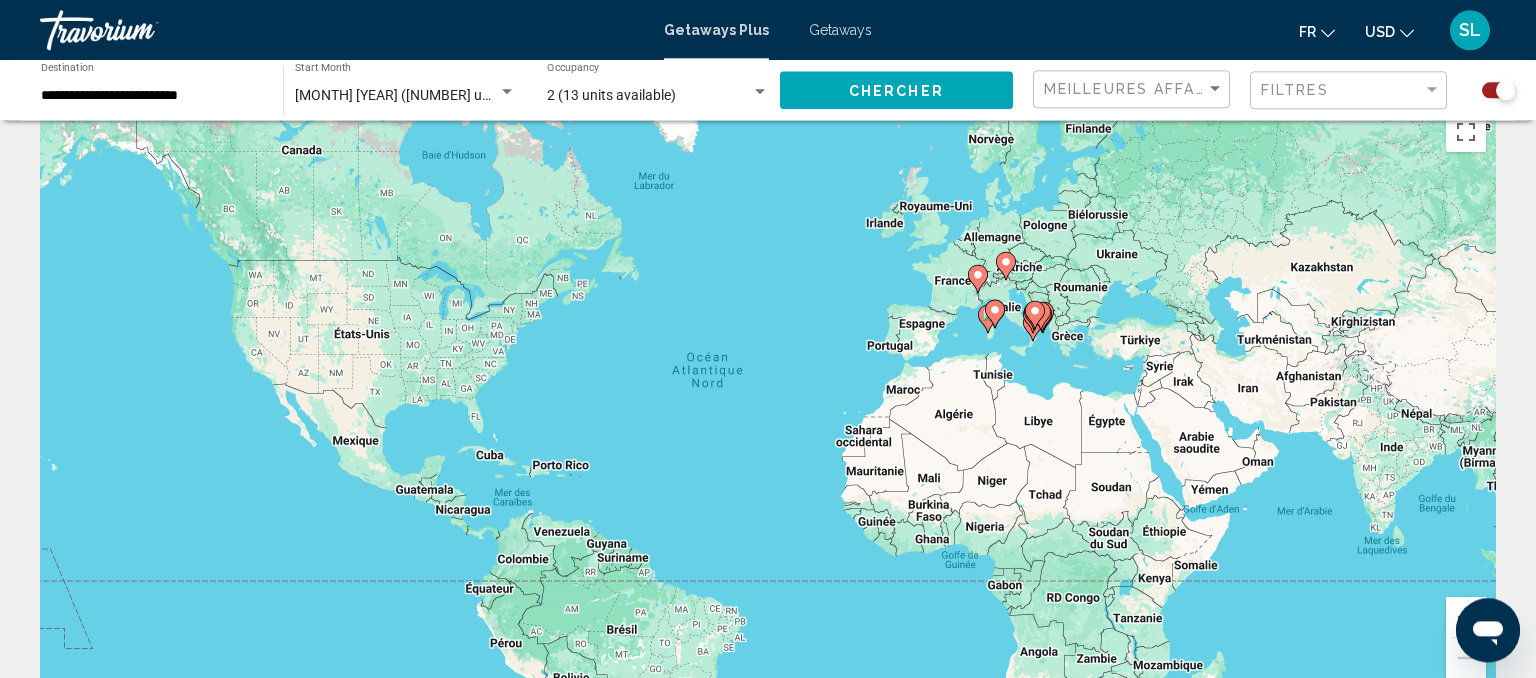 scroll, scrollTop: 0, scrollLeft: 0, axis: both 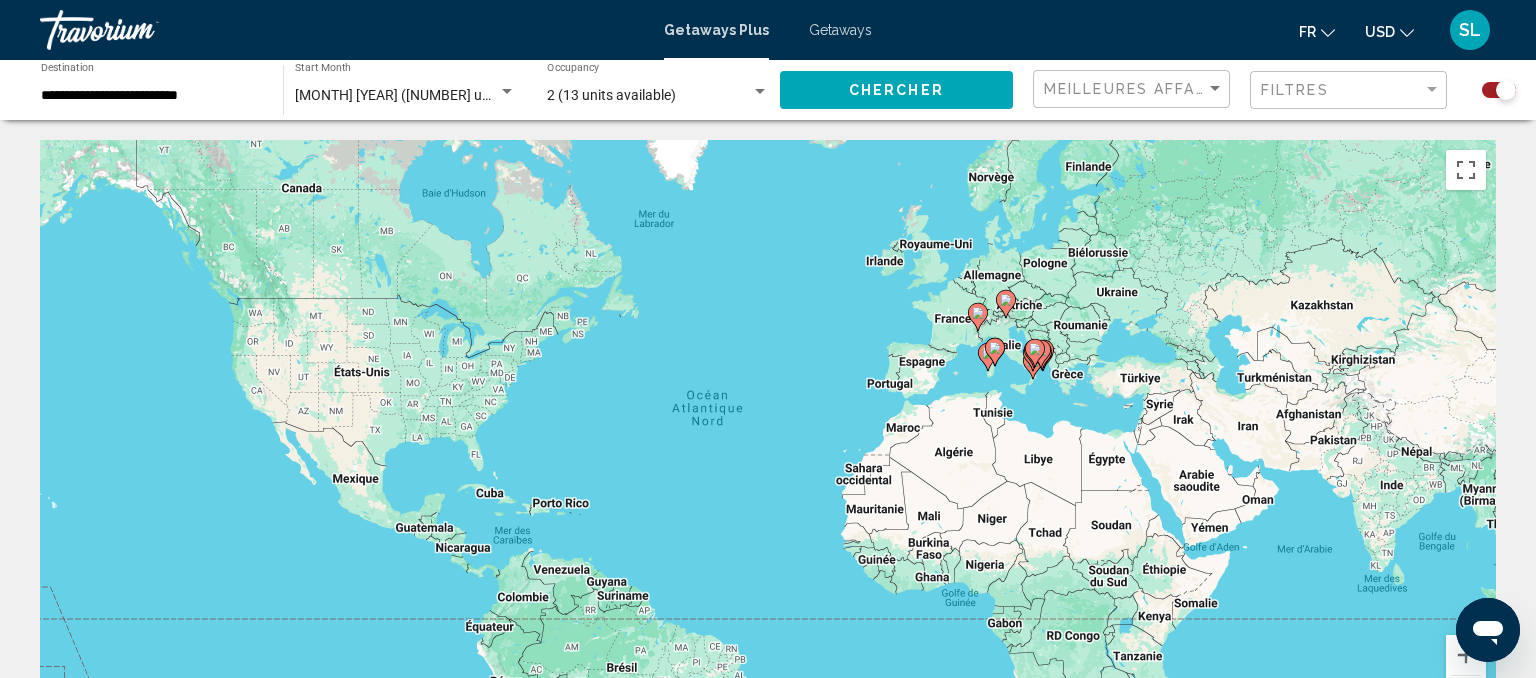 click on "[MONTH] [YEAR] ([NUMBER] units available)" at bounding box center (431, 95) 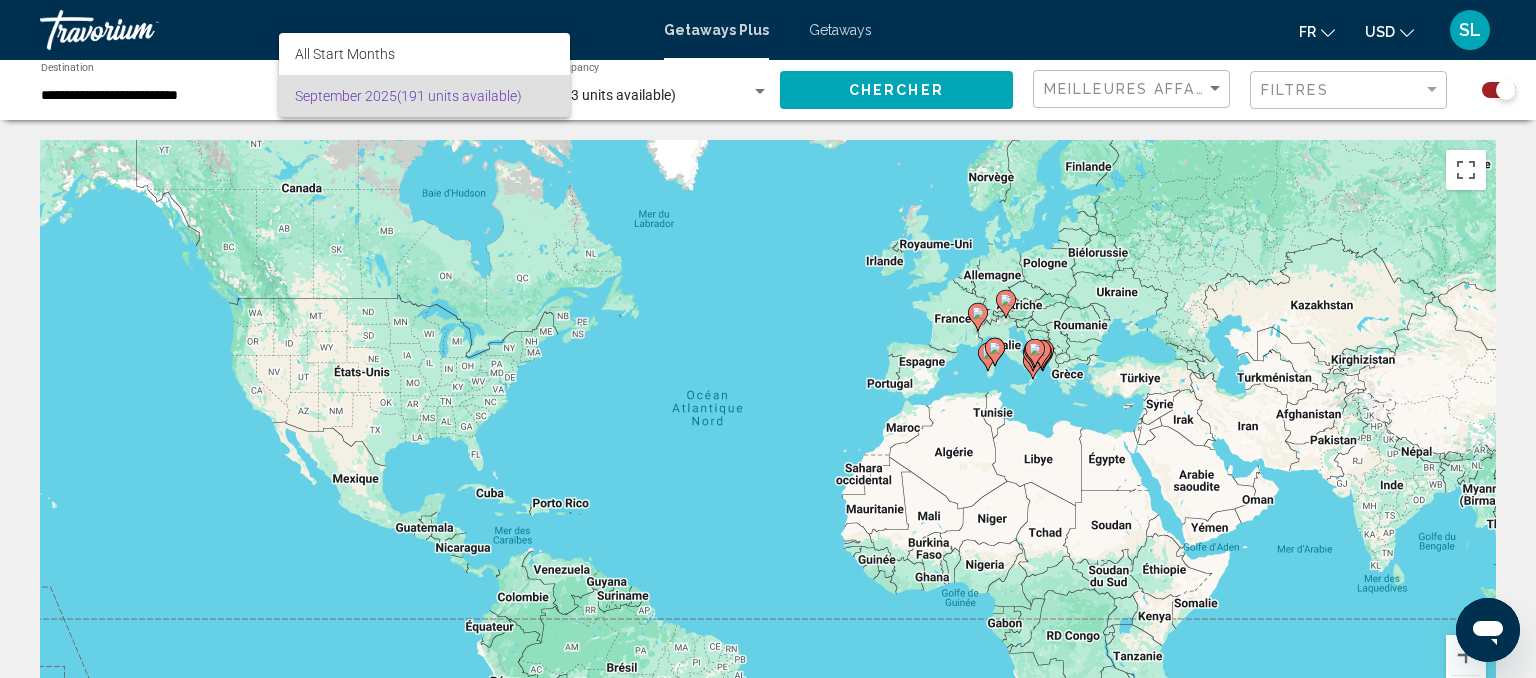 click on "[MONTH] [YEAR] ([NUMBER] units available)" at bounding box center (424, 96) 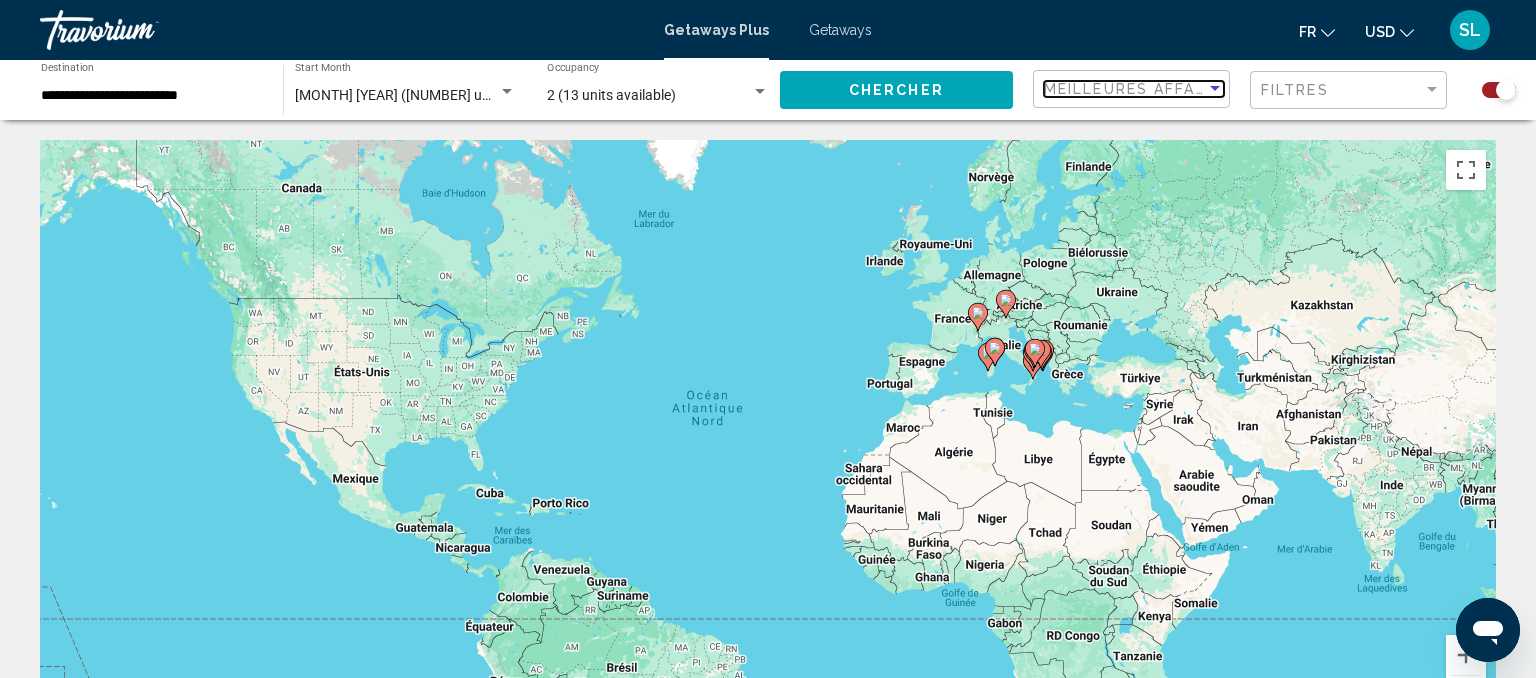 click on "Meilleures affaires" at bounding box center (1138, 89) 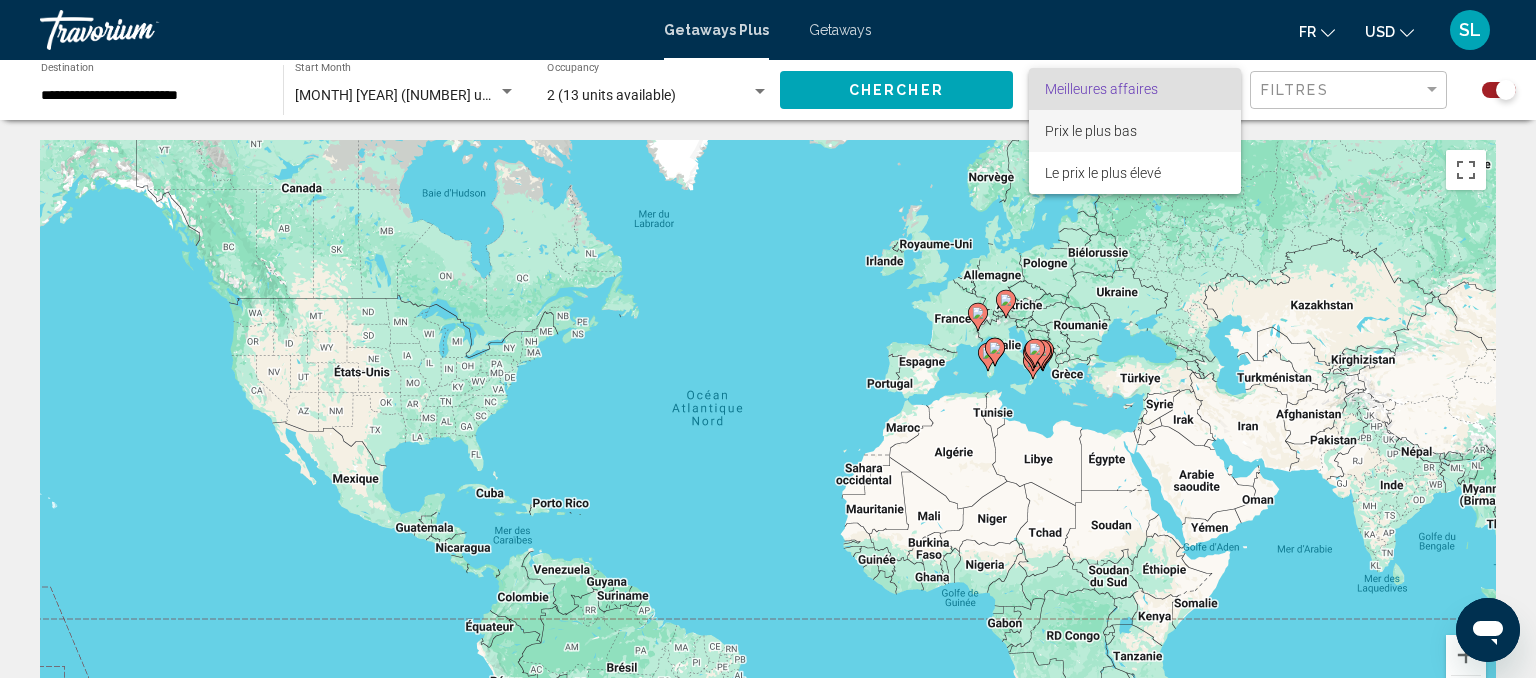 click on "Prix ​​le plus bas" at bounding box center (1135, 131) 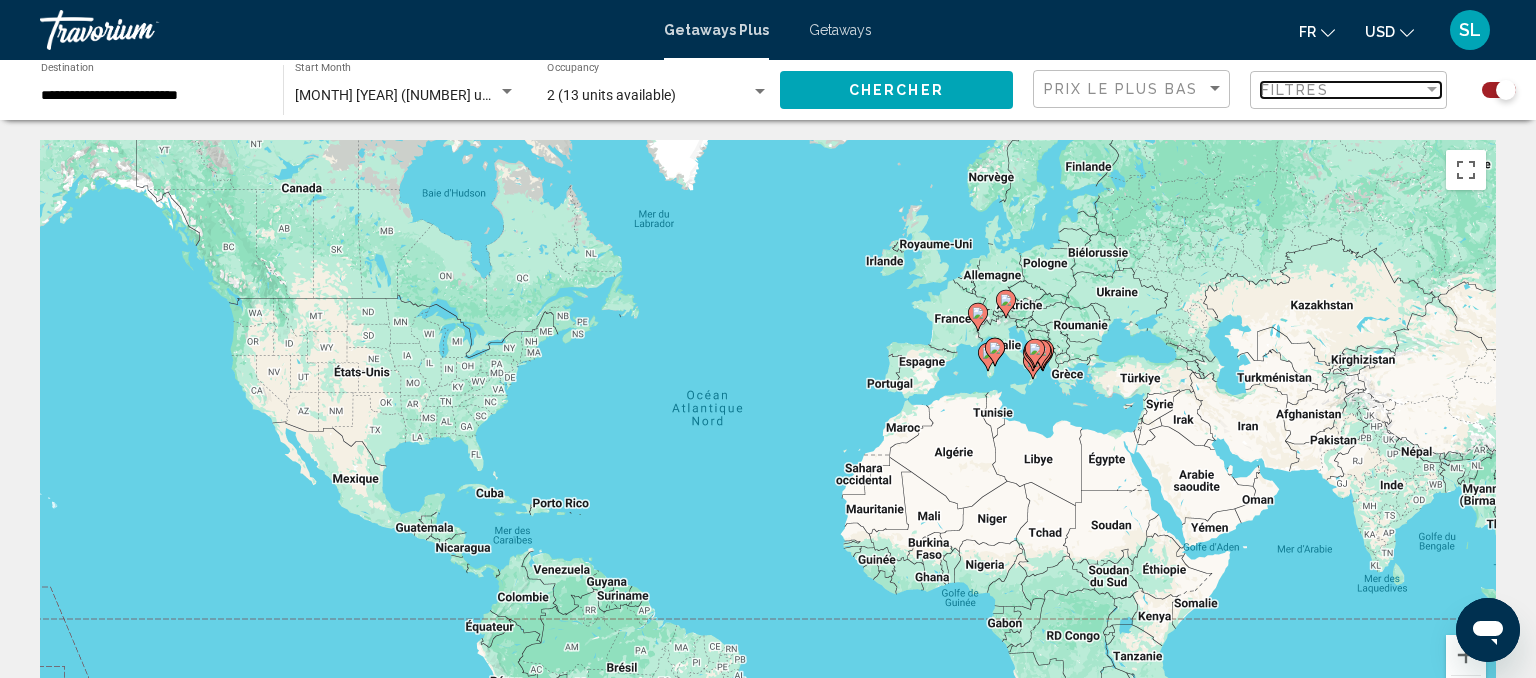 click on "Filtres" at bounding box center (1342, 90) 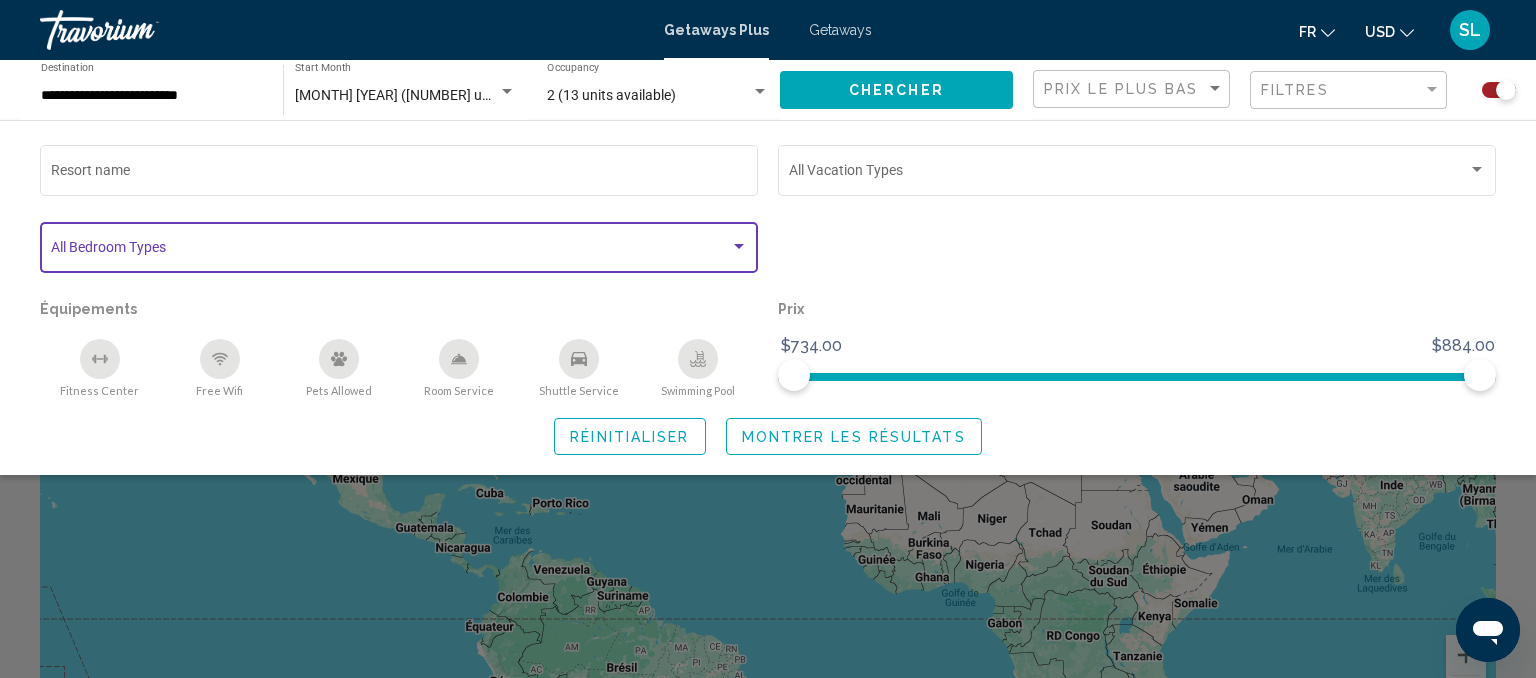 click at bounding box center [739, 247] 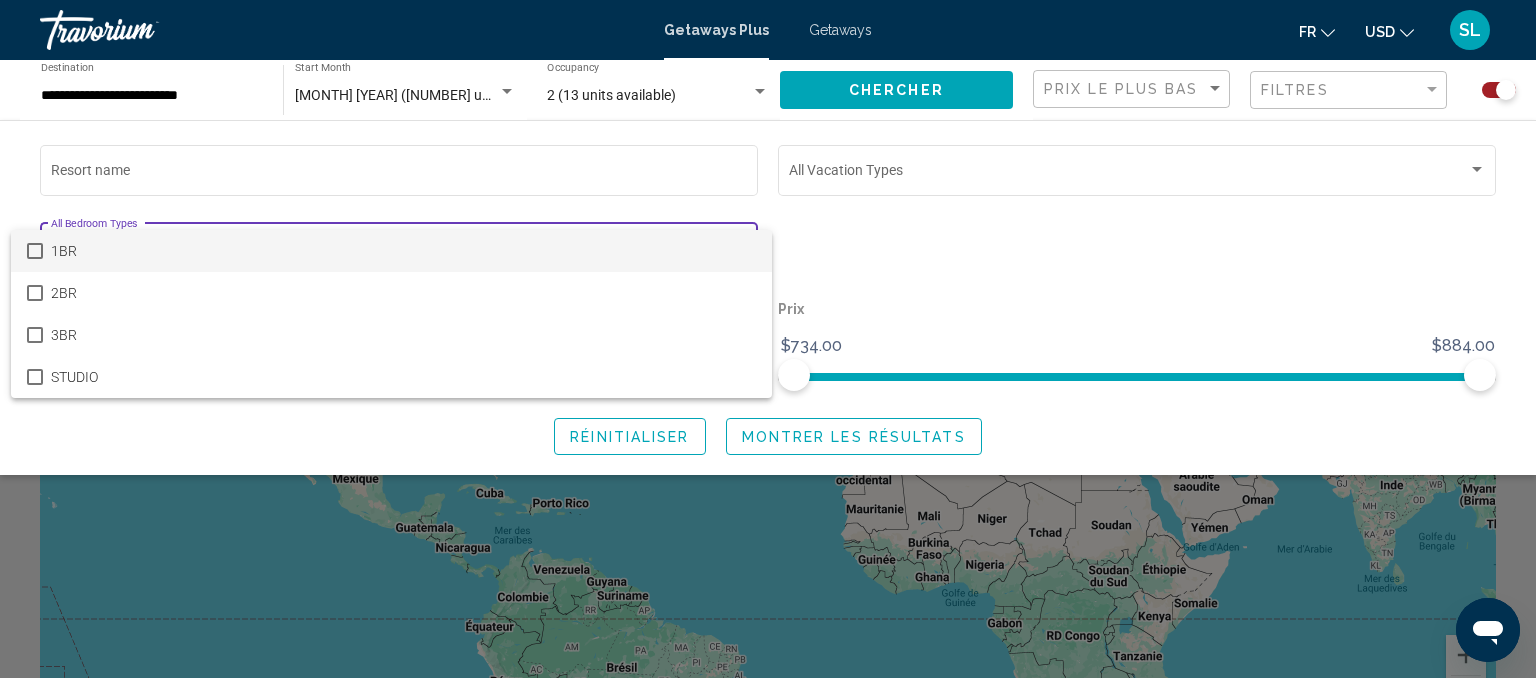 click on "1BR" at bounding box center (403, 251) 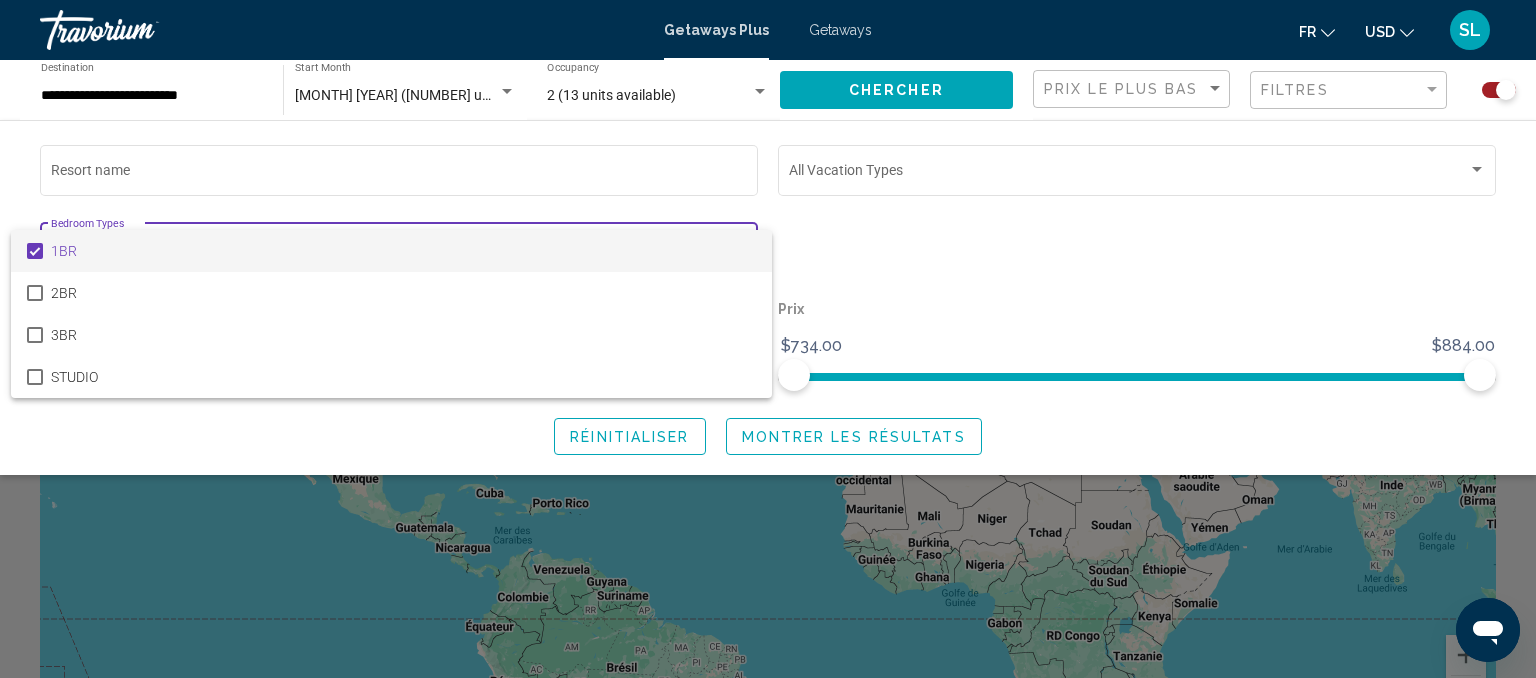click at bounding box center (768, 339) 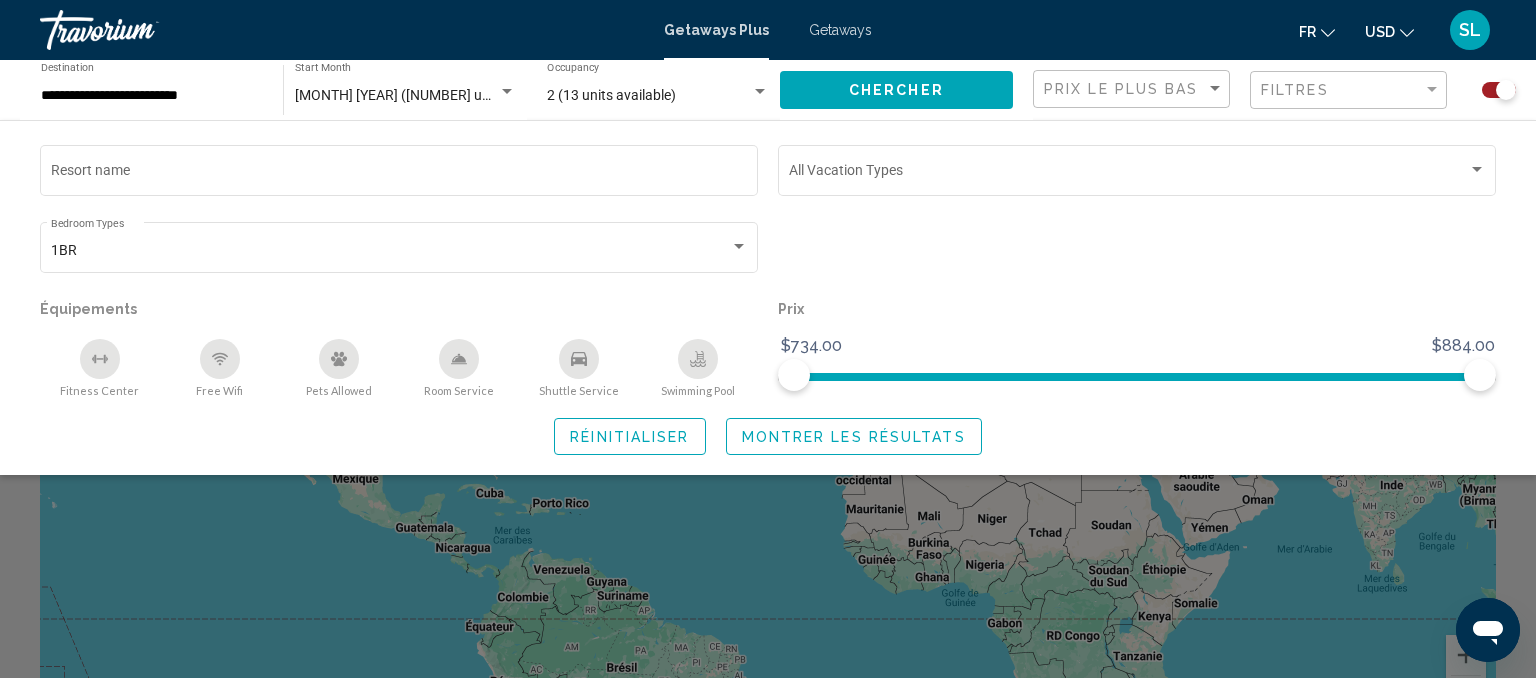 click 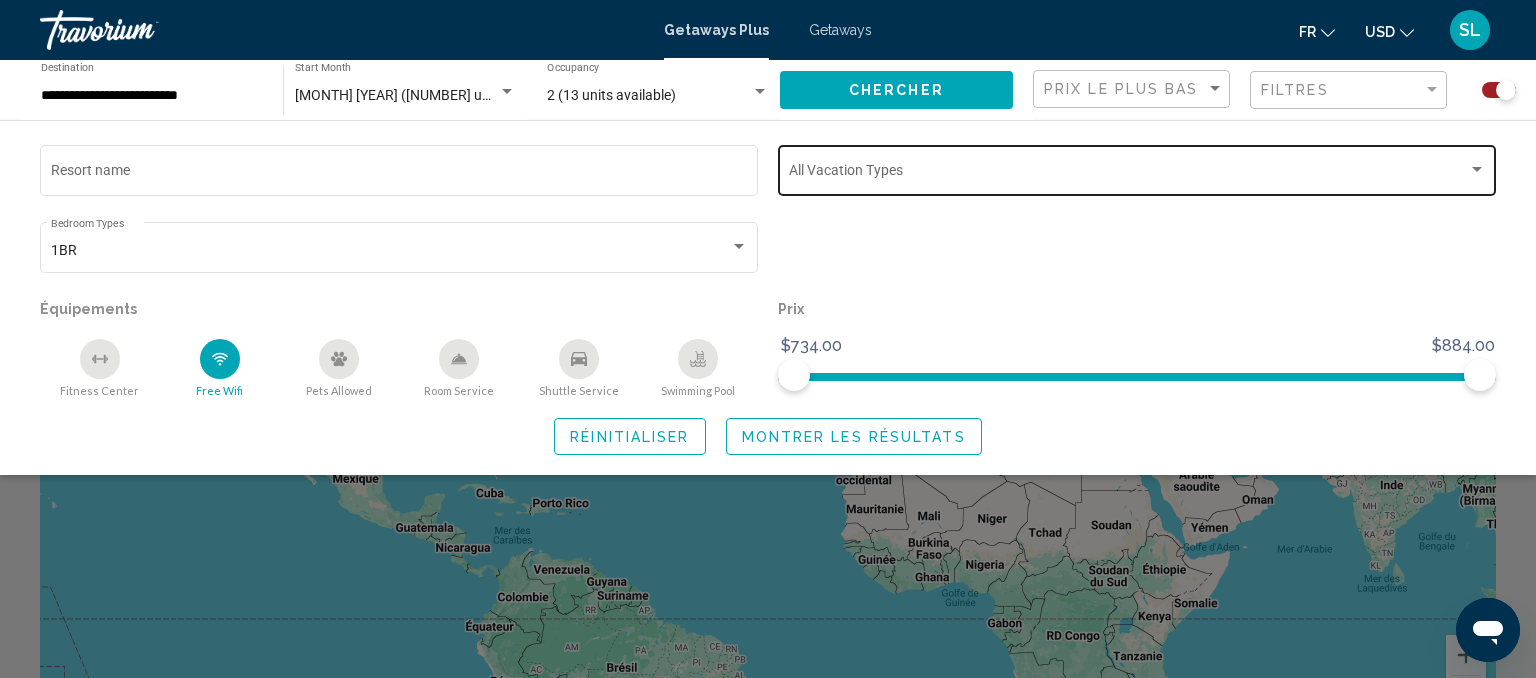 click at bounding box center [1128, 174] 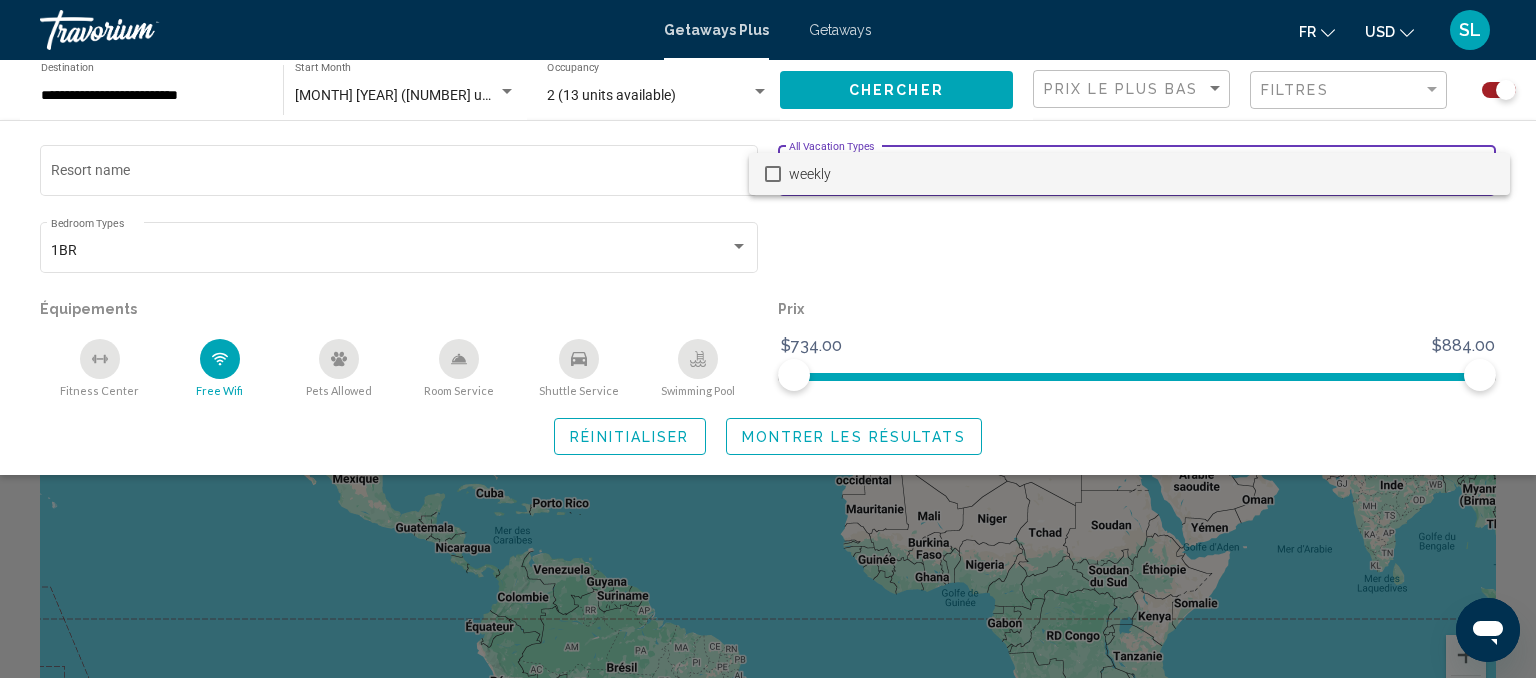 click at bounding box center [768, 339] 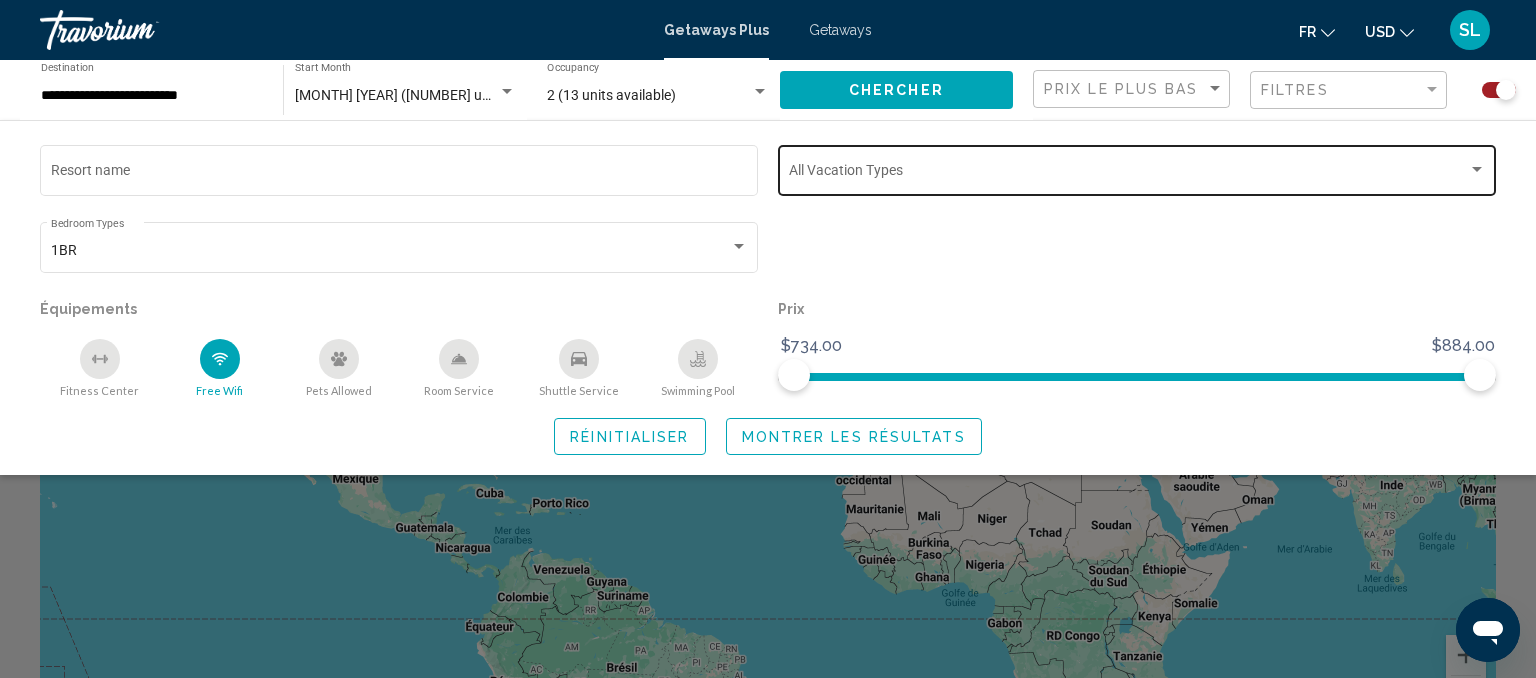 click on "Vacation Types All Vacation Types" 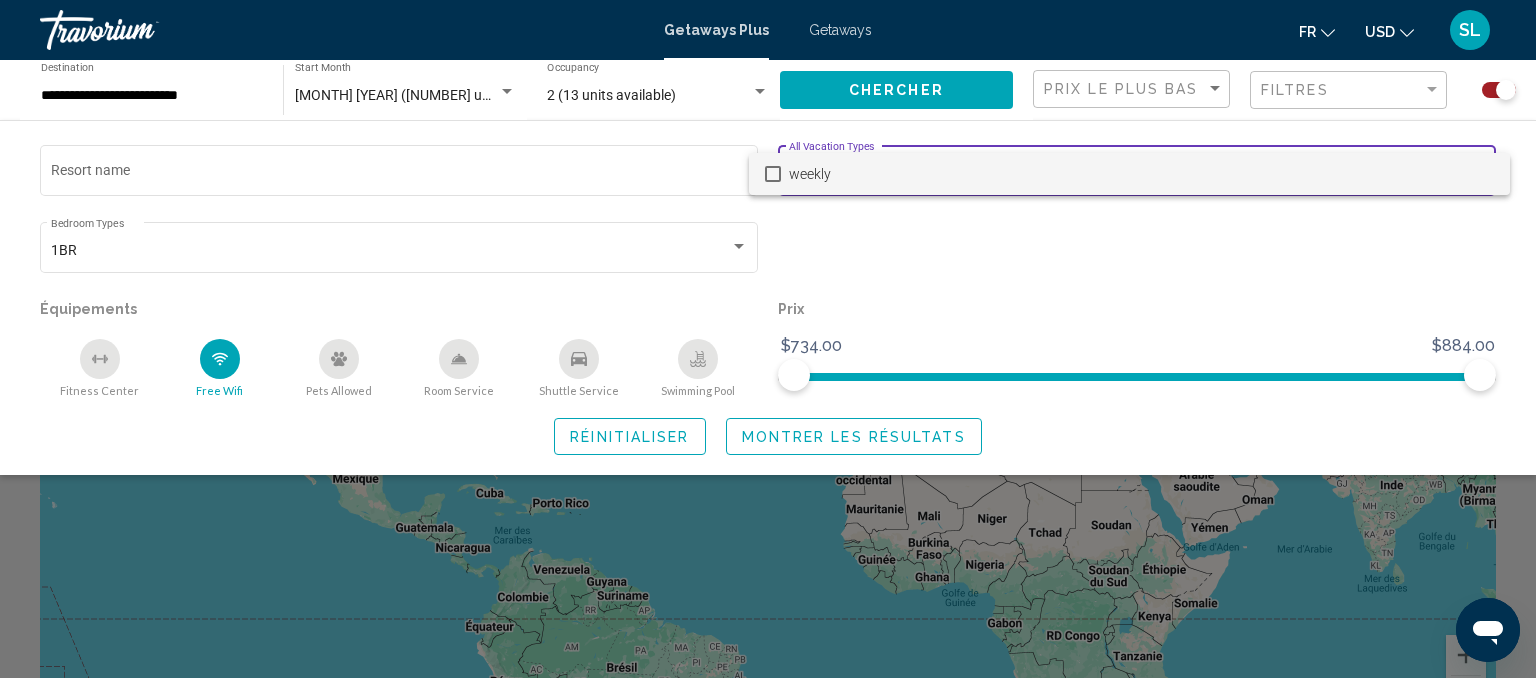 click on "weekly" at bounding box center (1141, 174) 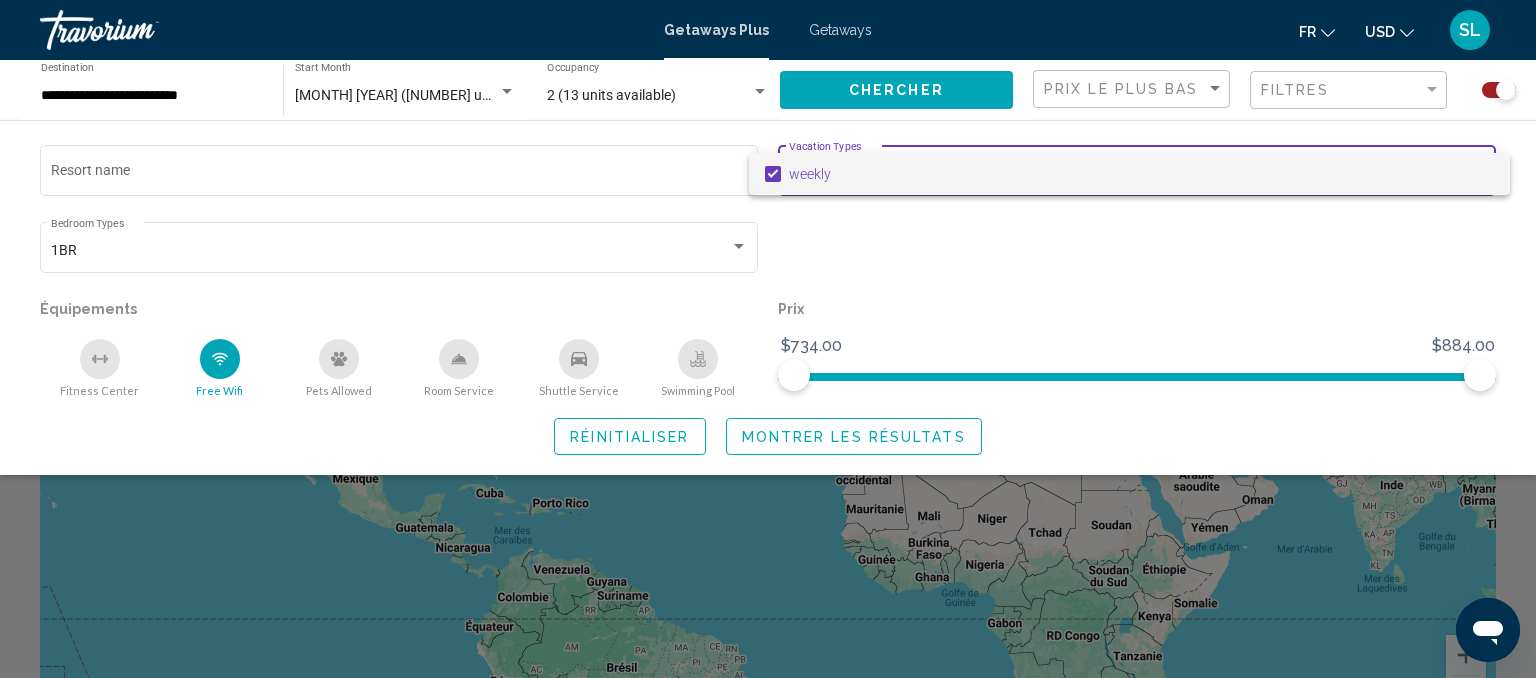 click at bounding box center (768, 339) 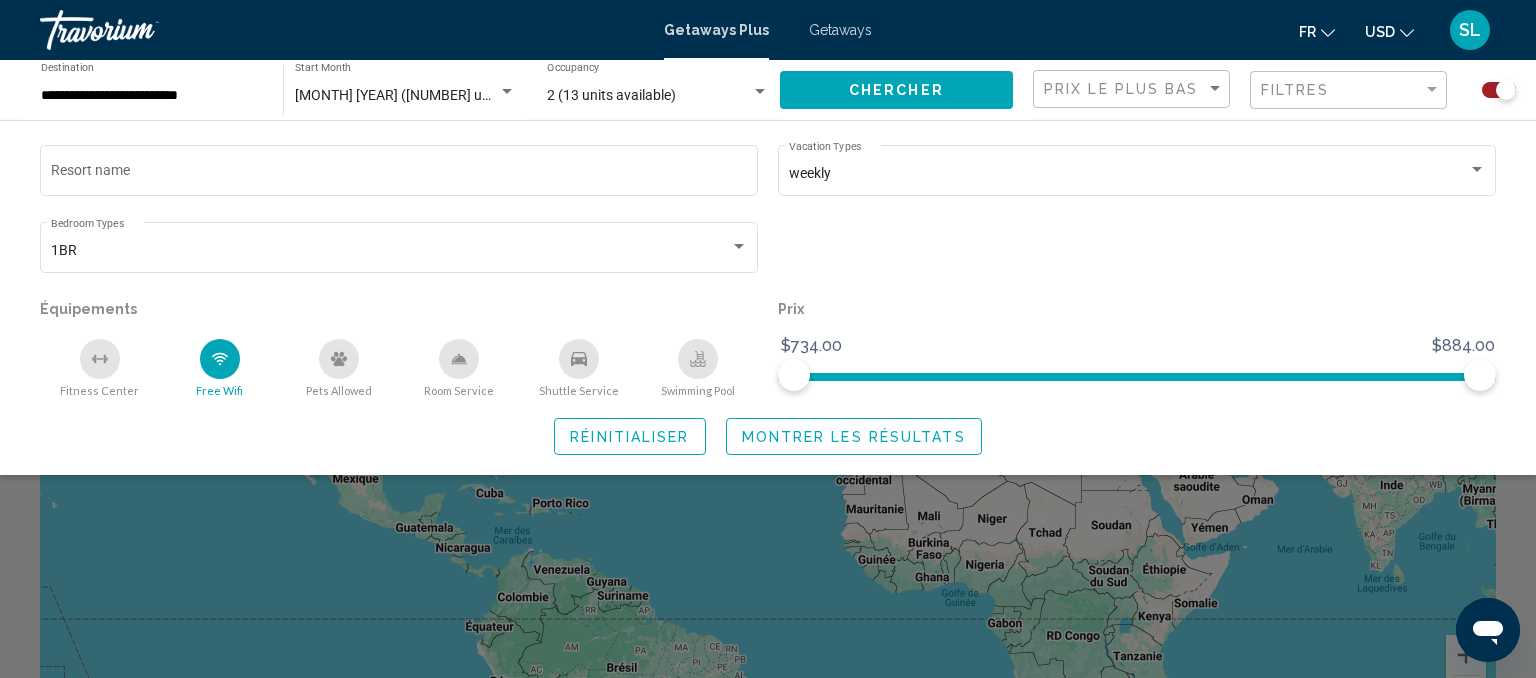 click on "Montrer les résultats" 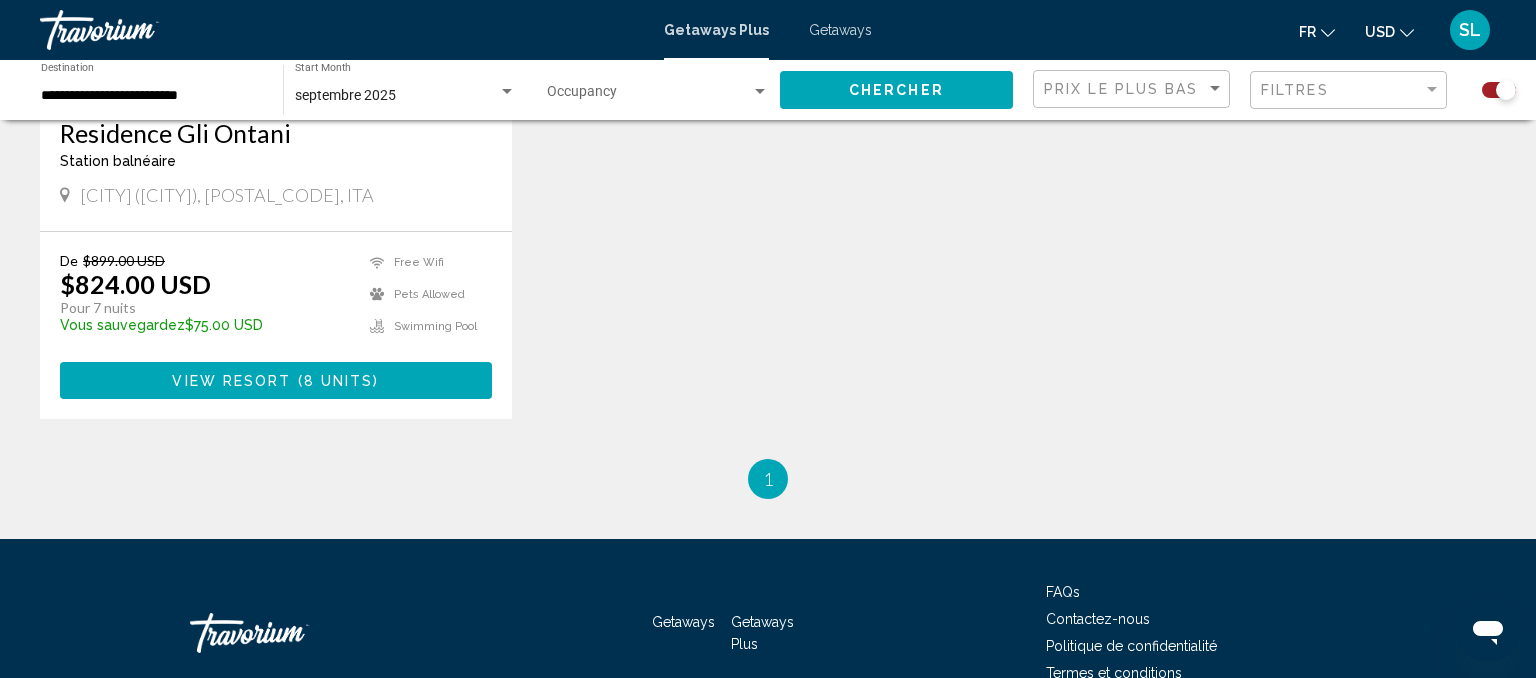 scroll, scrollTop: 313, scrollLeft: 0, axis: vertical 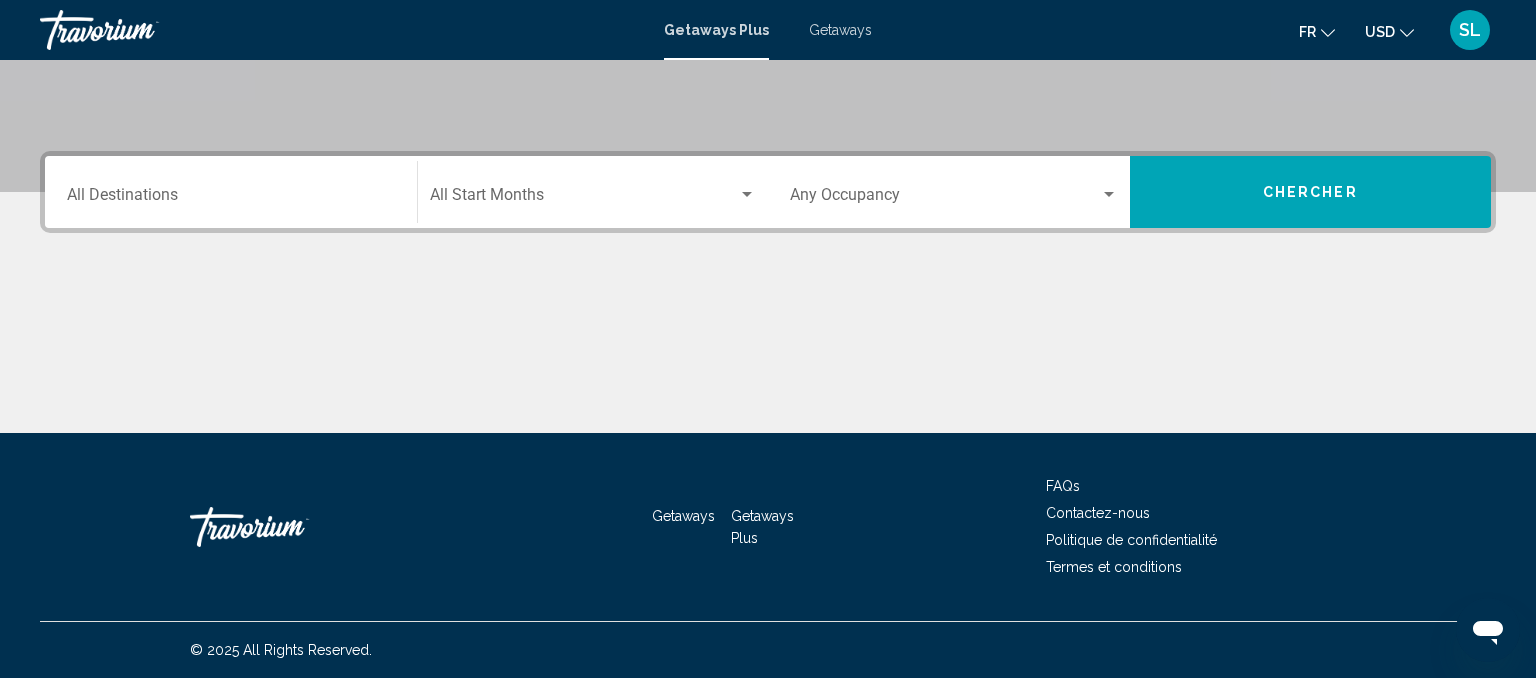 click at bounding box center (945, 199) 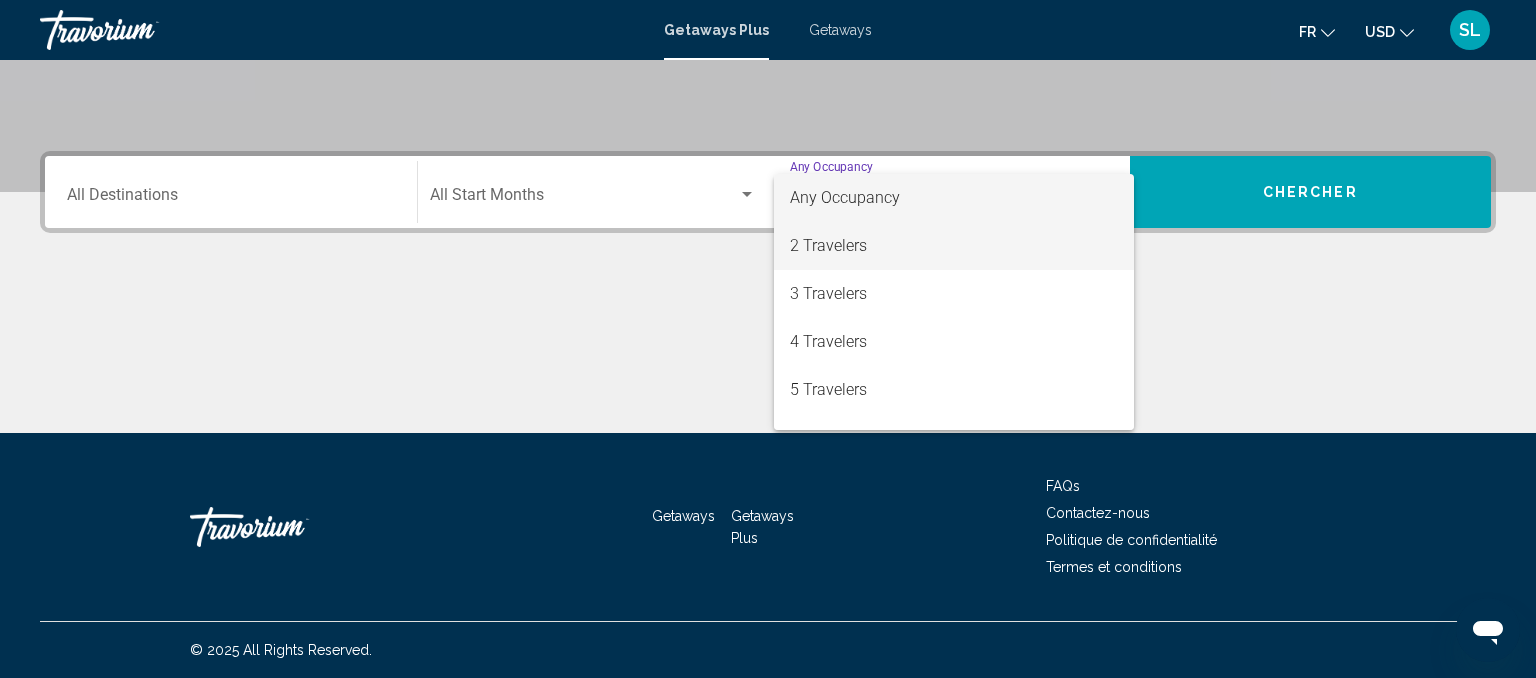 click on "2 Travelers" at bounding box center [954, 246] 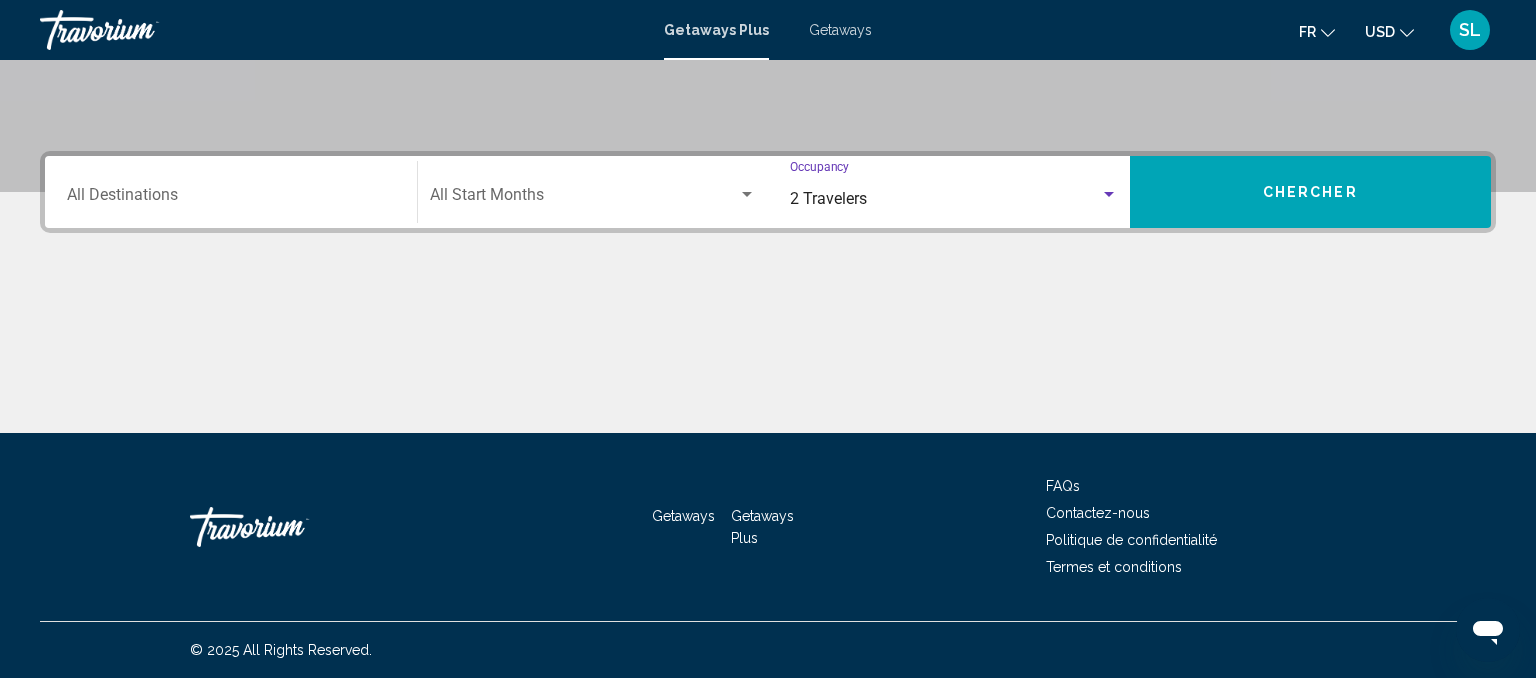 click on "Getaways" at bounding box center [840, 30] 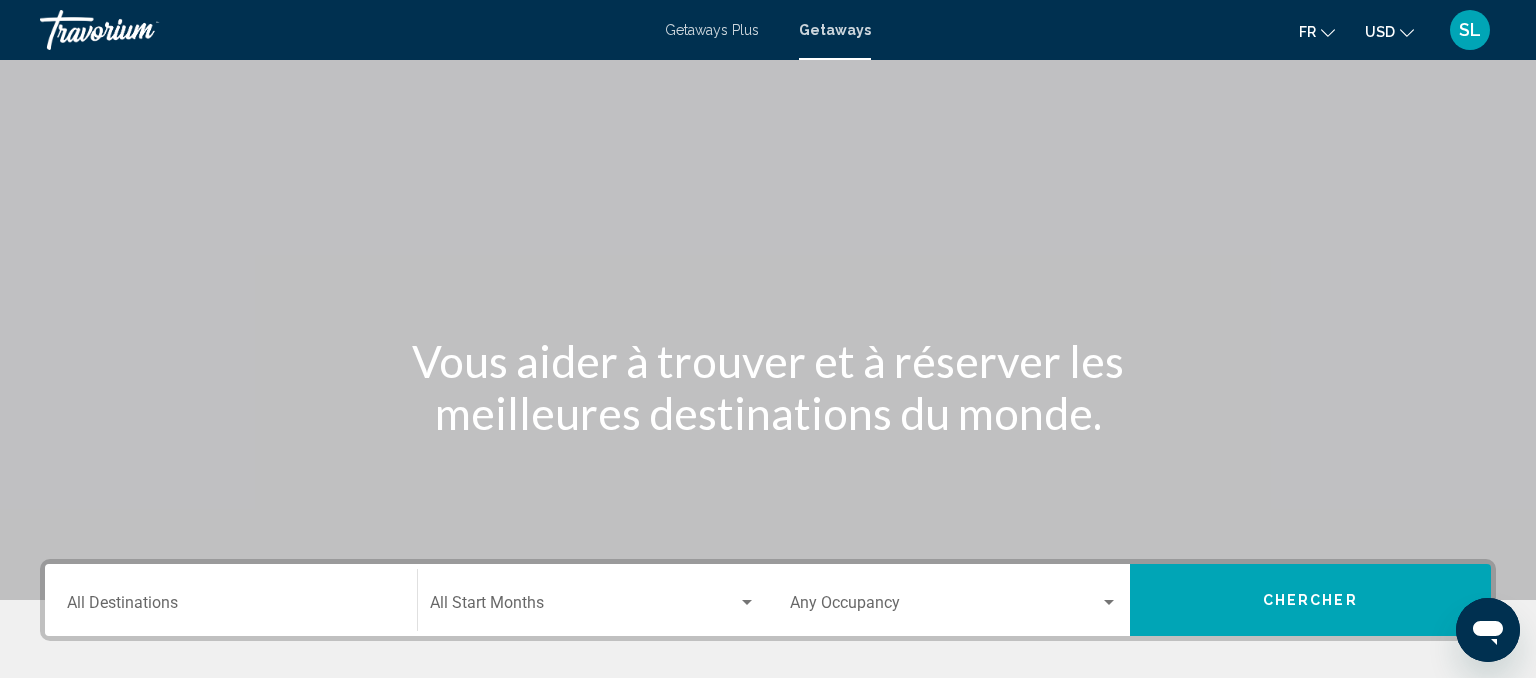 scroll, scrollTop: 211, scrollLeft: 0, axis: vertical 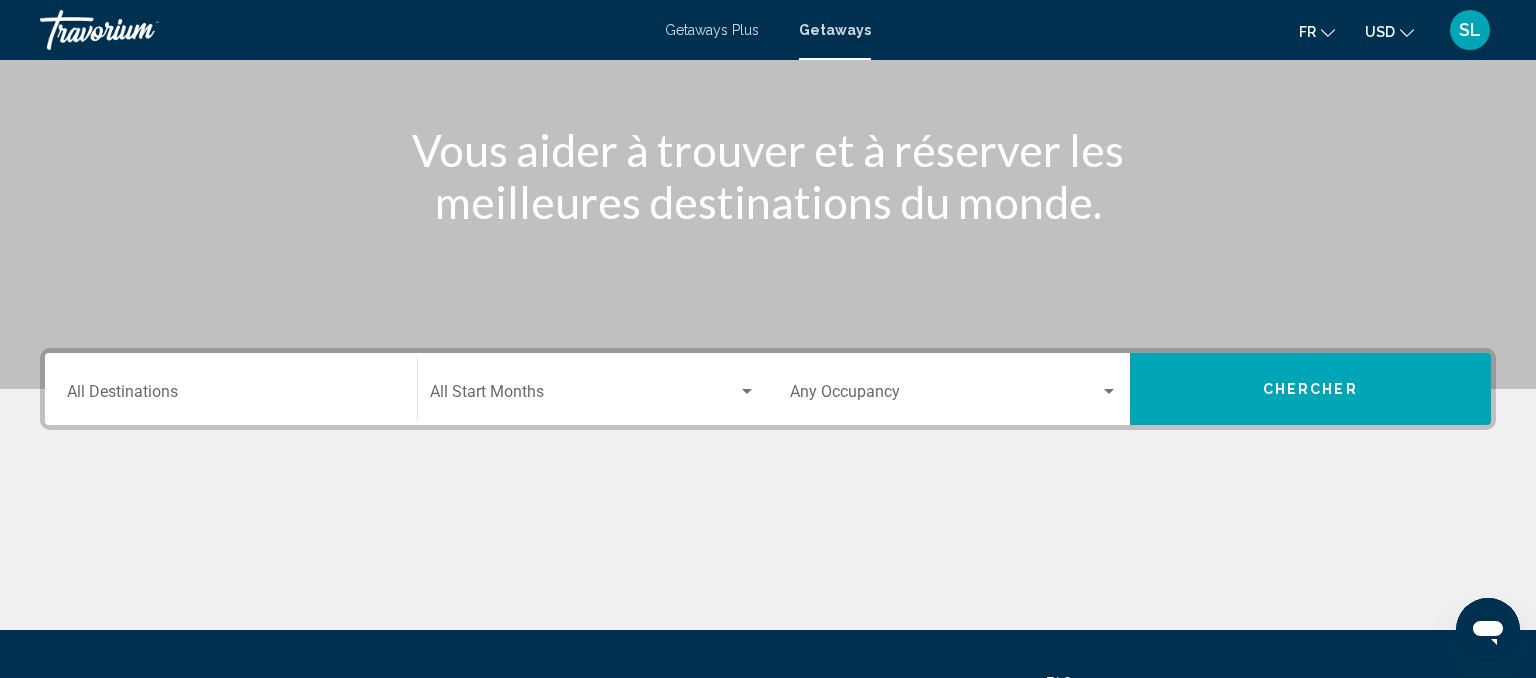 click at bounding box center [584, 396] 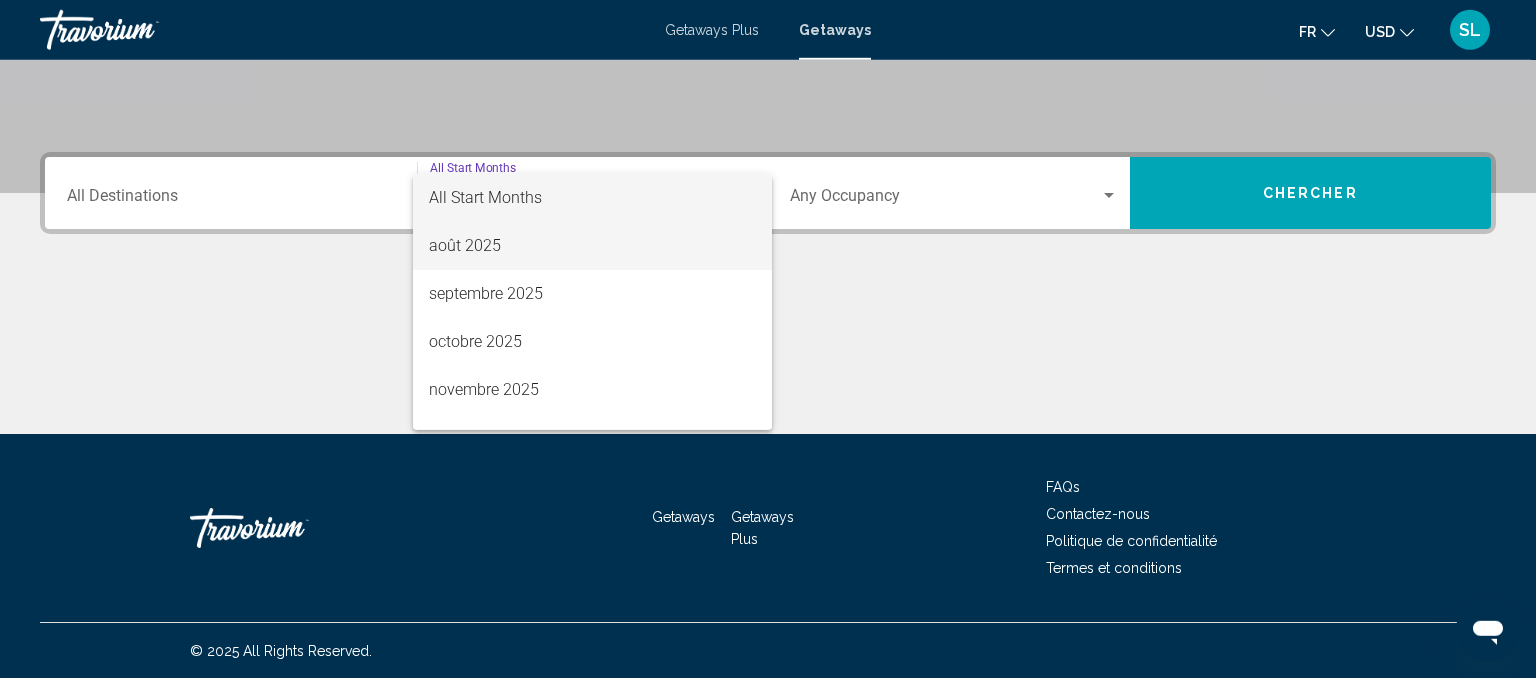 scroll, scrollTop: 408, scrollLeft: 0, axis: vertical 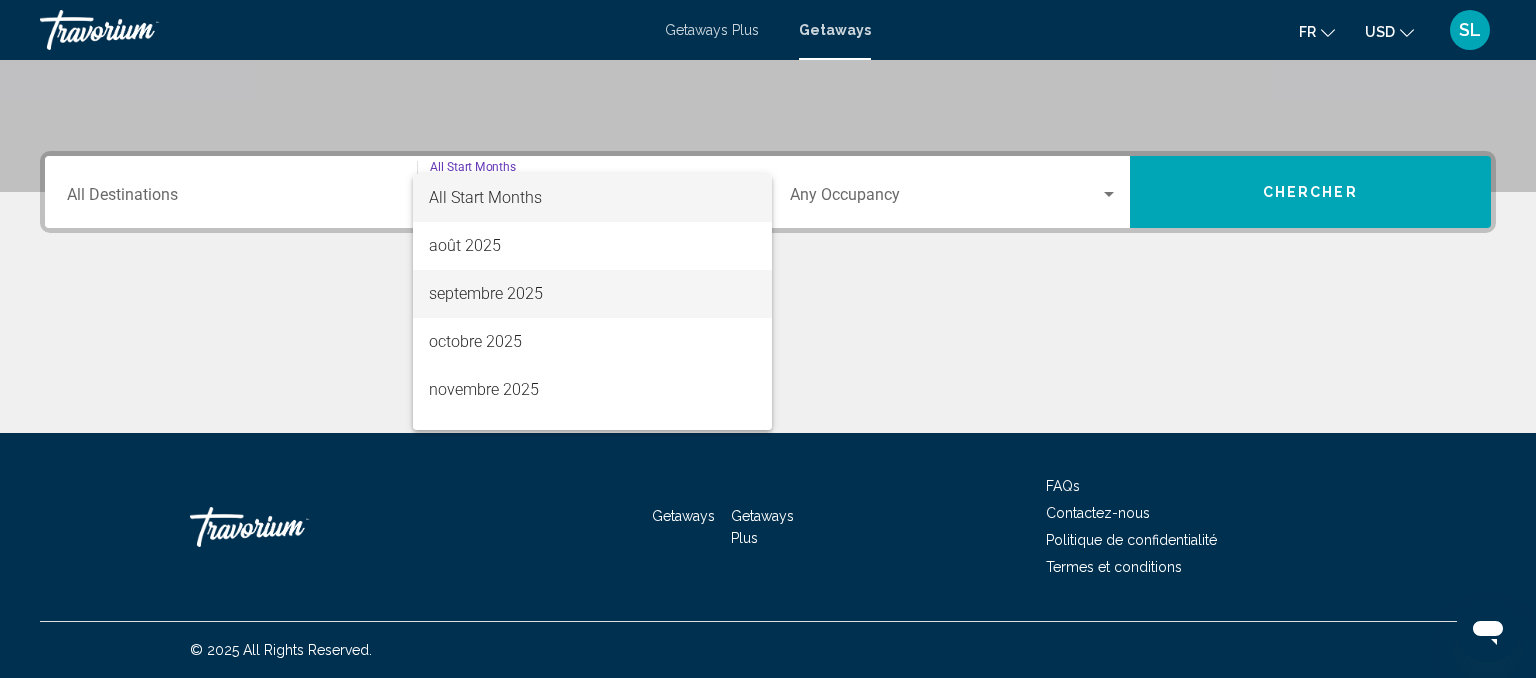 click on "septembre 2025" at bounding box center [592, 294] 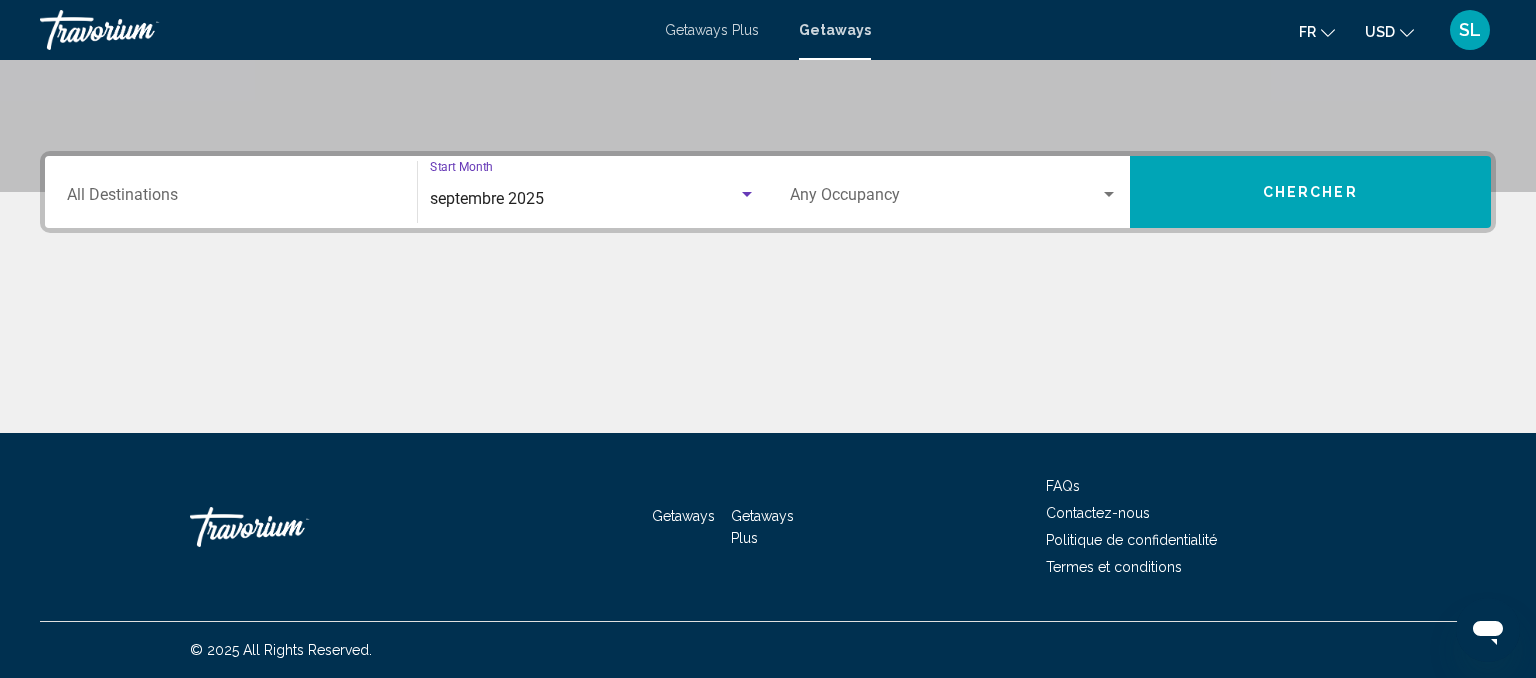 click at bounding box center (945, 199) 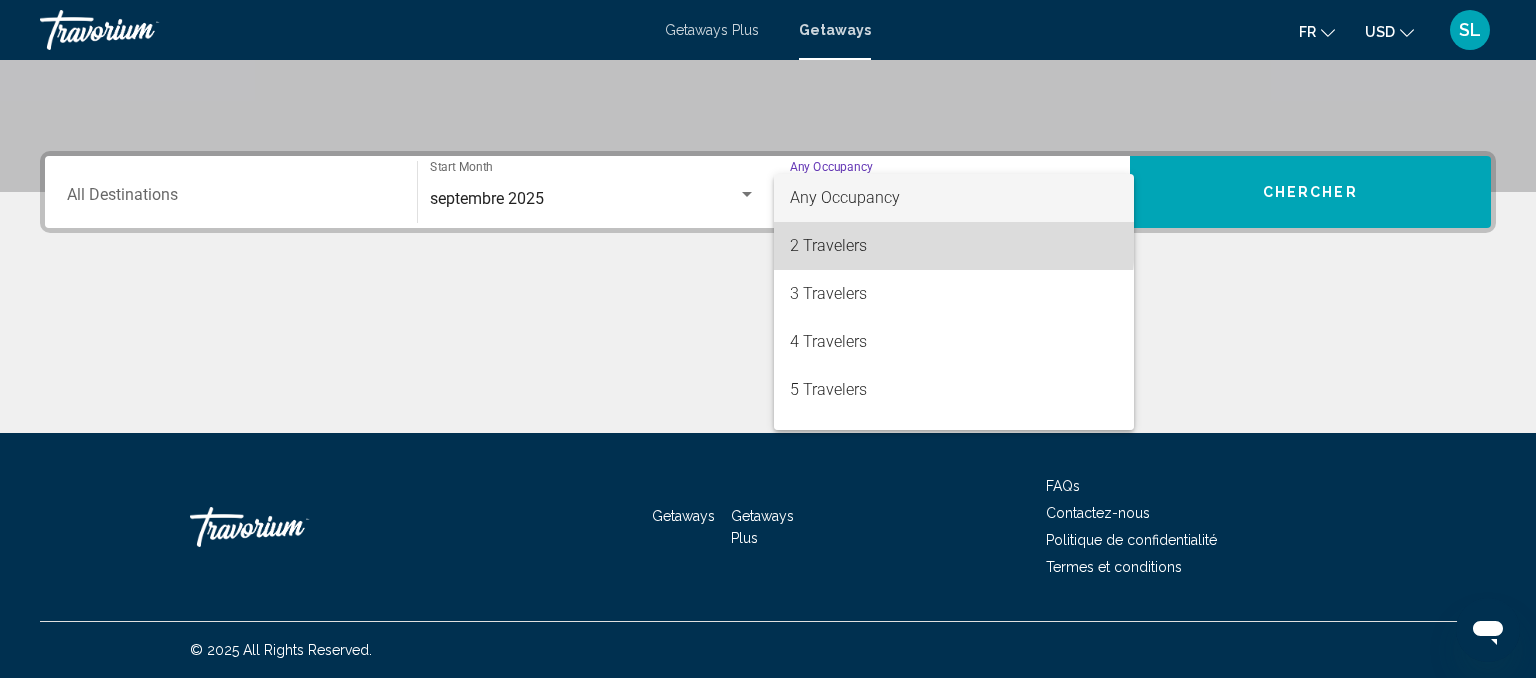 click on "2 Travelers" at bounding box center (954, 246) 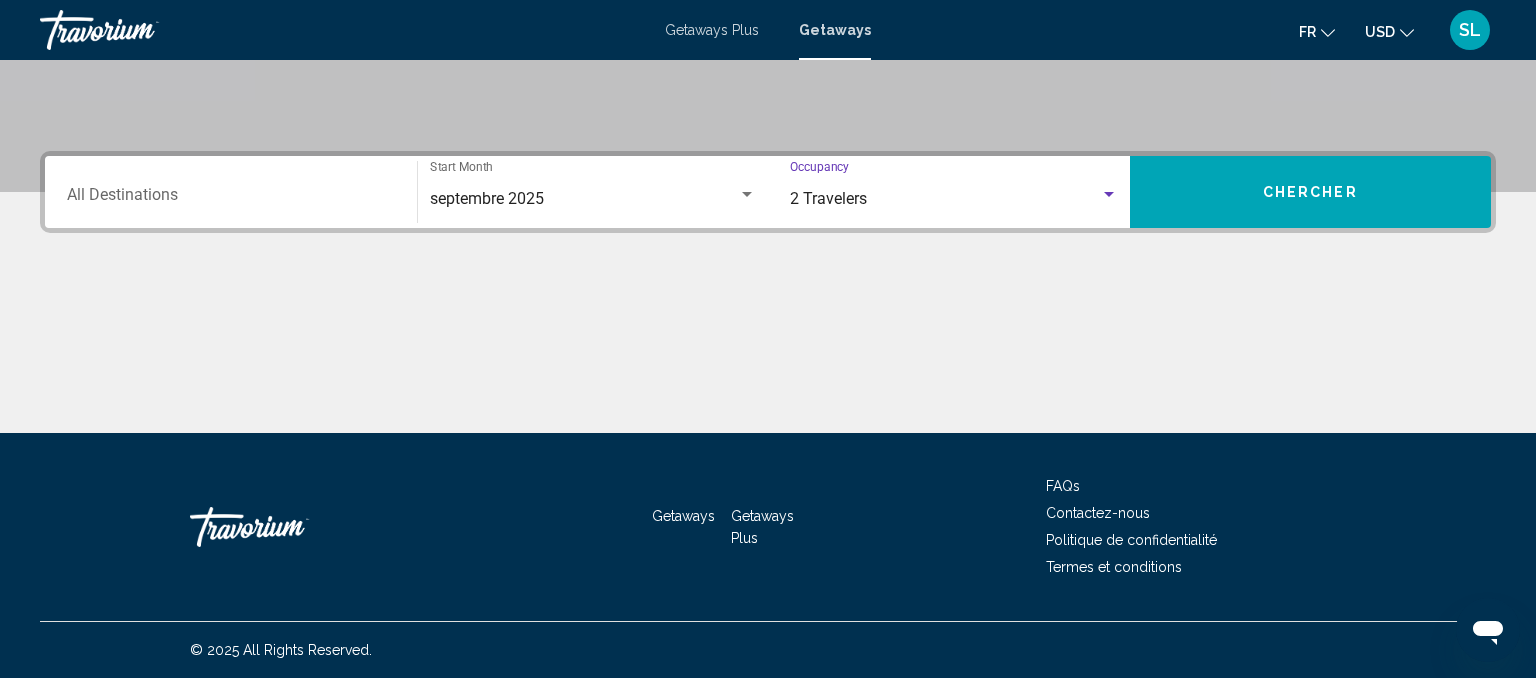 click on "Destination All Destinations" at bounding box center [231, 199] 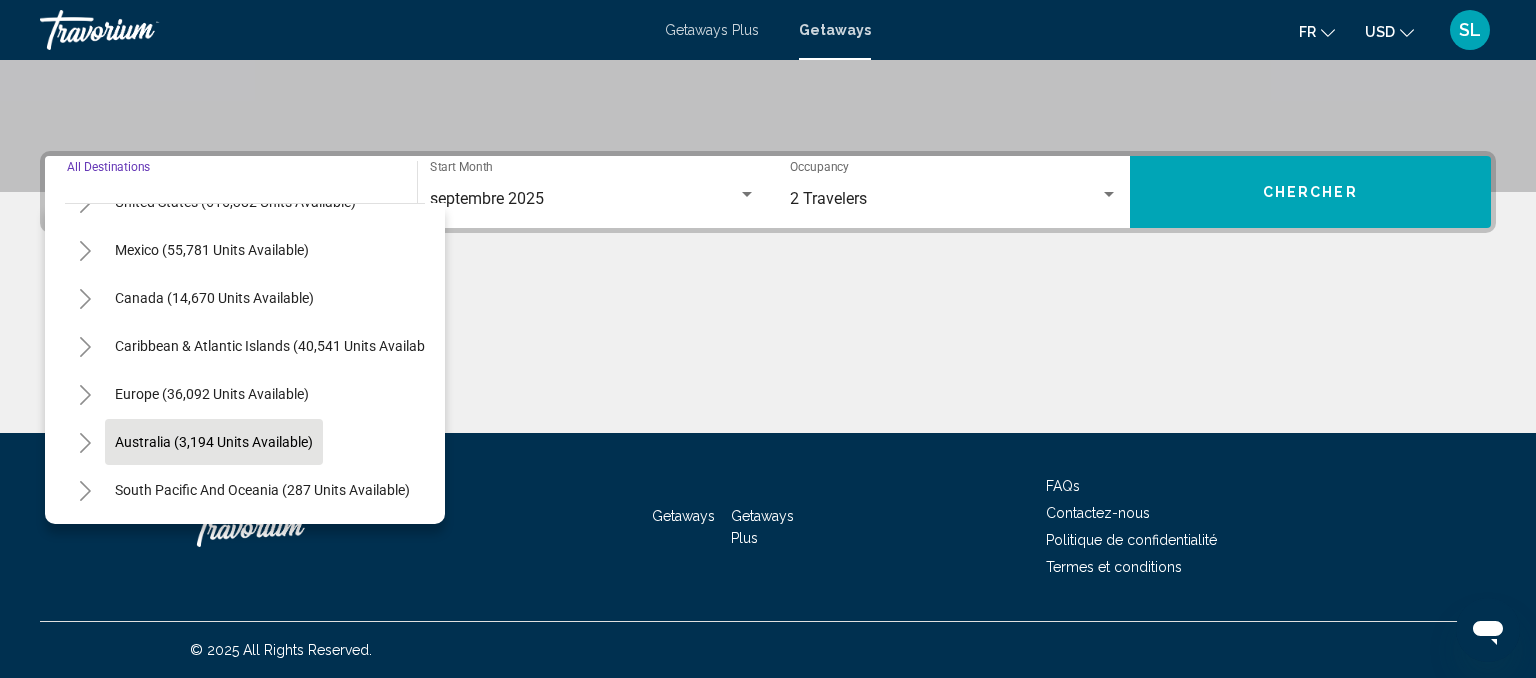 scroll, scrollTop: 115, scrollLeft: 0, axis: vertical 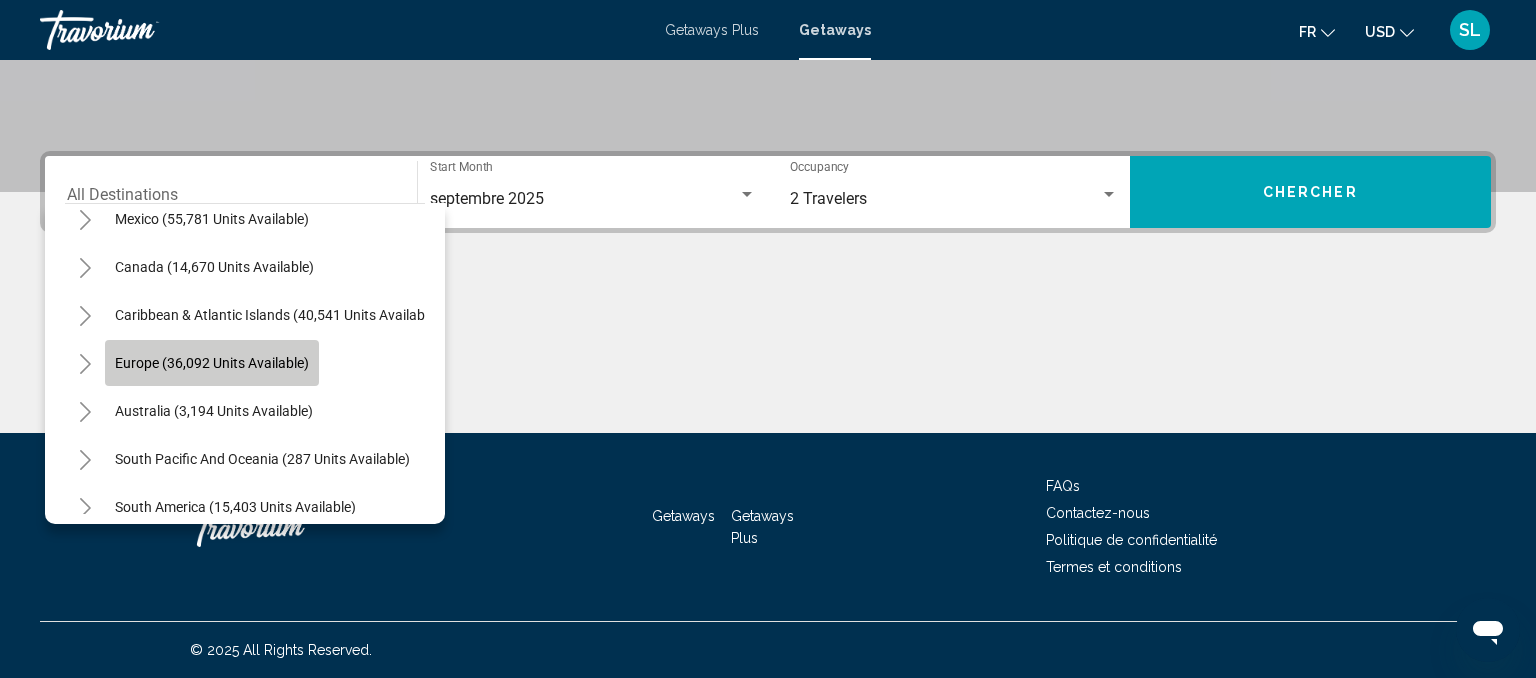 click on "Europe (36,092 units available)" 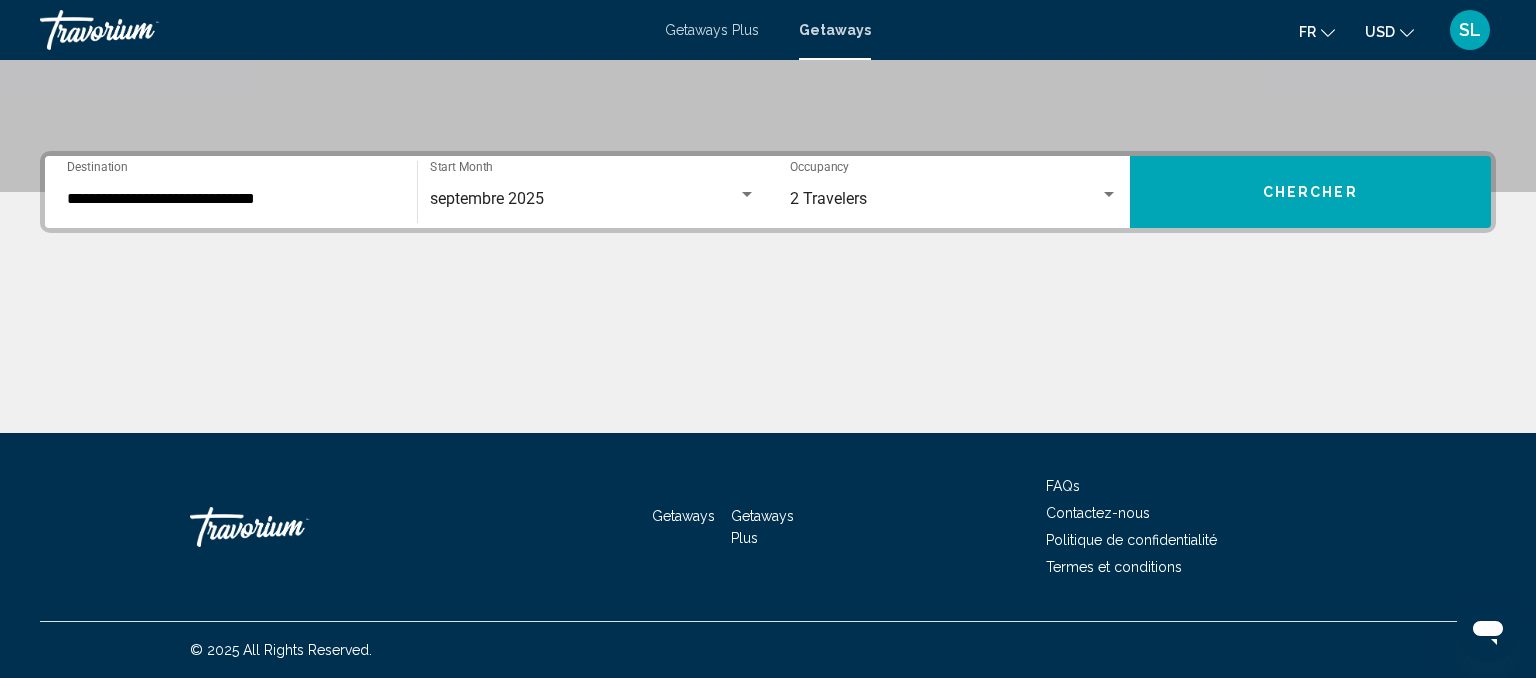 click on "**********" at bounding box center (231, 192) 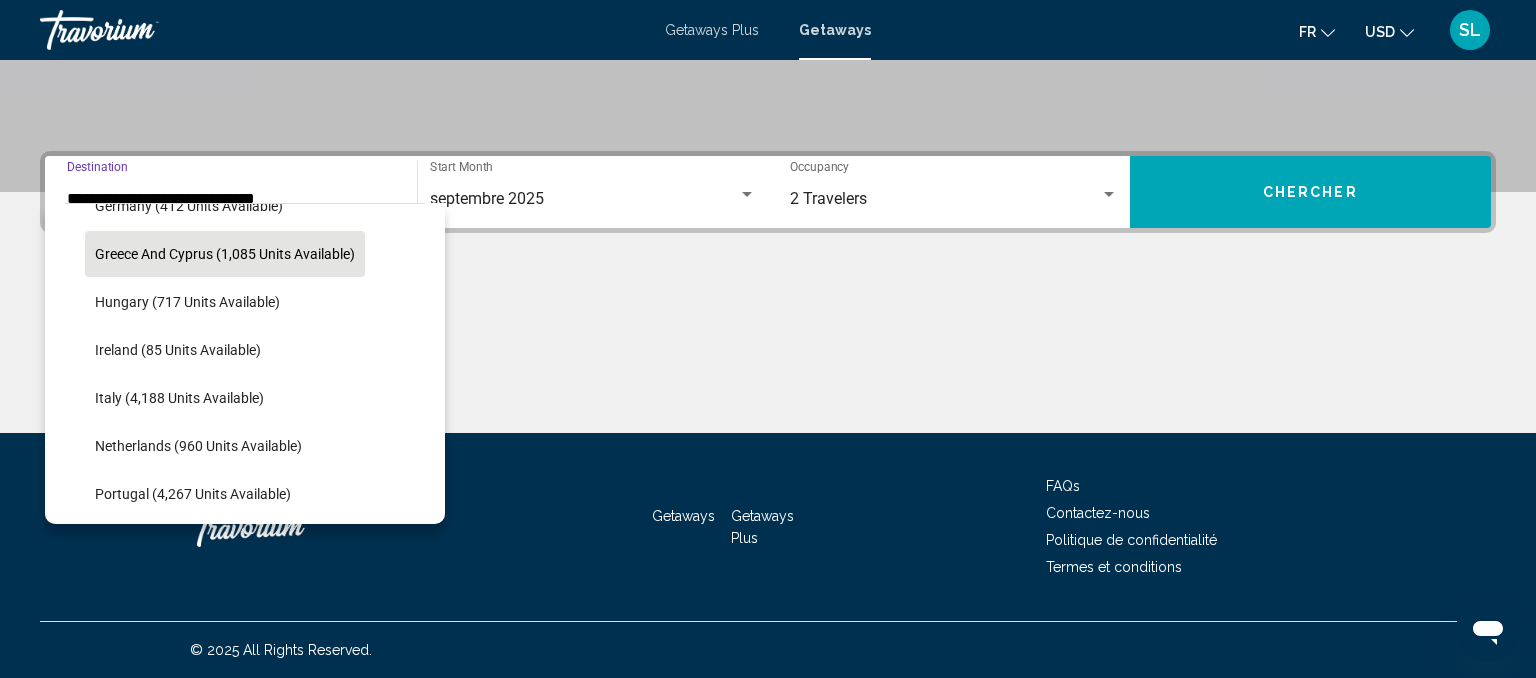 scroll, scrollTop: 695, scrollLeft: 0, axis: vertical 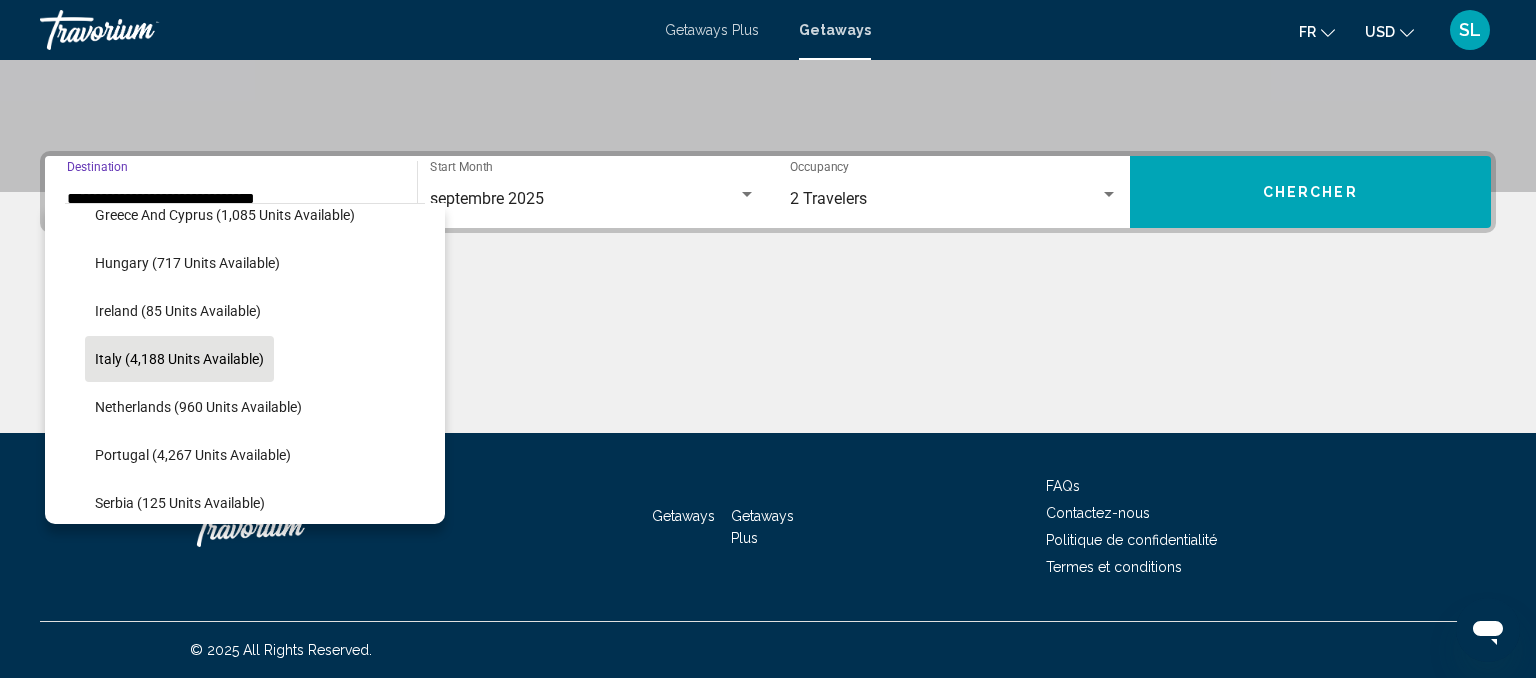 click on "Italy (4,188 units available)" 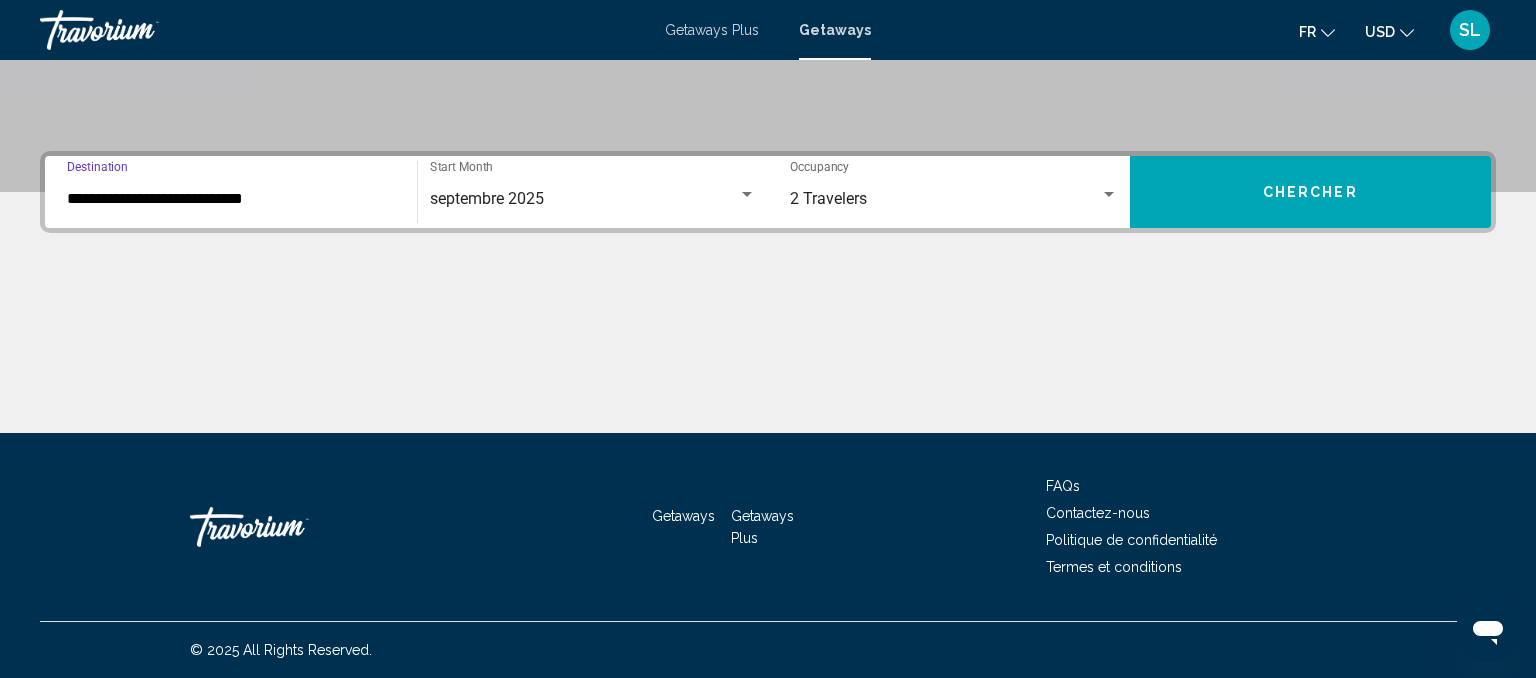 click on "**********" at bounding box center [231, 199] 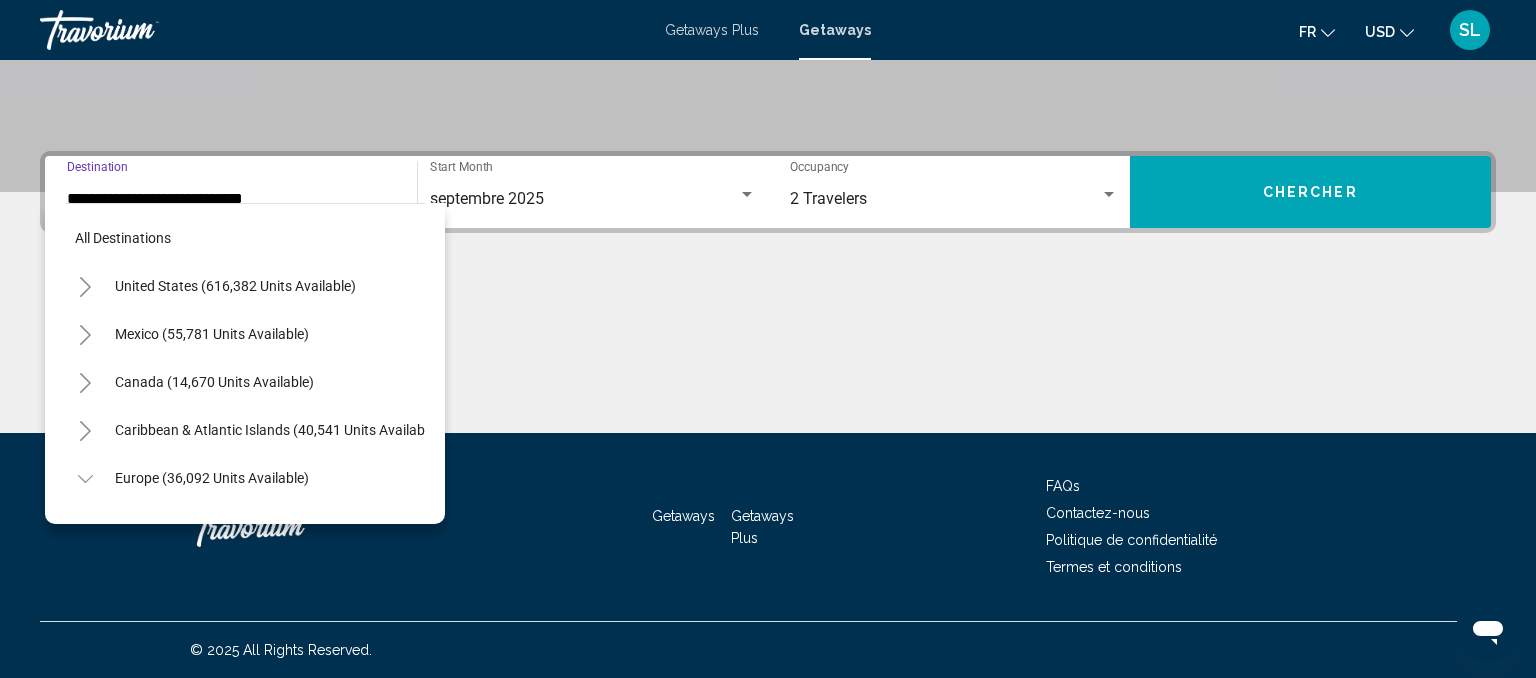 scroll, scrollTop: 695, scrollLeft: 0, axis: vertical 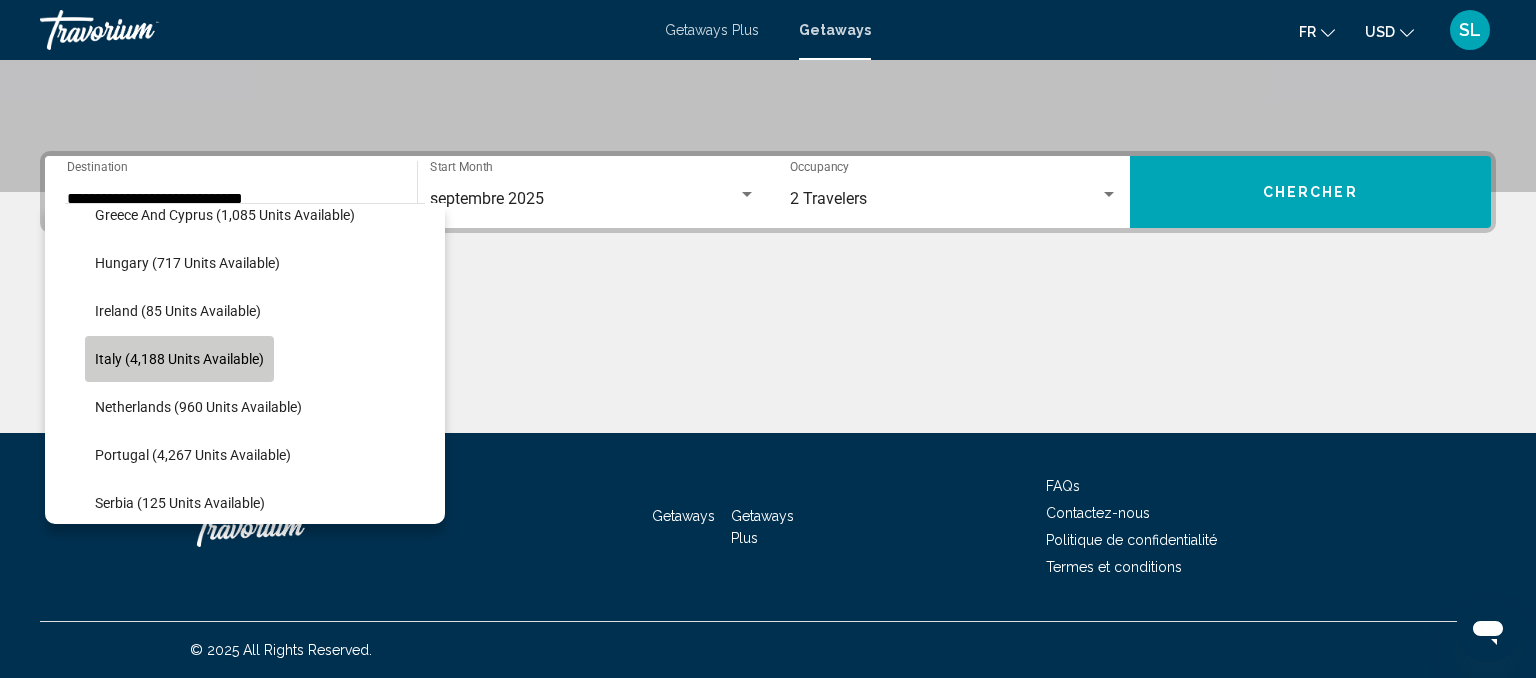 click on "Italy (4,188 units available)" 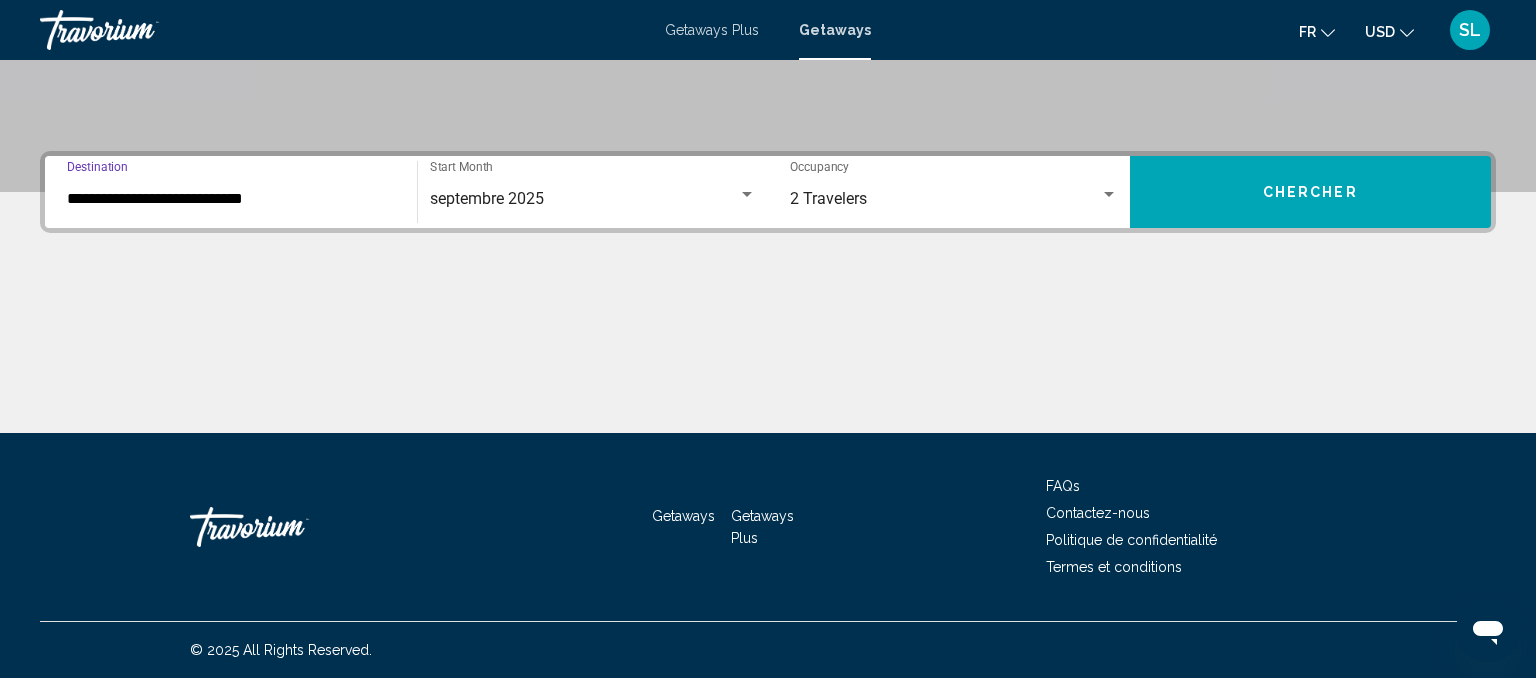 click on "**********" at bounding box center (231, 192) 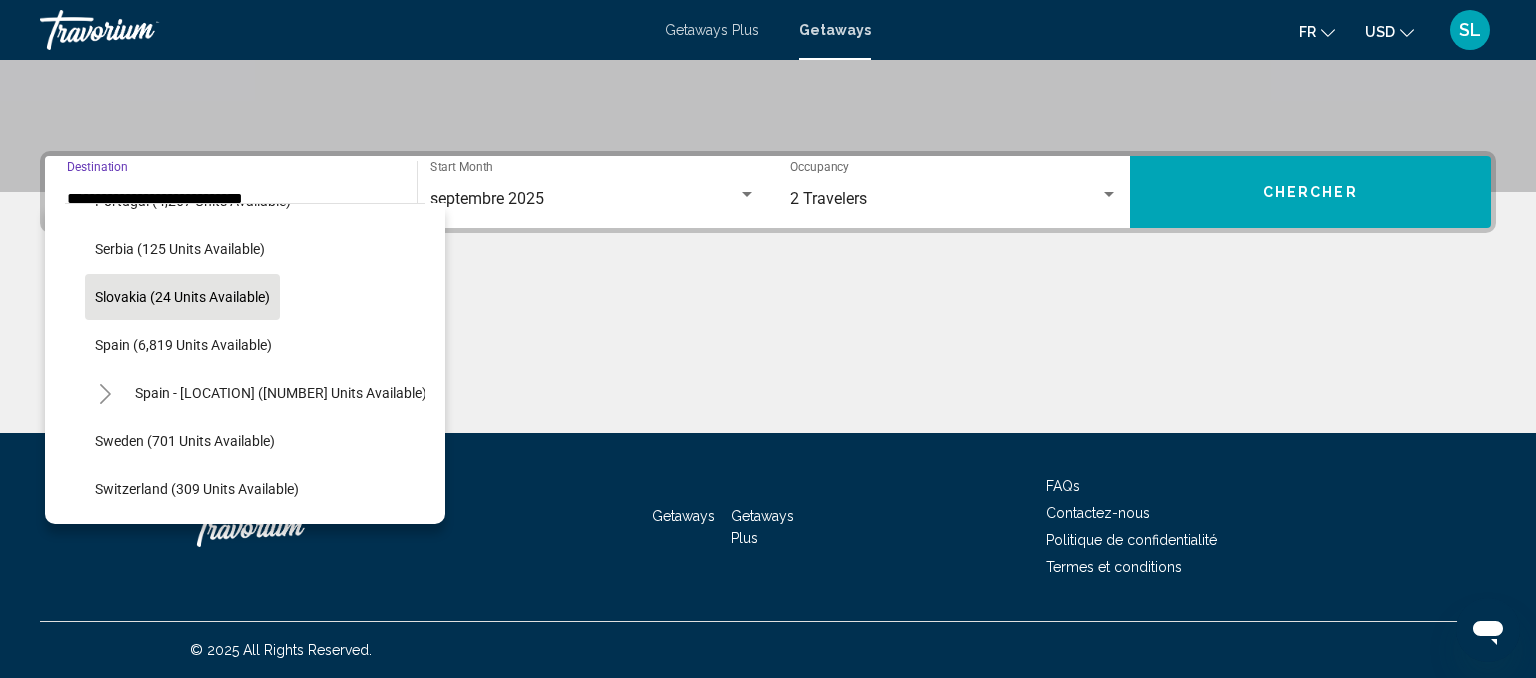 scroll, scrollTop: 810, scrollLeft: 0, axis: vertical 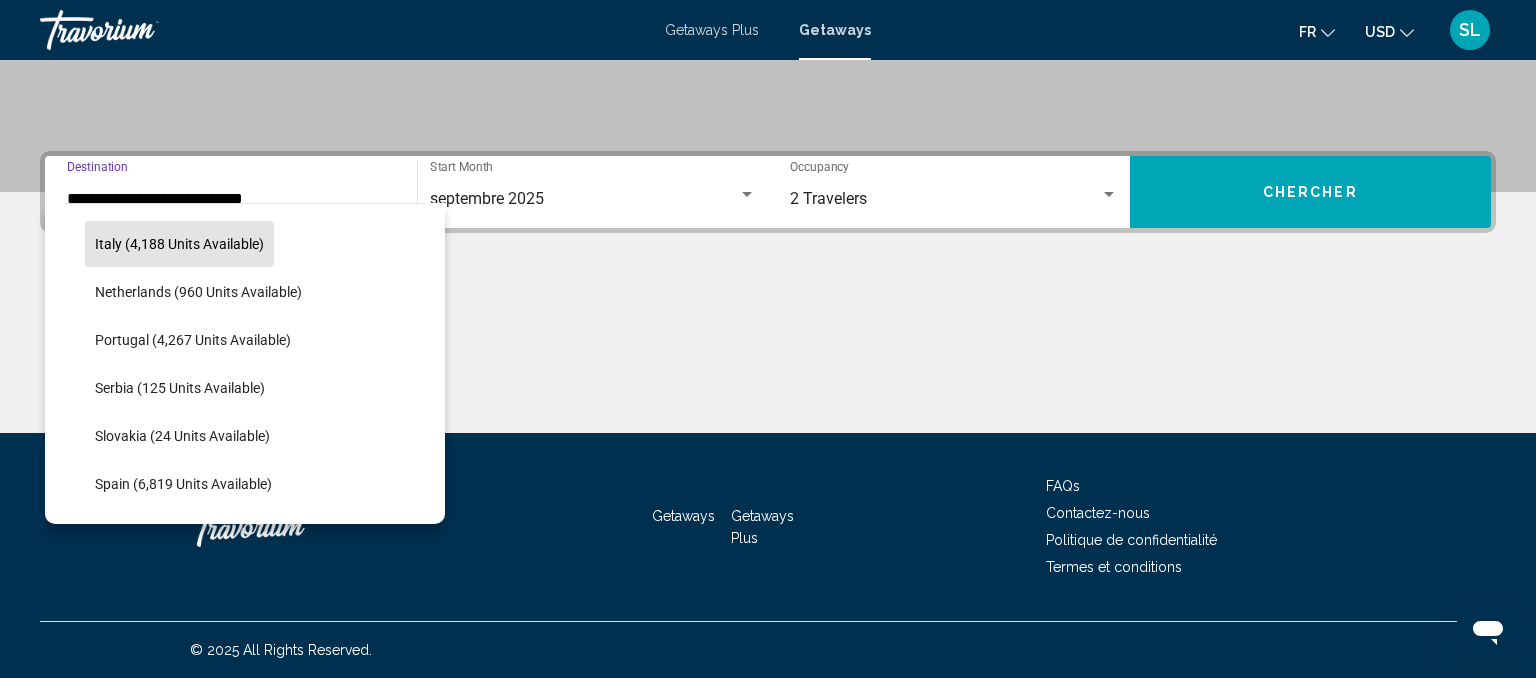 click at bounding box center [768, 358] 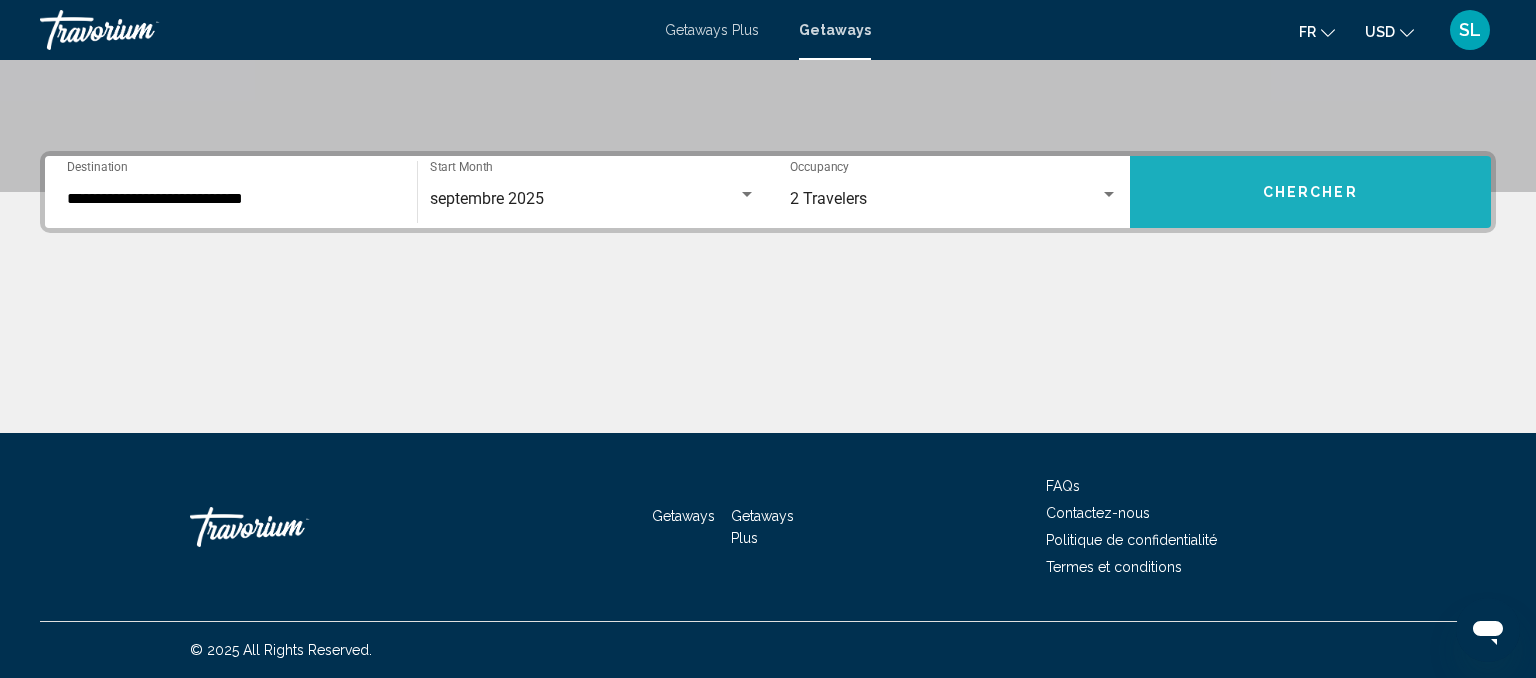 click on "Chercher" at bounding box center [1311, 192] 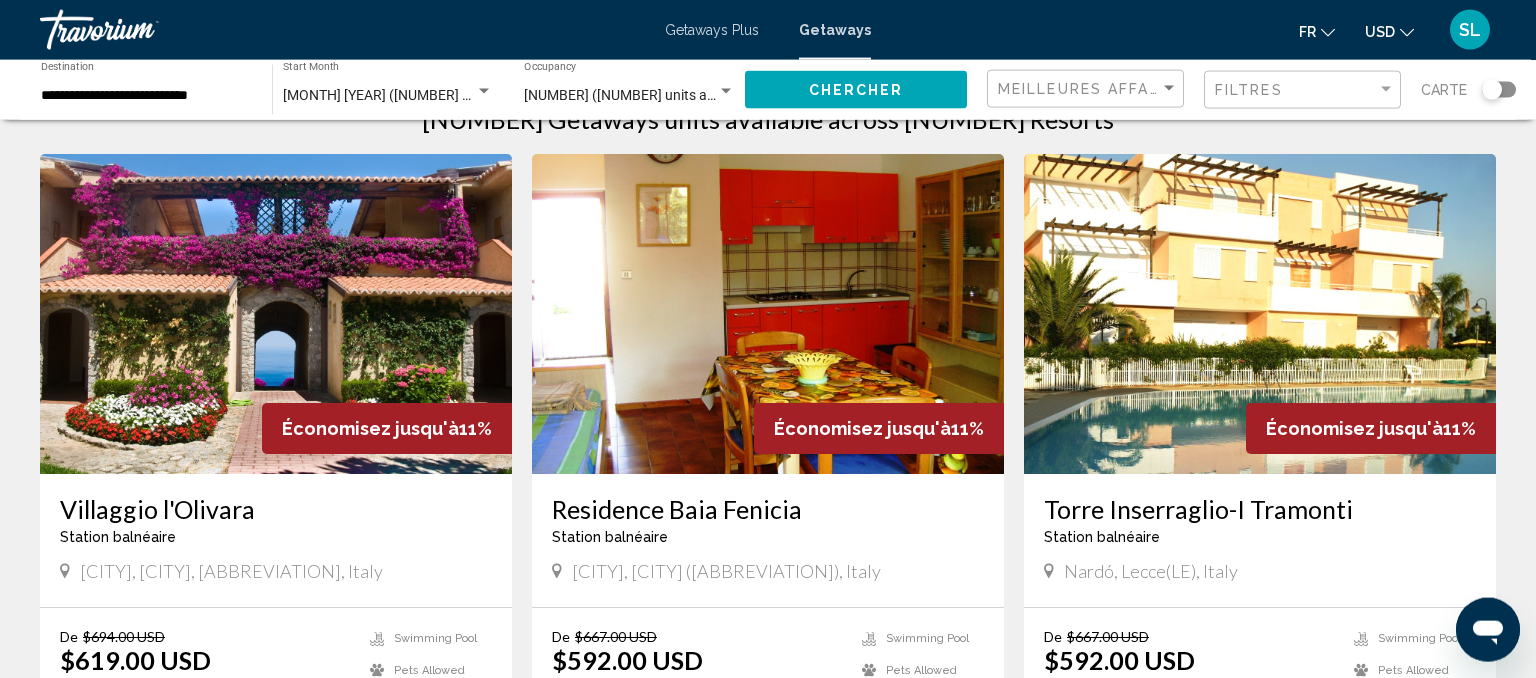 scroll, scrollTop: 0, scrollLeft: 0, axis: both 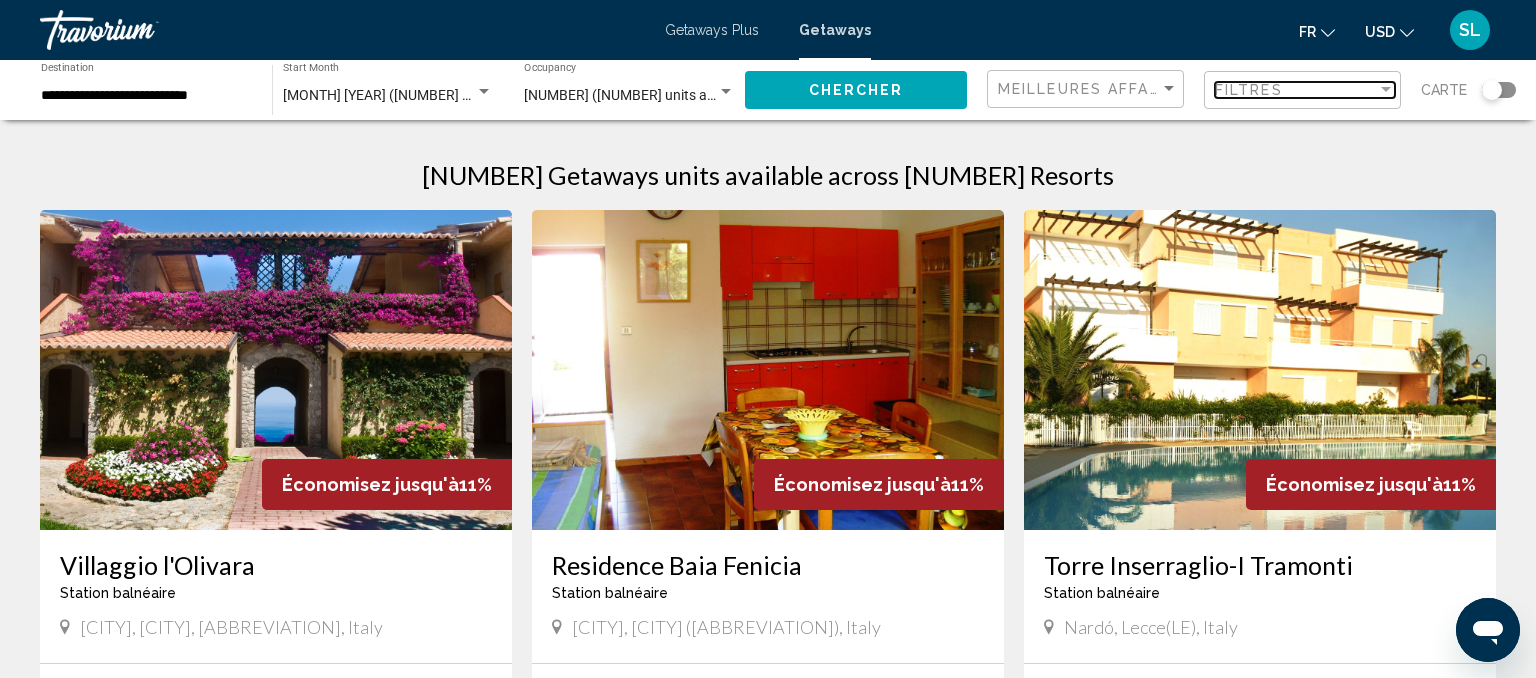 click on "Filtres" at bounding box center [1296, 90] 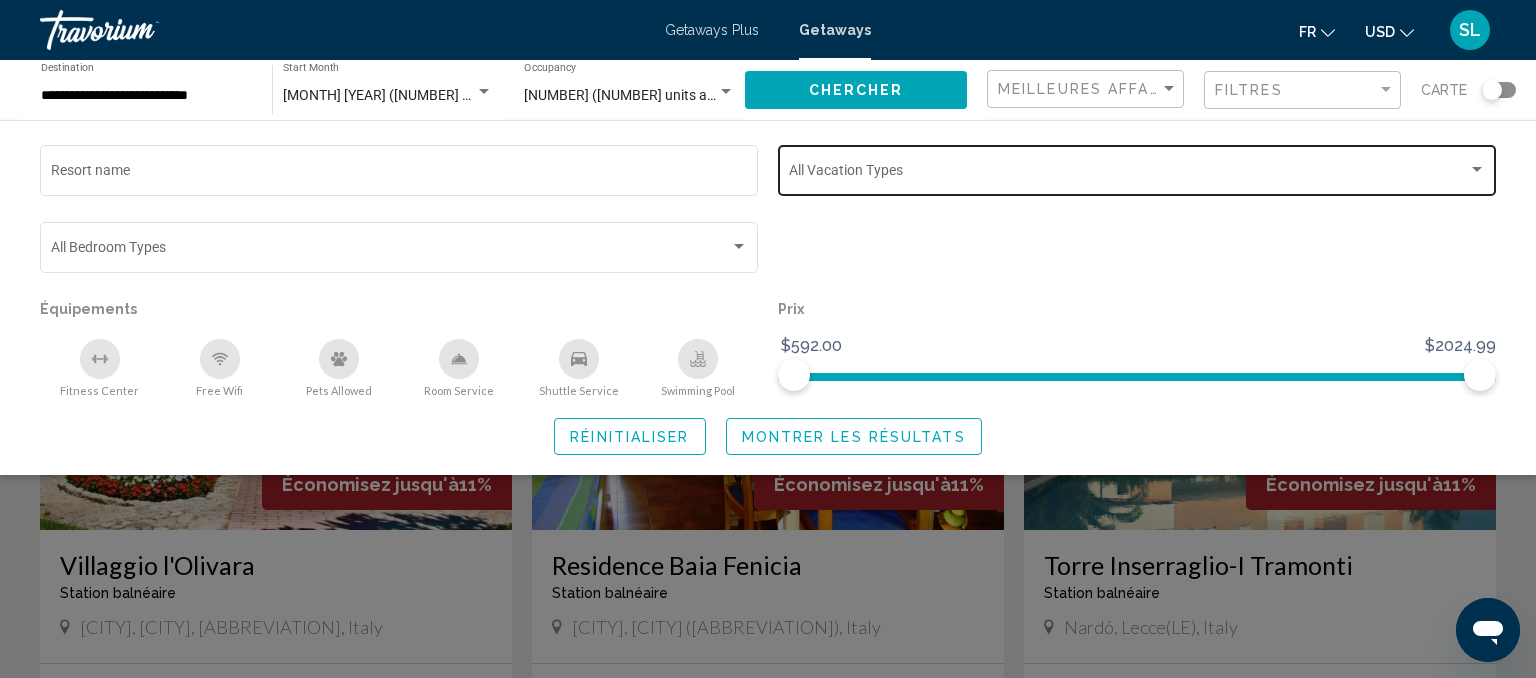 click on "Vacation Types All Vacation Types" 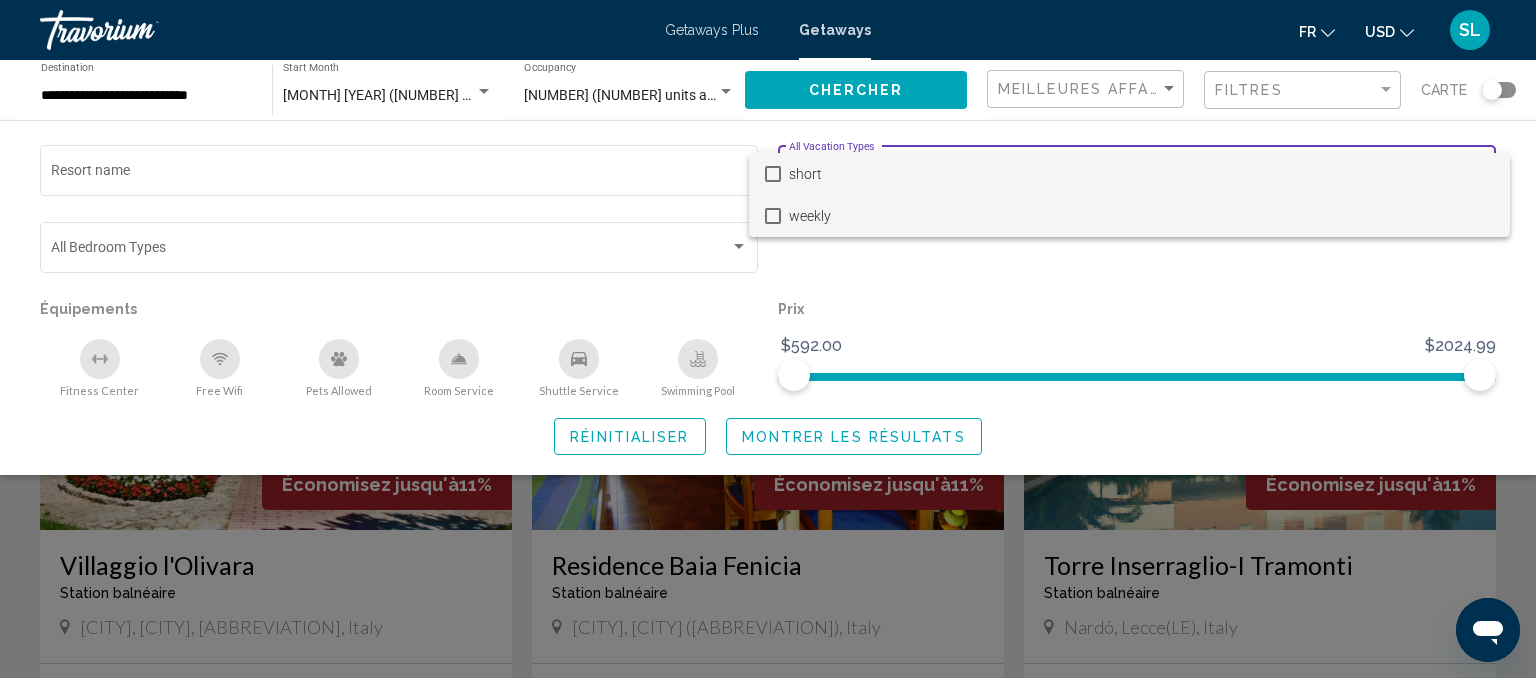 click at bounding box center (773, 216) 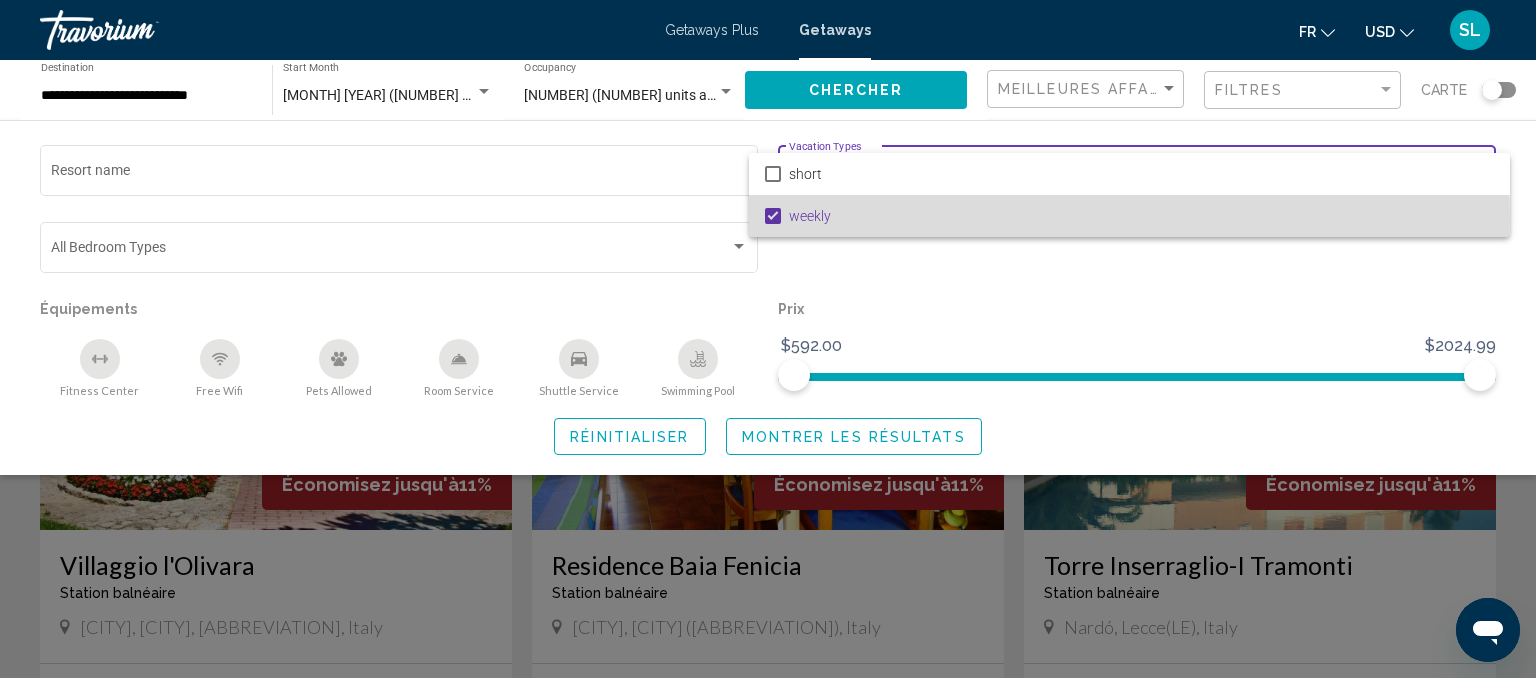 click at bounding box center [773, 216] 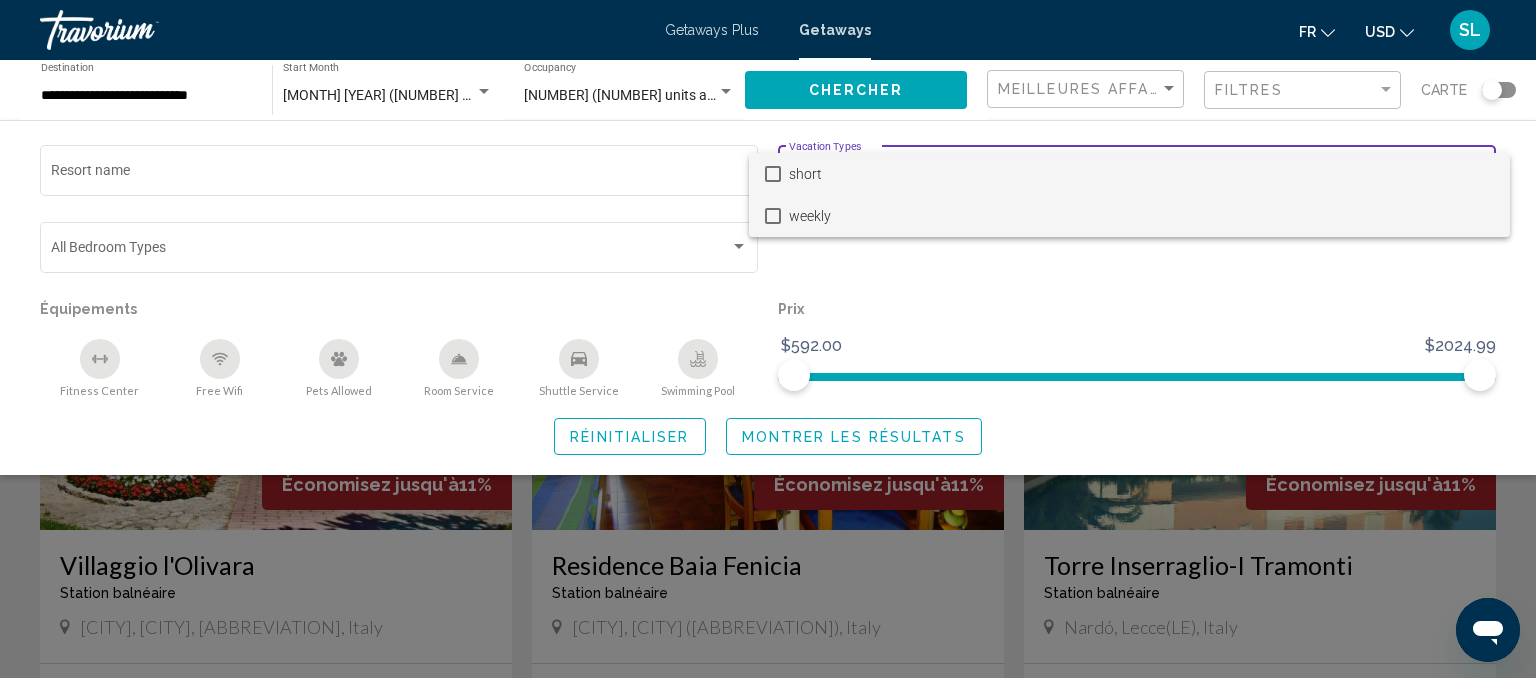 click at bounding box center (773, 174) 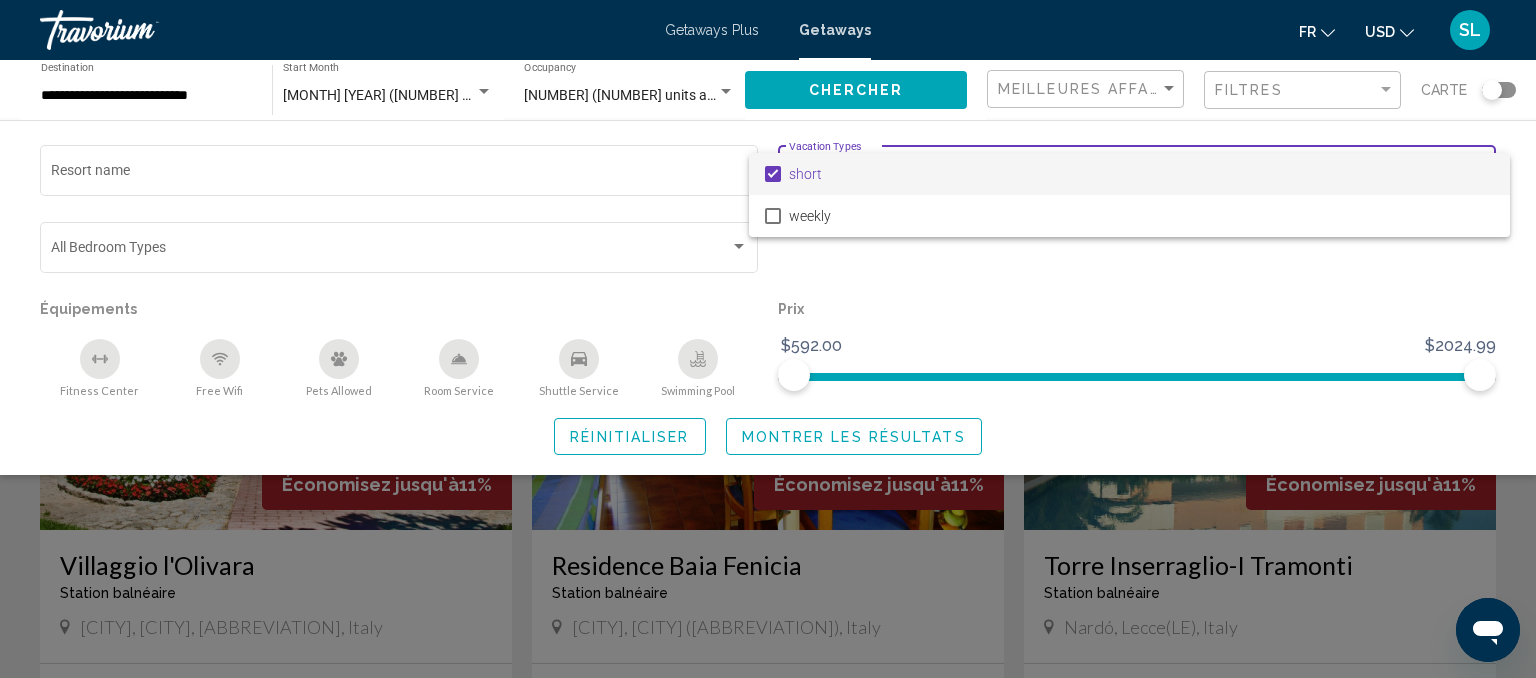 click at bounding box center [768, 339] 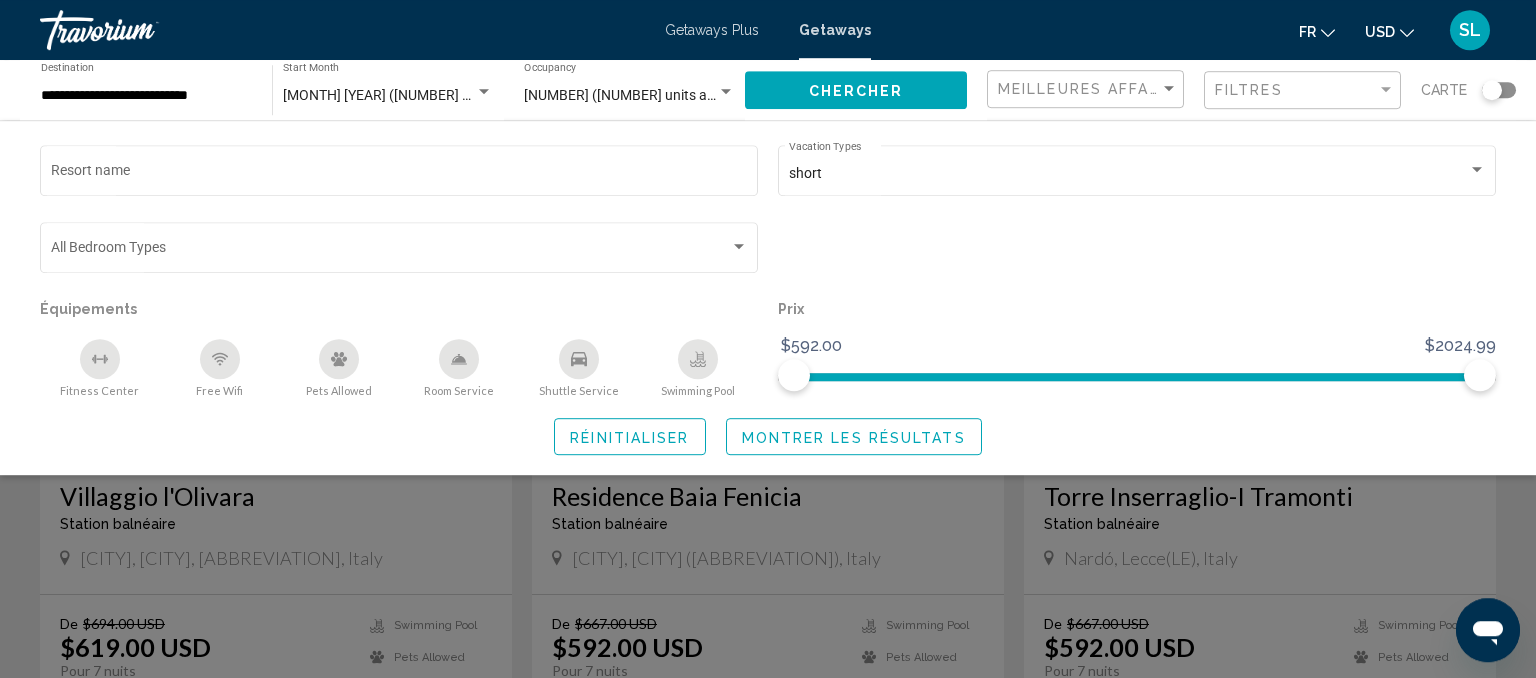 scroll, scrollTop: 105, scrollLeft: 0, axis: vertical 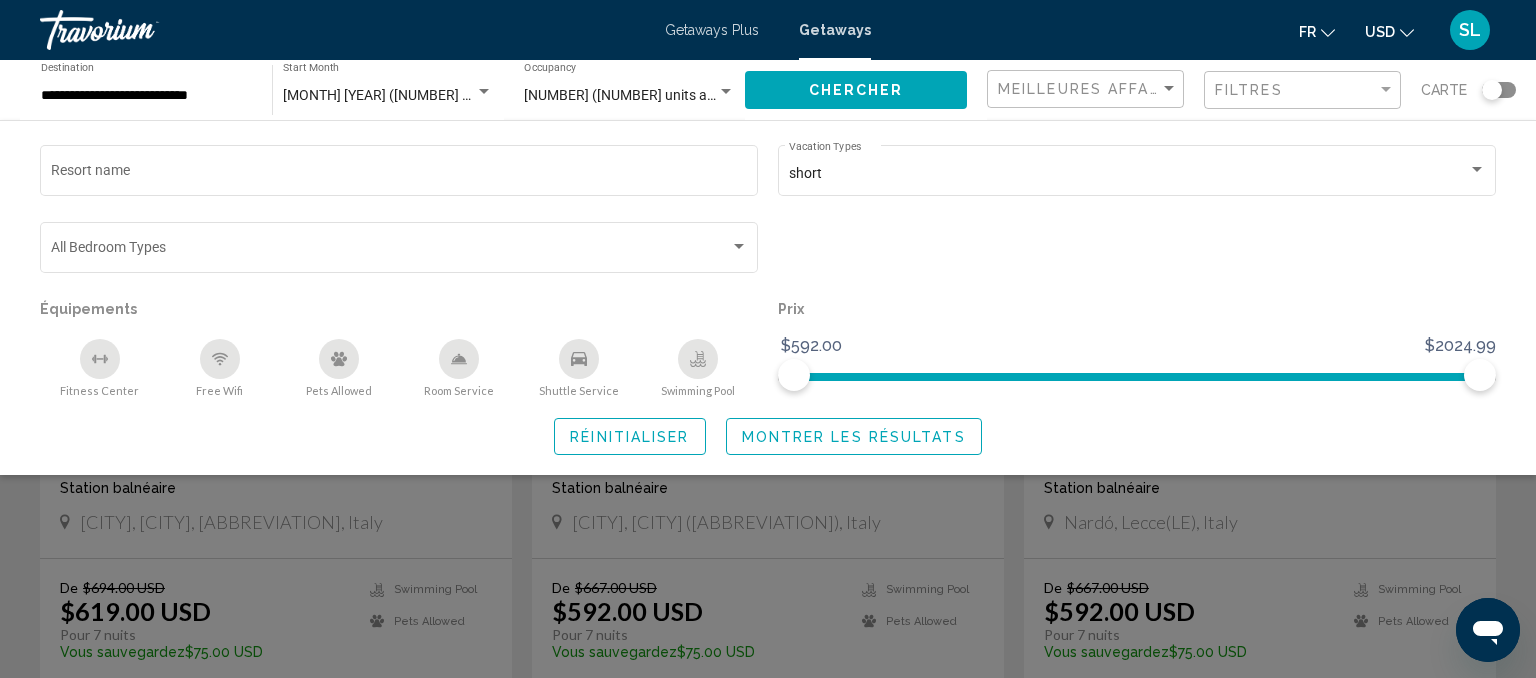click 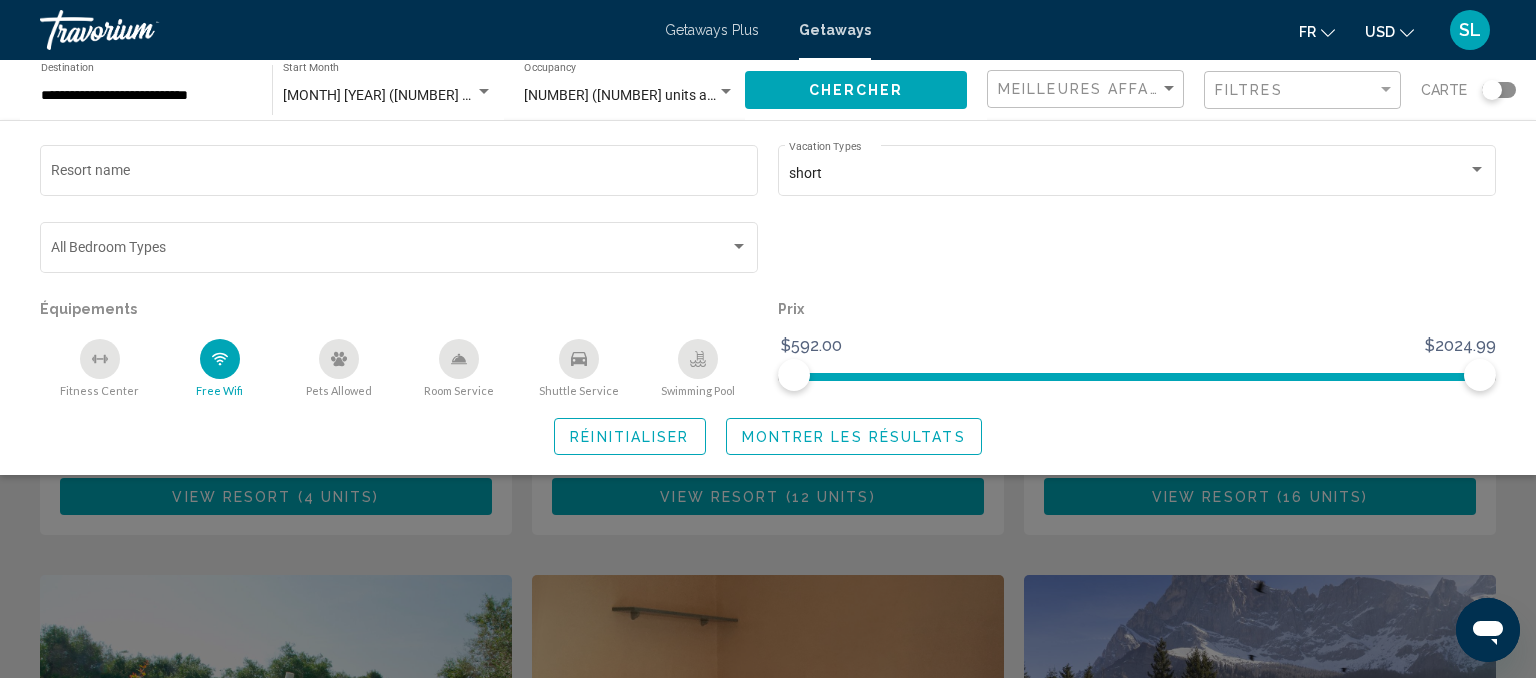 scroll, scrollTop: 0, scrollLeft: 0, axis: both 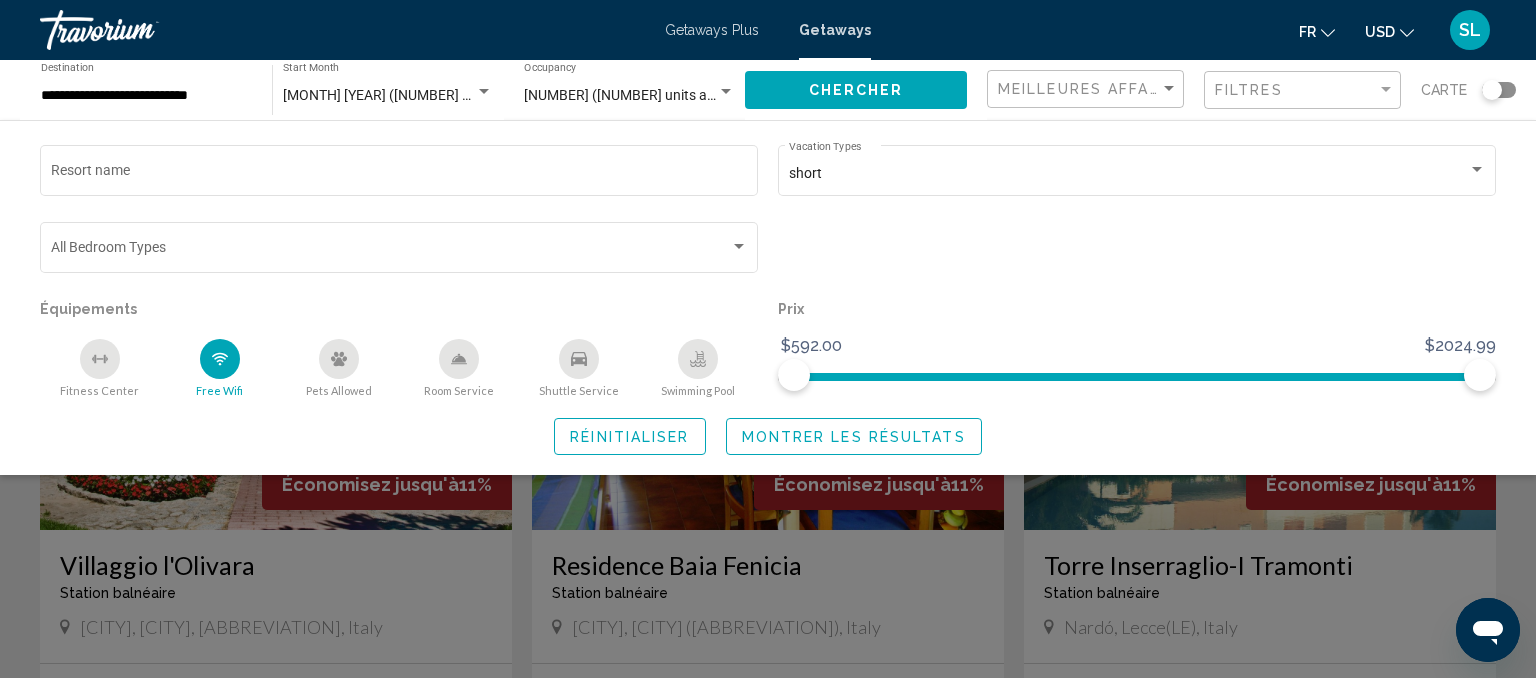 click 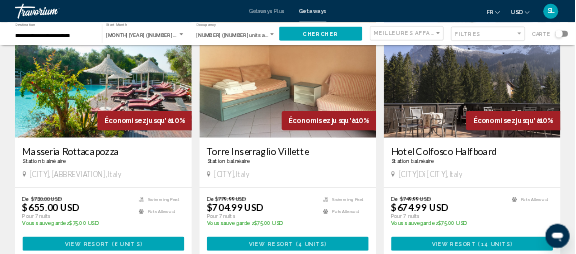 scroll, scrollTop: 0, scrollLeft: 0, axis: both 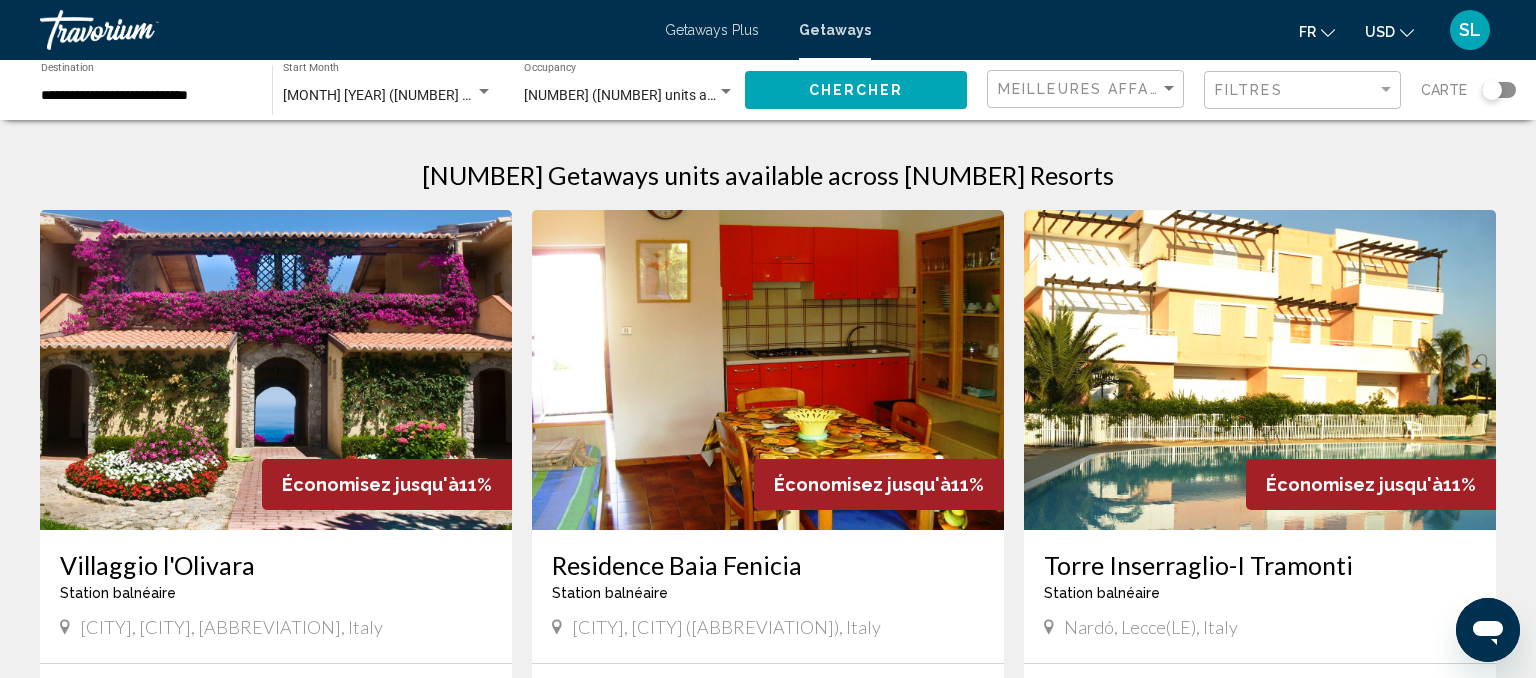 click 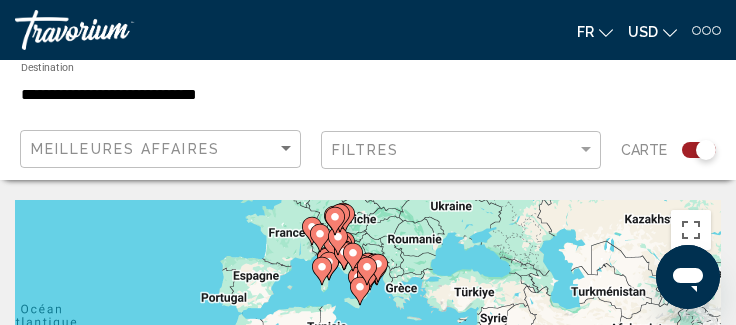 drag, startPoint x: 413, startPoint y: 246, endPoint x: 145, endPoint y: 215, distance: 269.78696 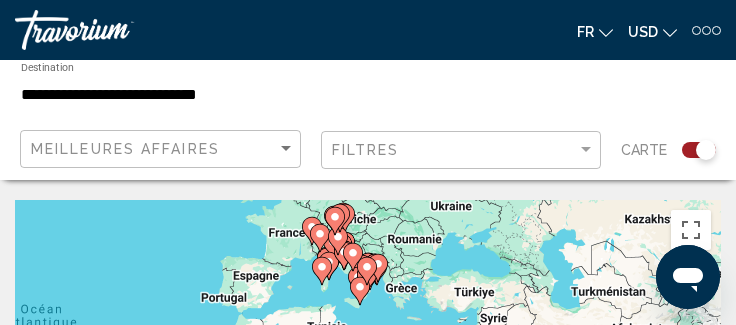 click on "Pour activer le glissement avec le clavier, appuyez sur Alt+Entrée. Une fois ce mode activé, utilisez les touches fléchées pour déplacer le repère. Pour valider le déplacement, appuyez sur Entrée. Pour annuler, appuyez sur Échap." at bounding box center [368, 400] 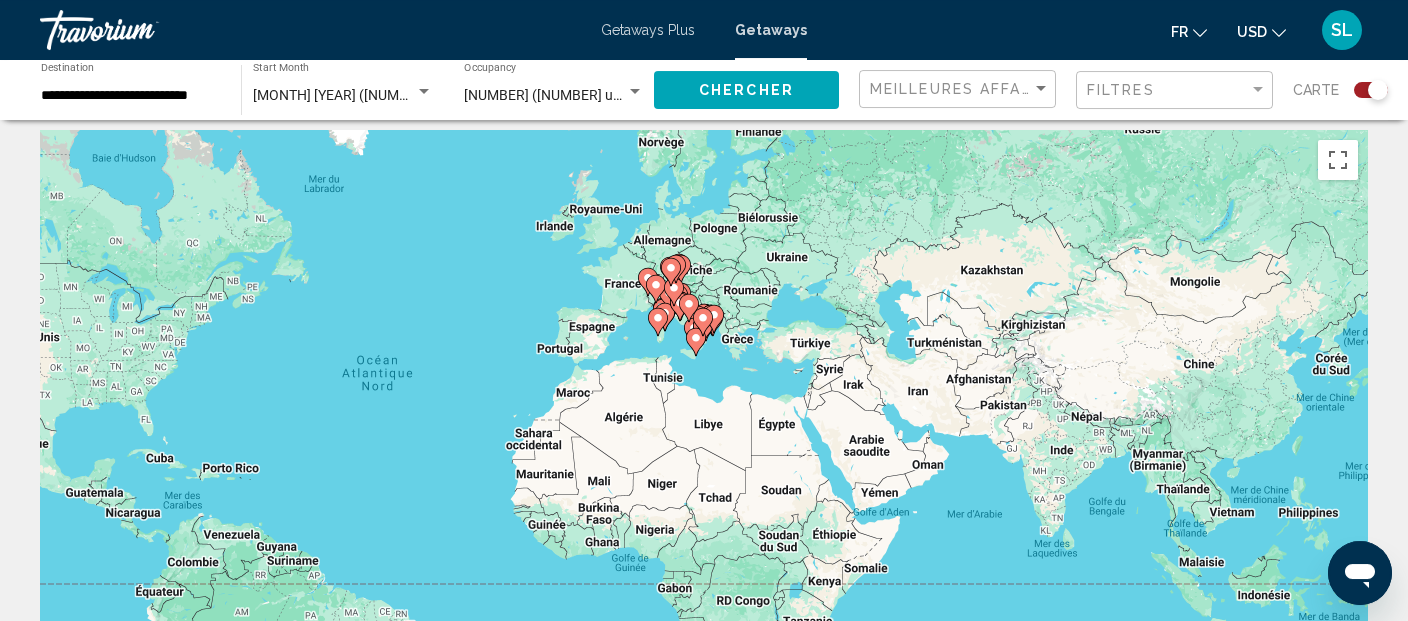 scroll, scrollTop: 0, scrollLeft: 0, axis: both 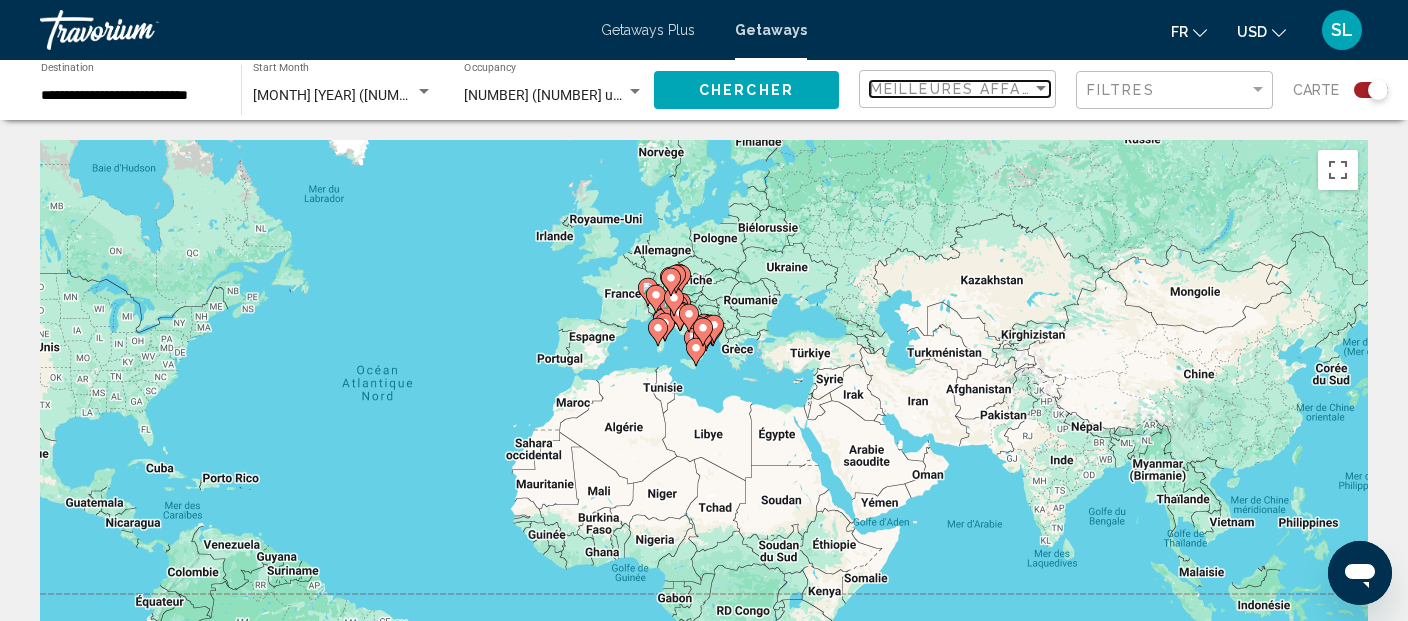 click on "Meilleures affaires" at bounding box center [964, 89] 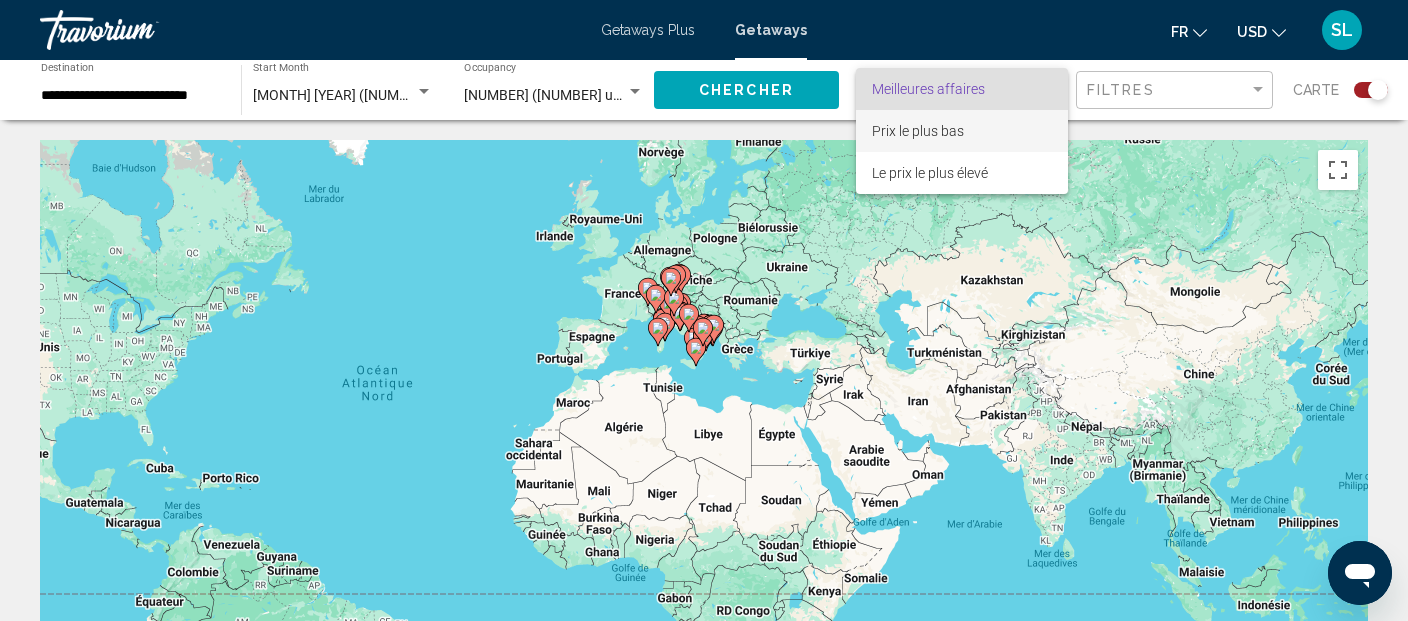 click on "Prix ​​le plus bas" at bounding box center (962, 131) 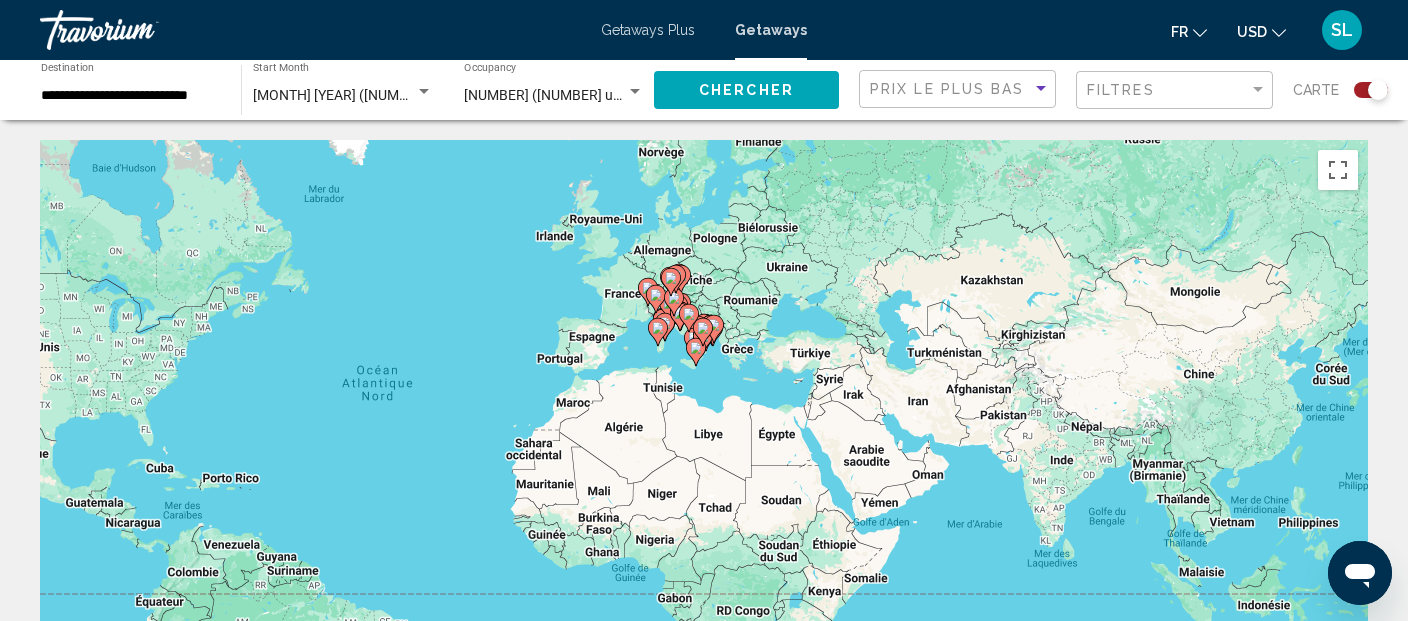 click 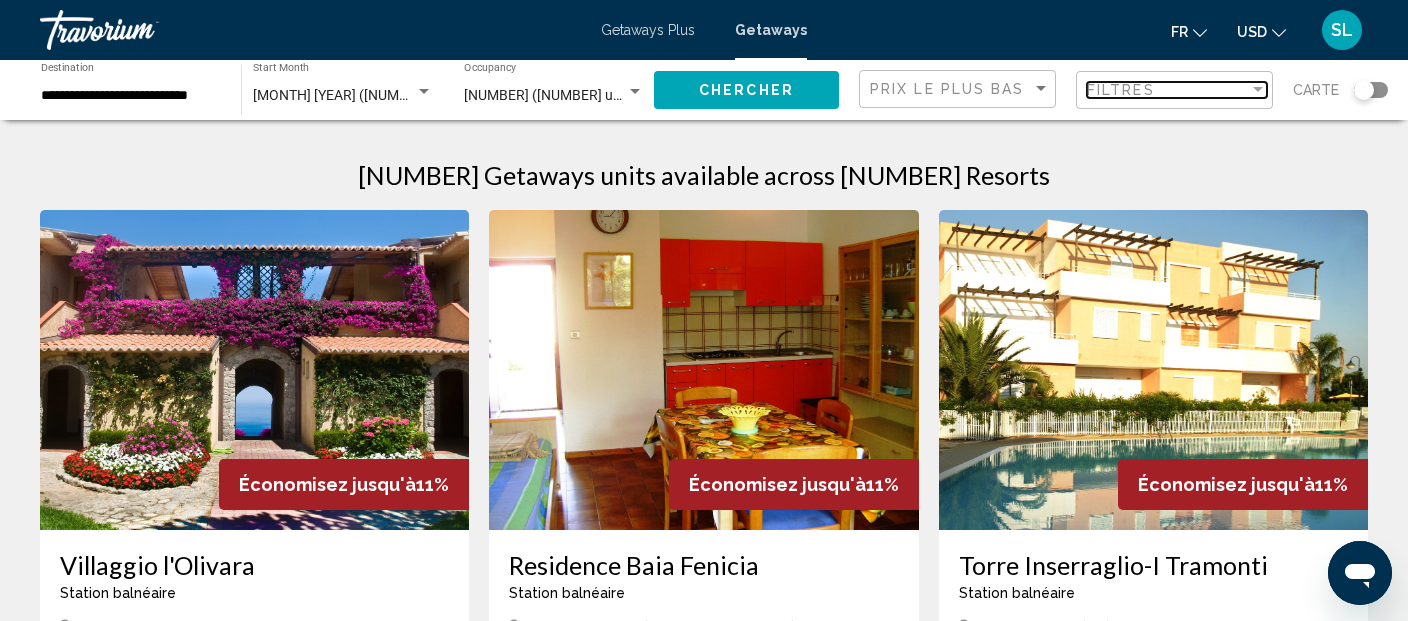click on "Filtres" at bounding box center (1168, 90) 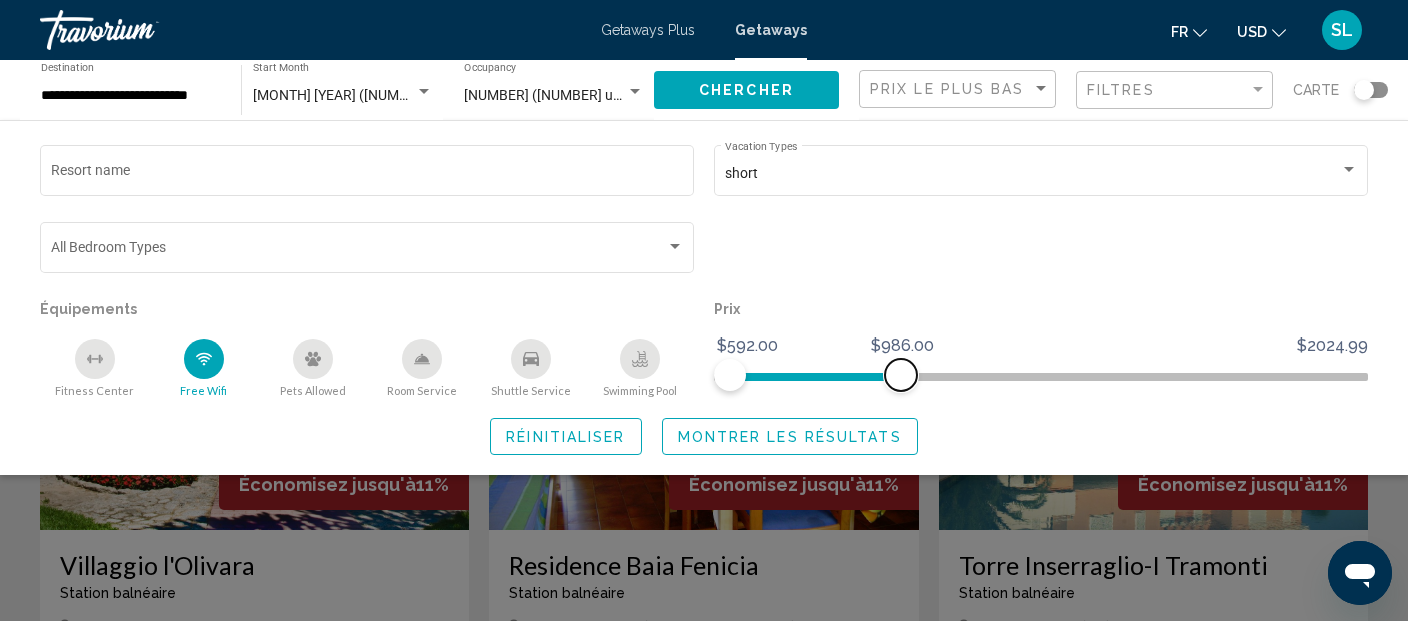 drag, startPoint x: 1348, startPoint y: 373, endPoint x: 901, endPoint y: 388, distance: 447.25162 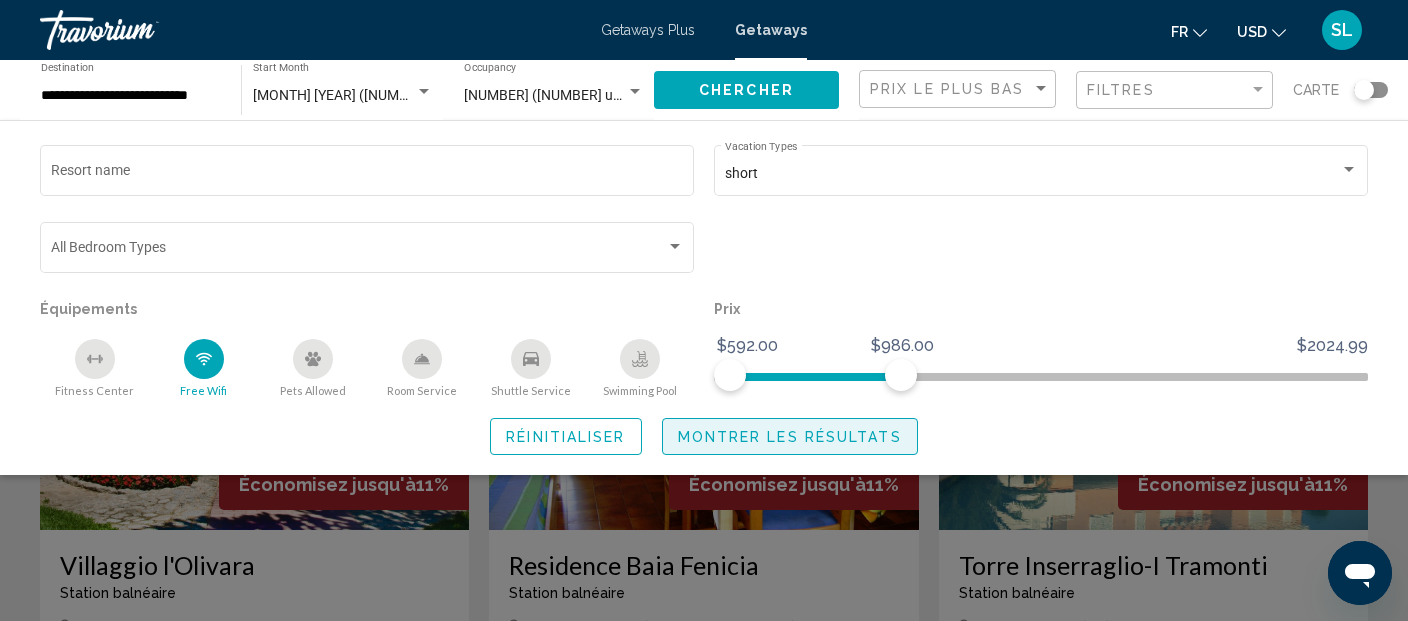 click on "Montrer les résultats" 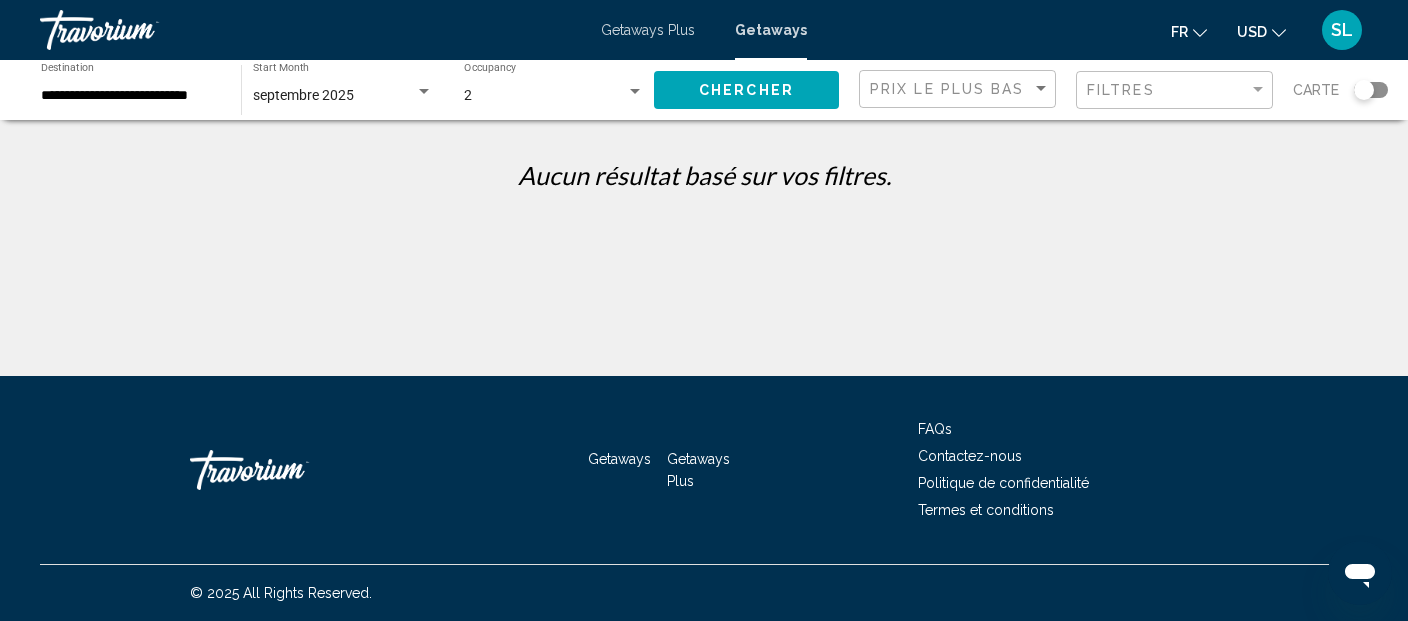 click on "Filtres" 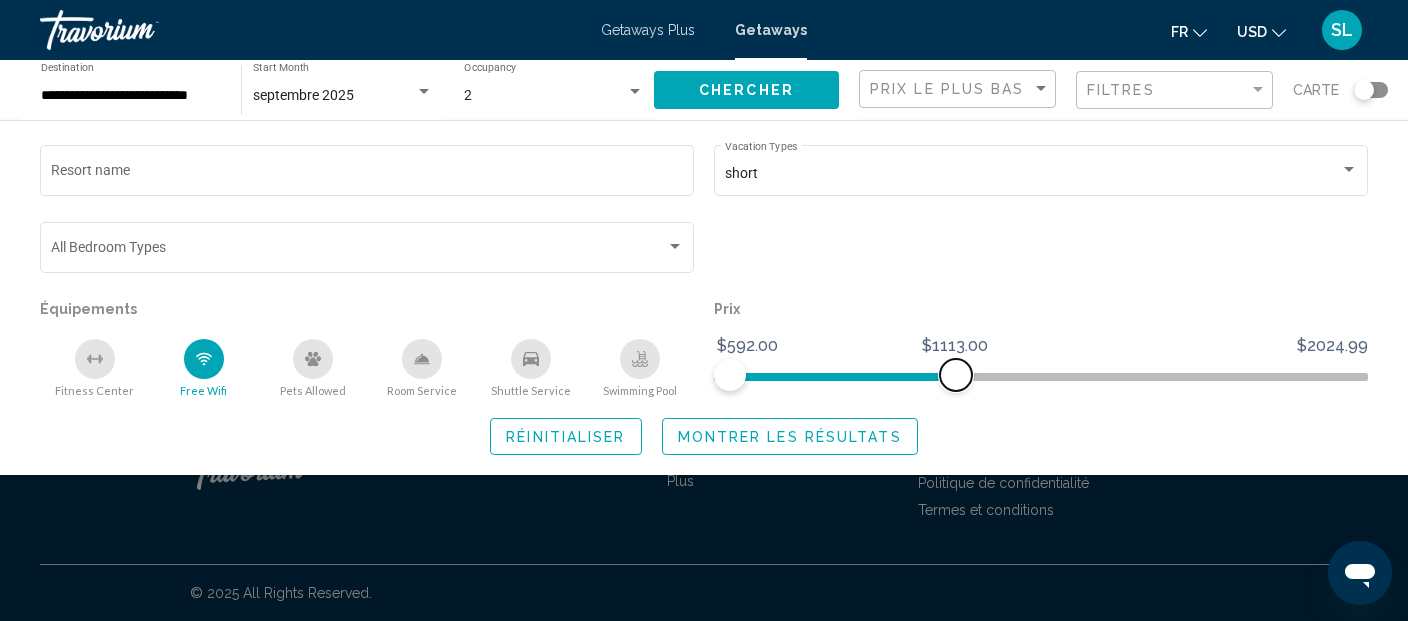 drag, startPoint x: 898, startPoint y: 381, endPoint x: 956, endPoint y: 385, distance: 58.137768 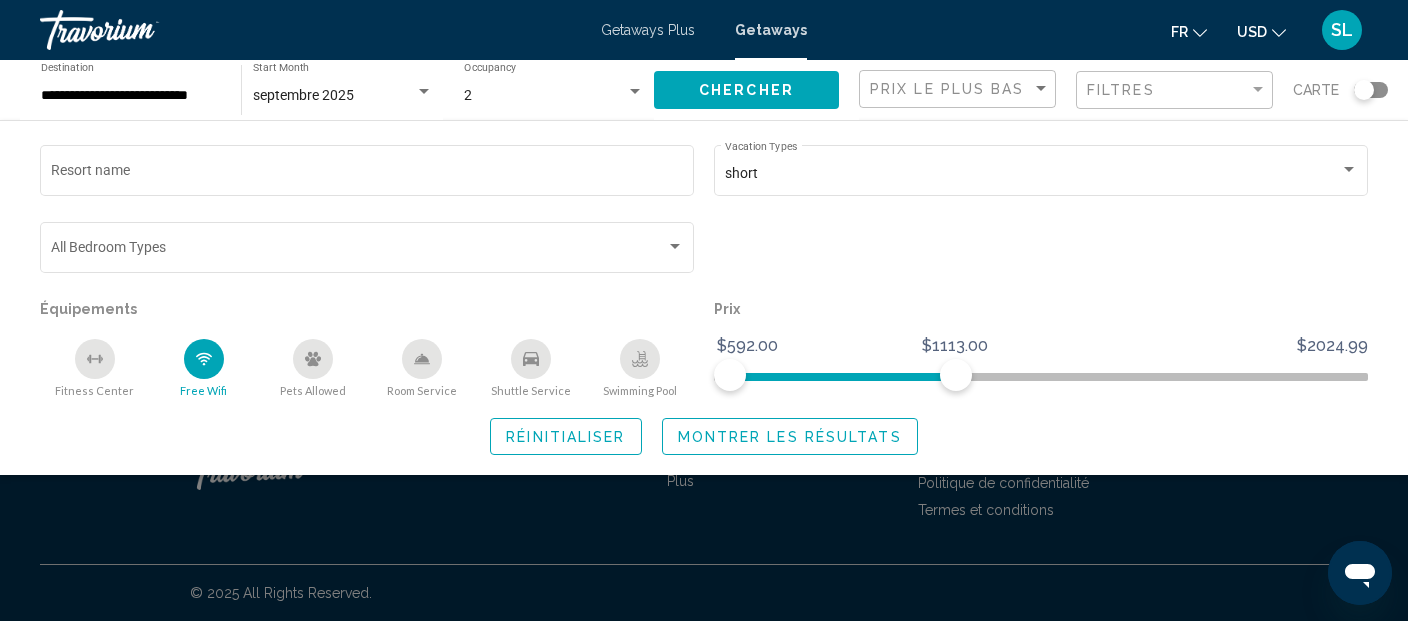 click on "Montrer les résultats" 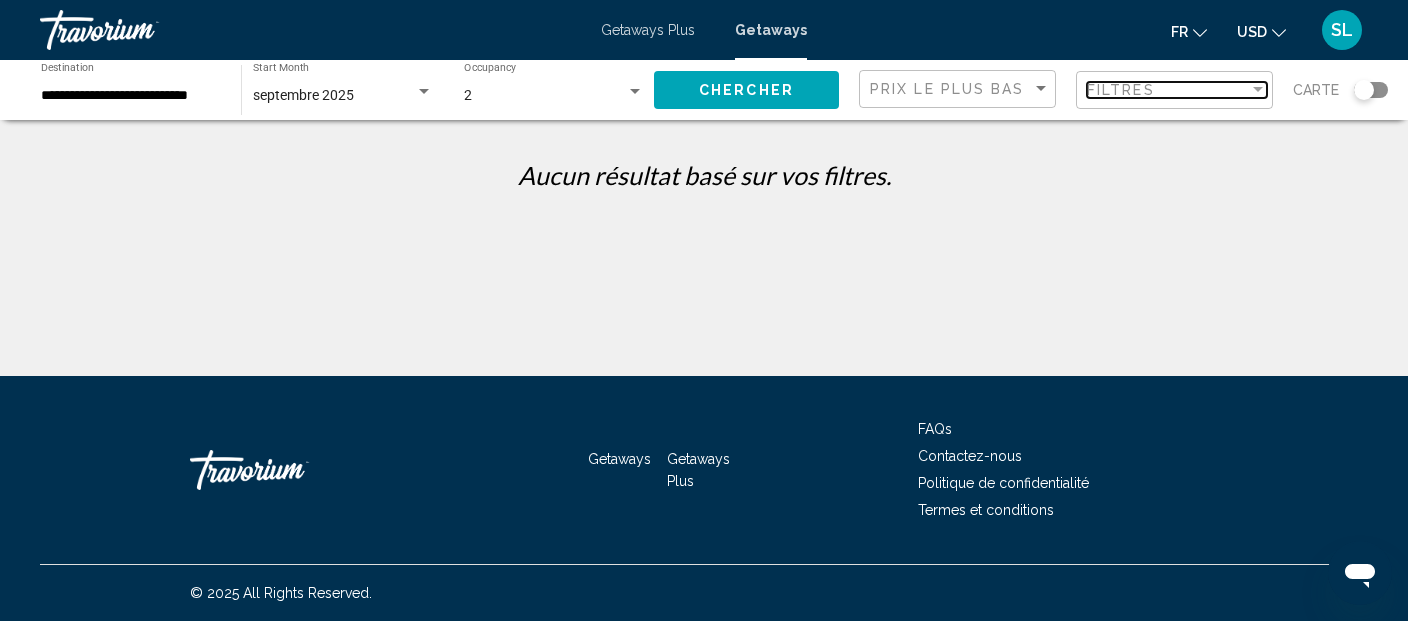 click on "Filtres" at bounding box center [1168, 90] 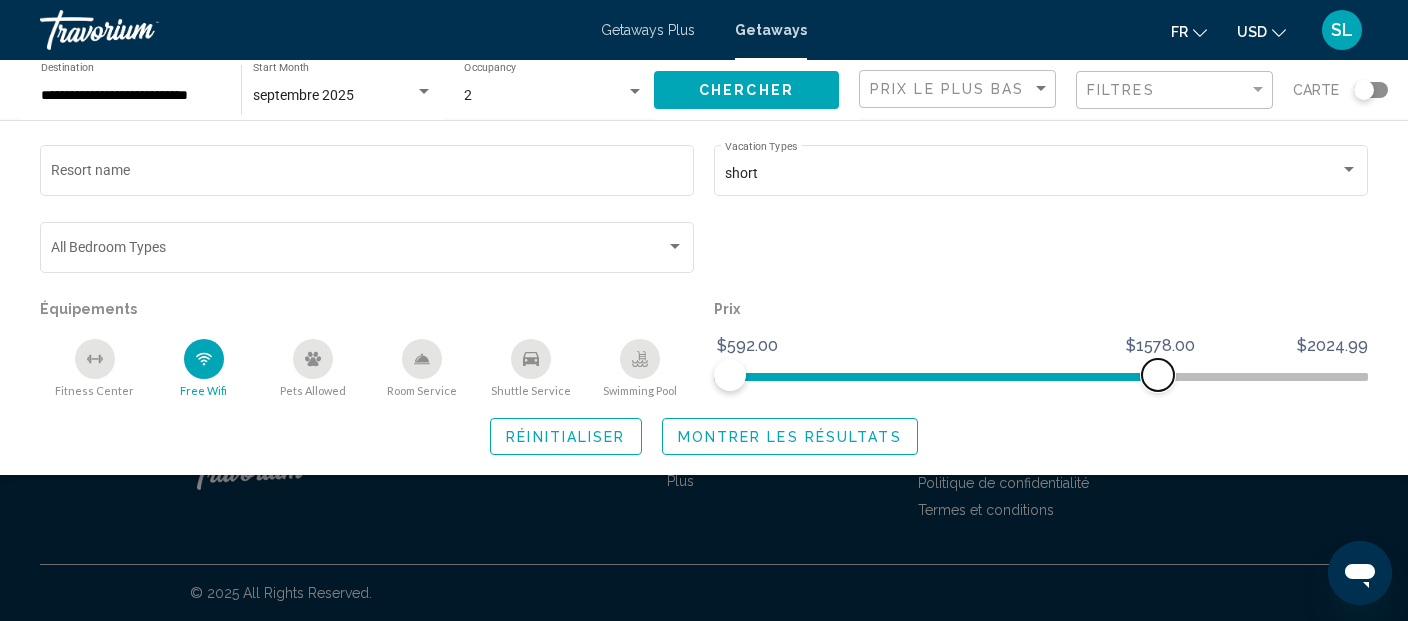 drag, startPoint x: 959, startPoint y: 387, endPoint x: 1228, endPoint y: 384, distance: 269.01672 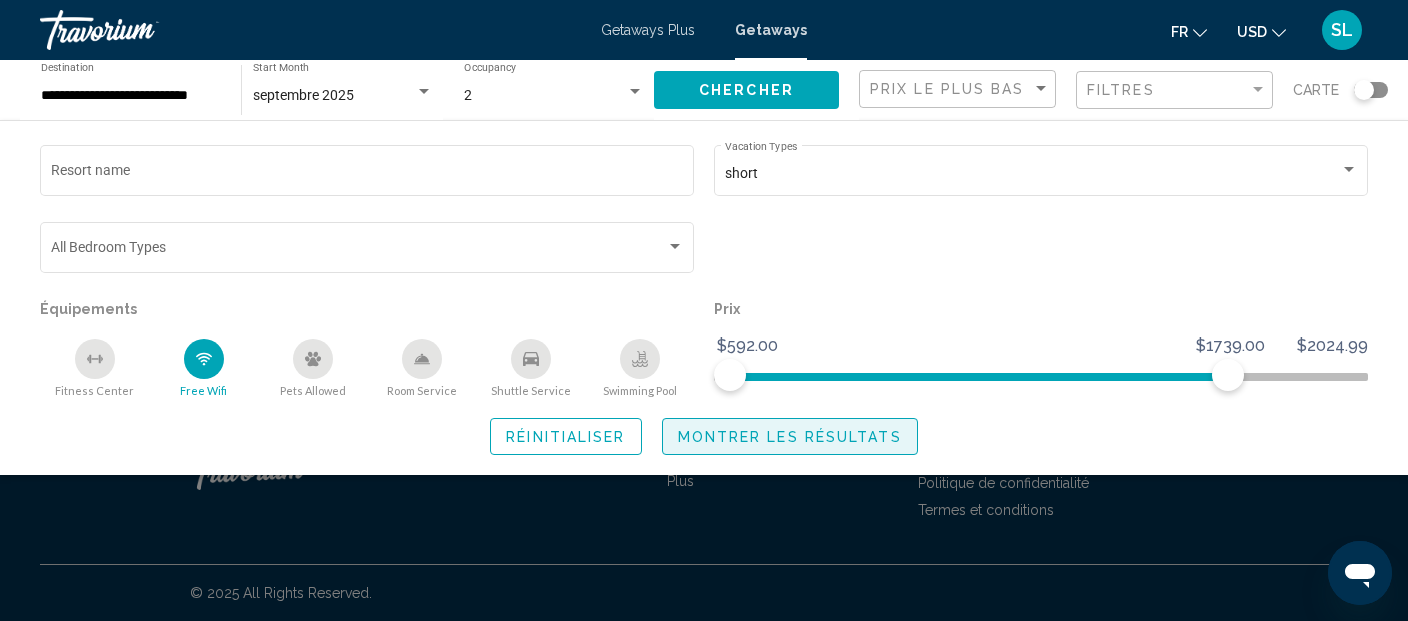 click on "Montrer les résultats" 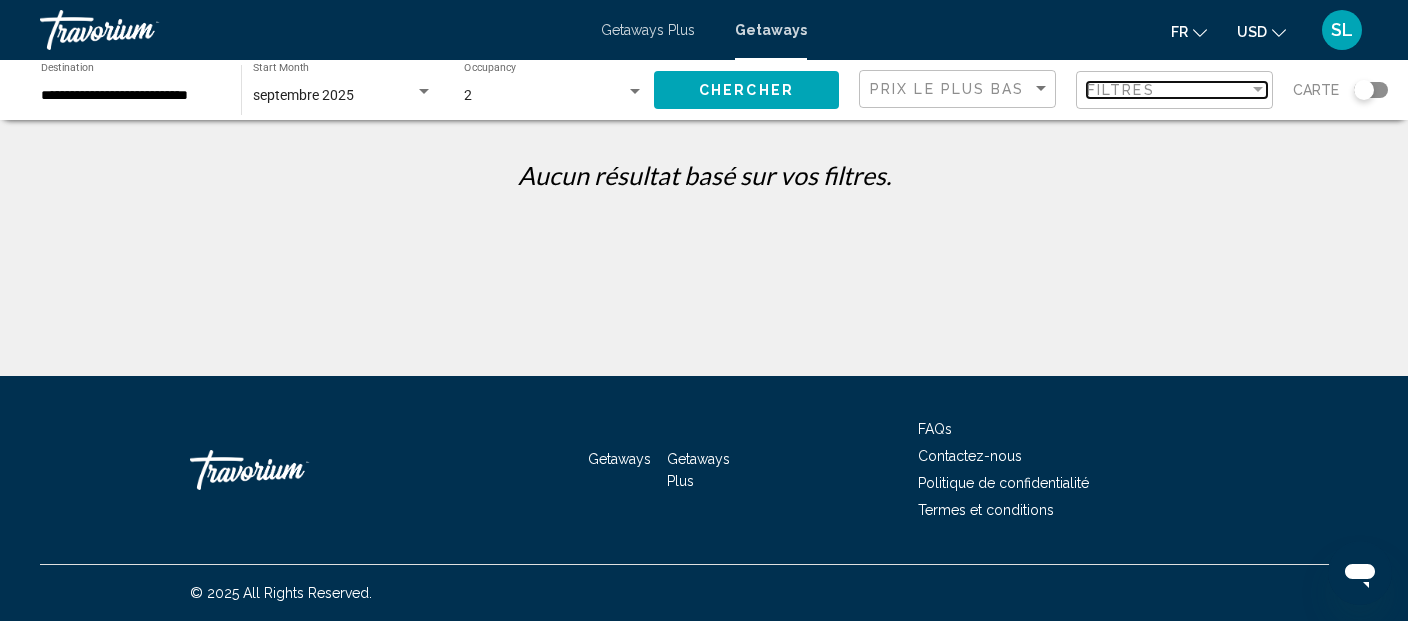 click on "Filtres" at bounding box center [1168, 90] 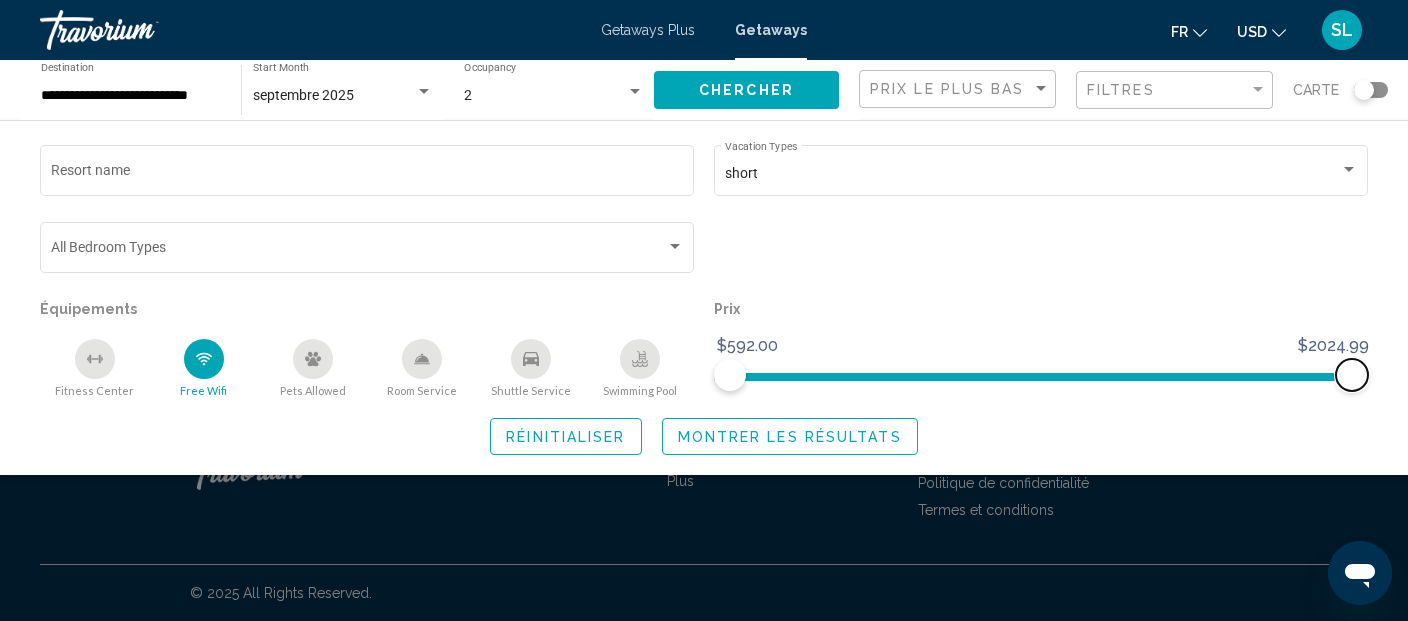 drag, startPoint x: 1227, startPoint y: 375, endPoint x: 1407, endPoint y: 369, distance: 180.09998 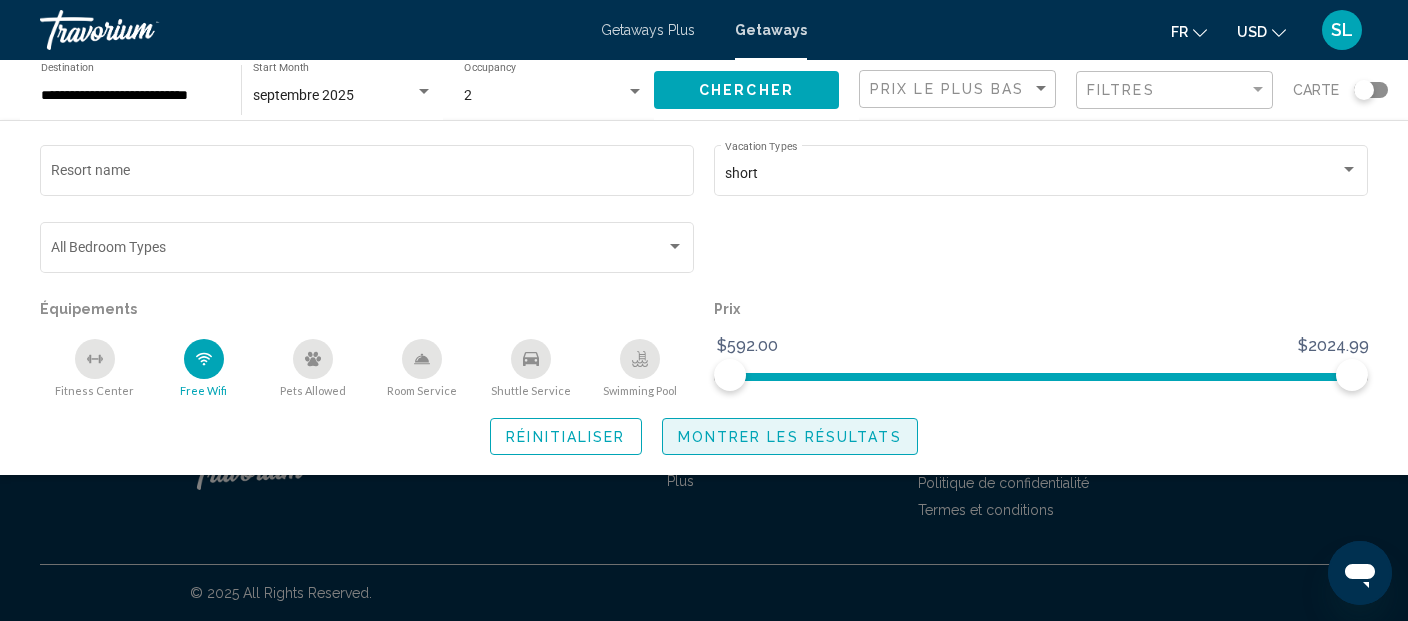 click on "Montrer les résultats" 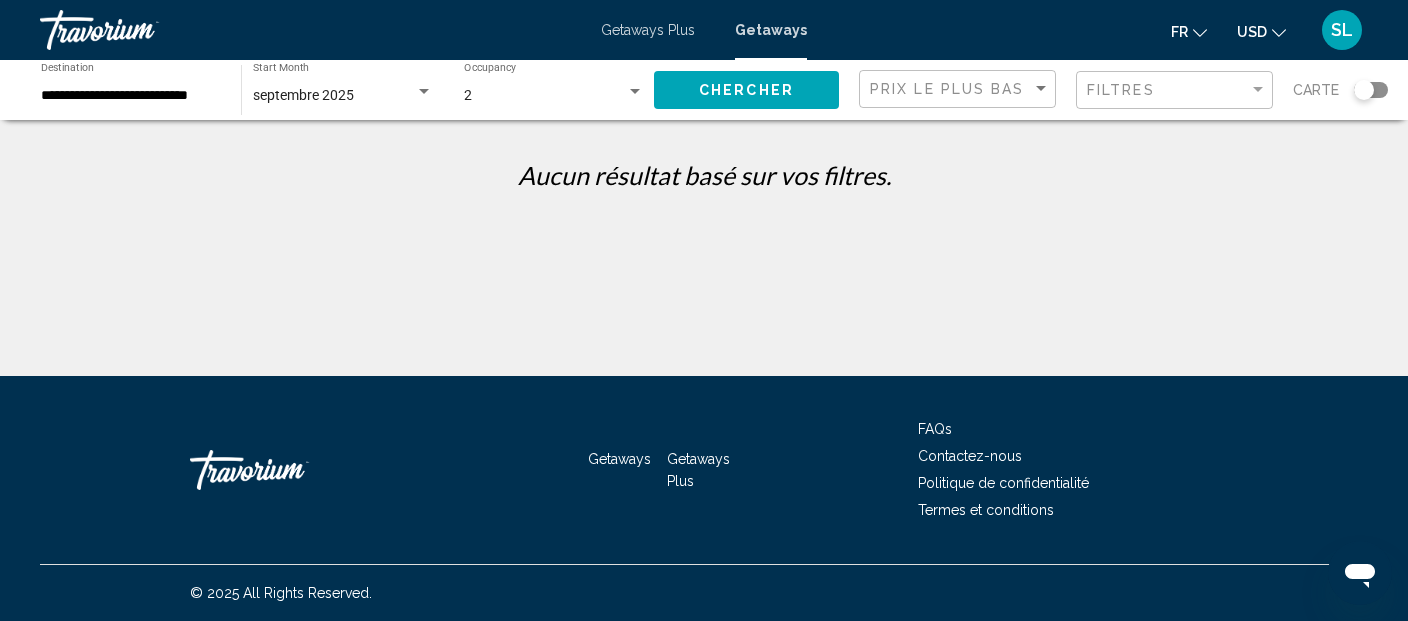 click on "Chercher" 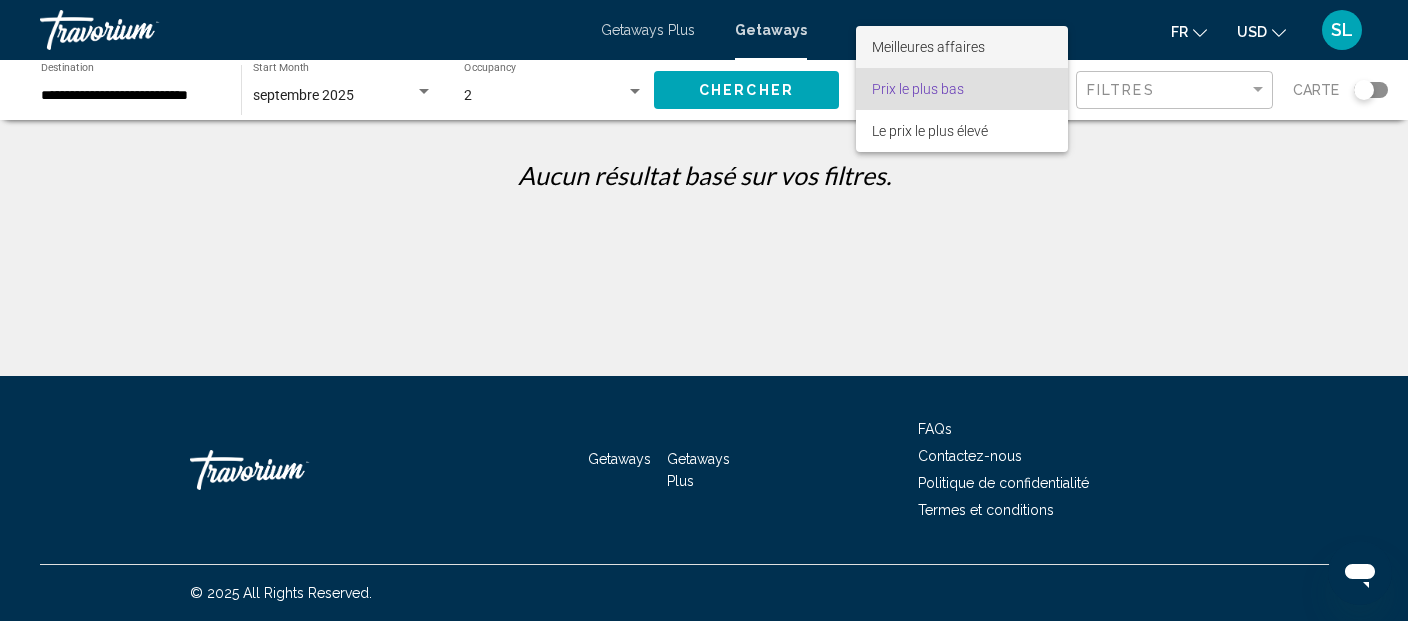 click on "Meilleures affaires" at bounding box center [928, 47] 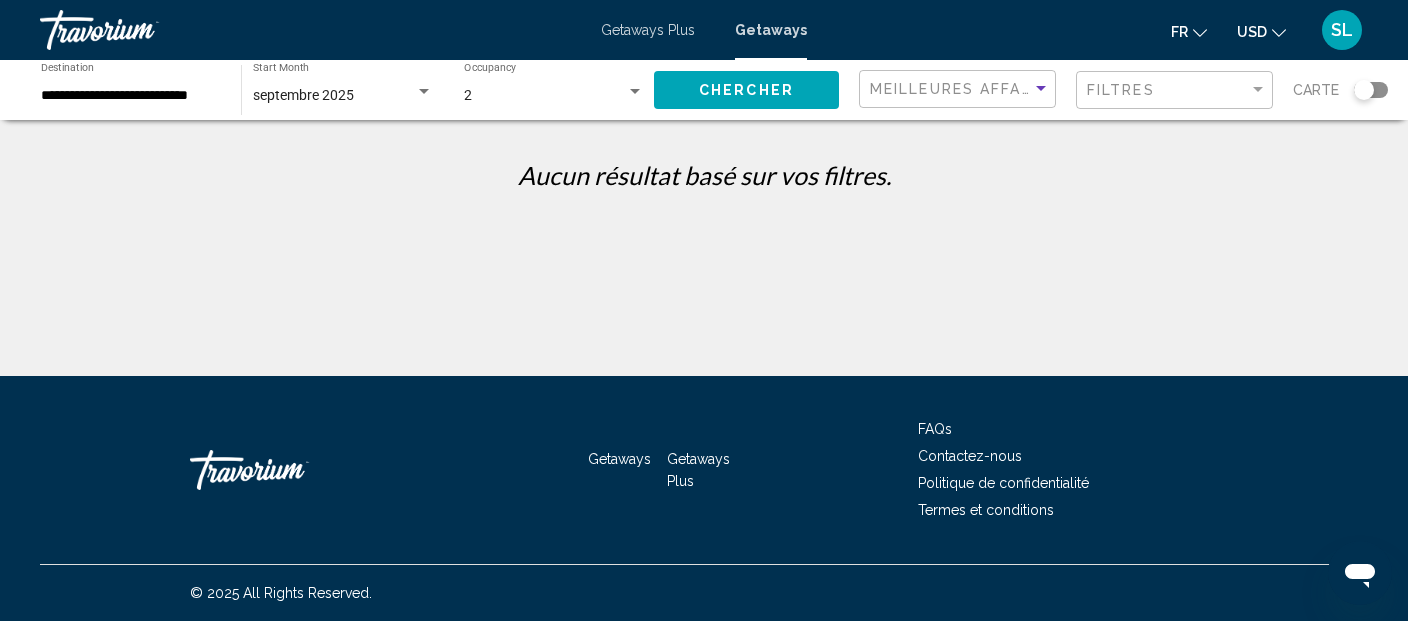 click on "Chercher" 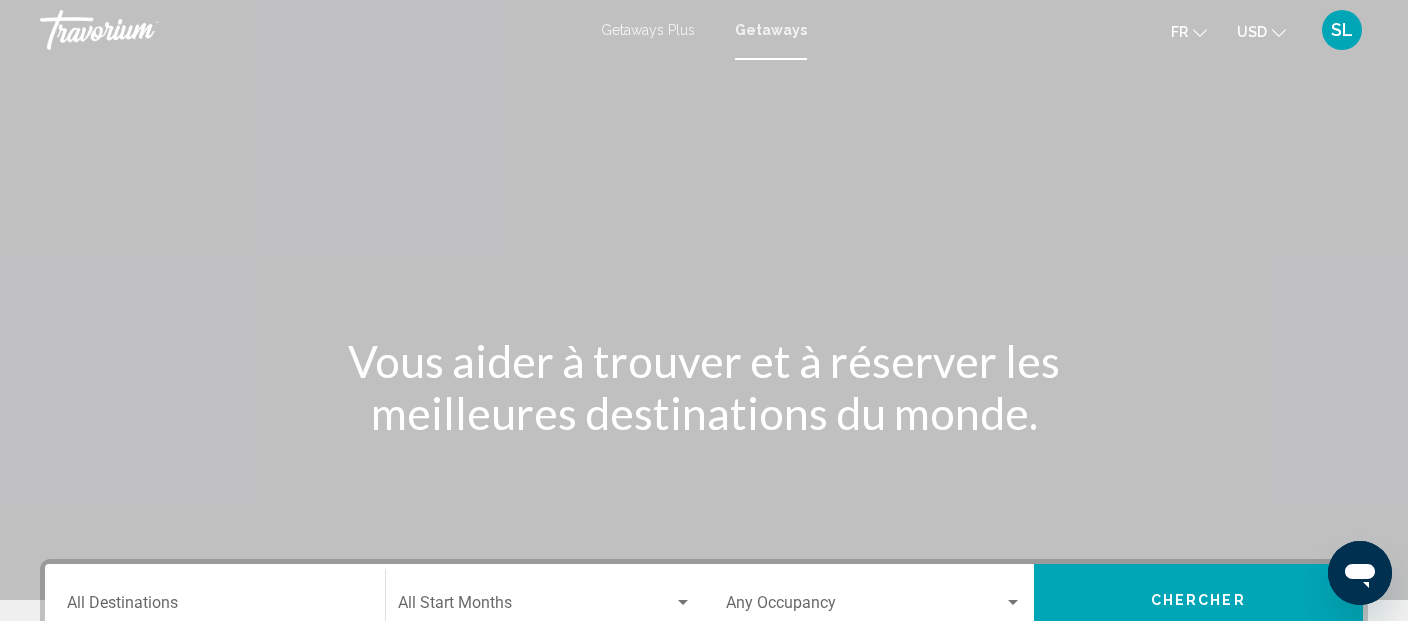 scroll, scrollTop: 211, scrollLeft: 0, axis: vertical 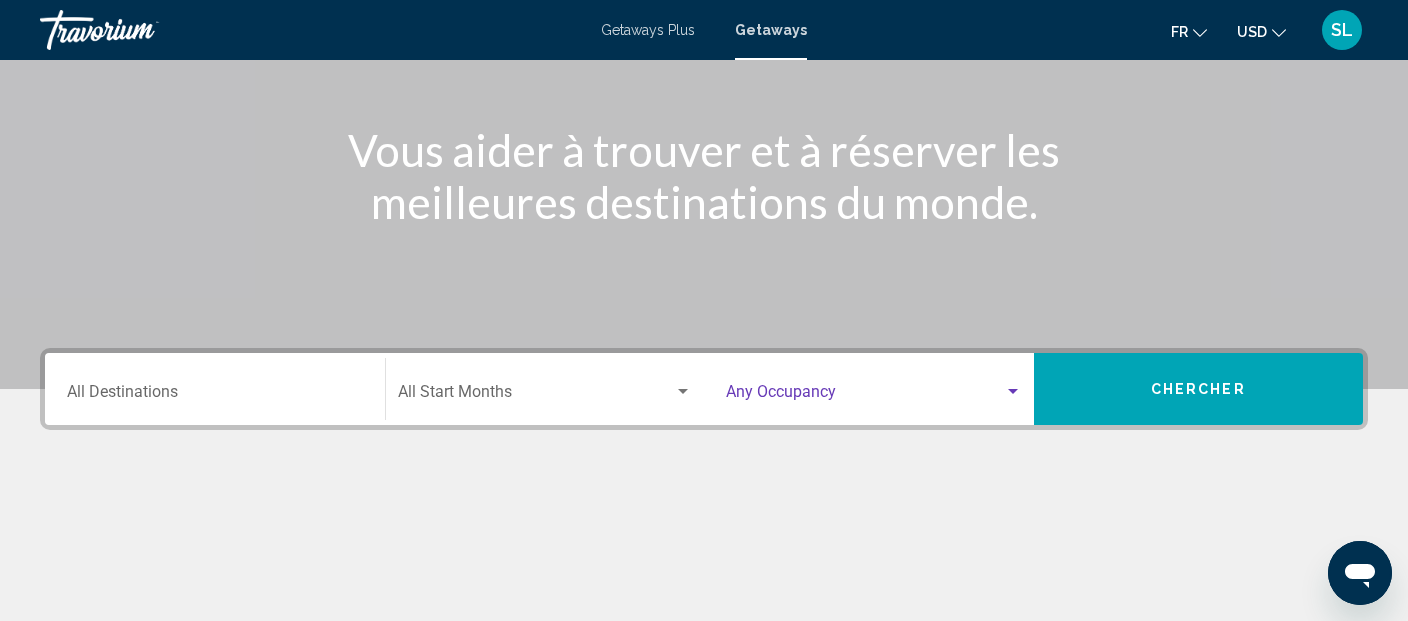 click at bounding box center (865, 396) 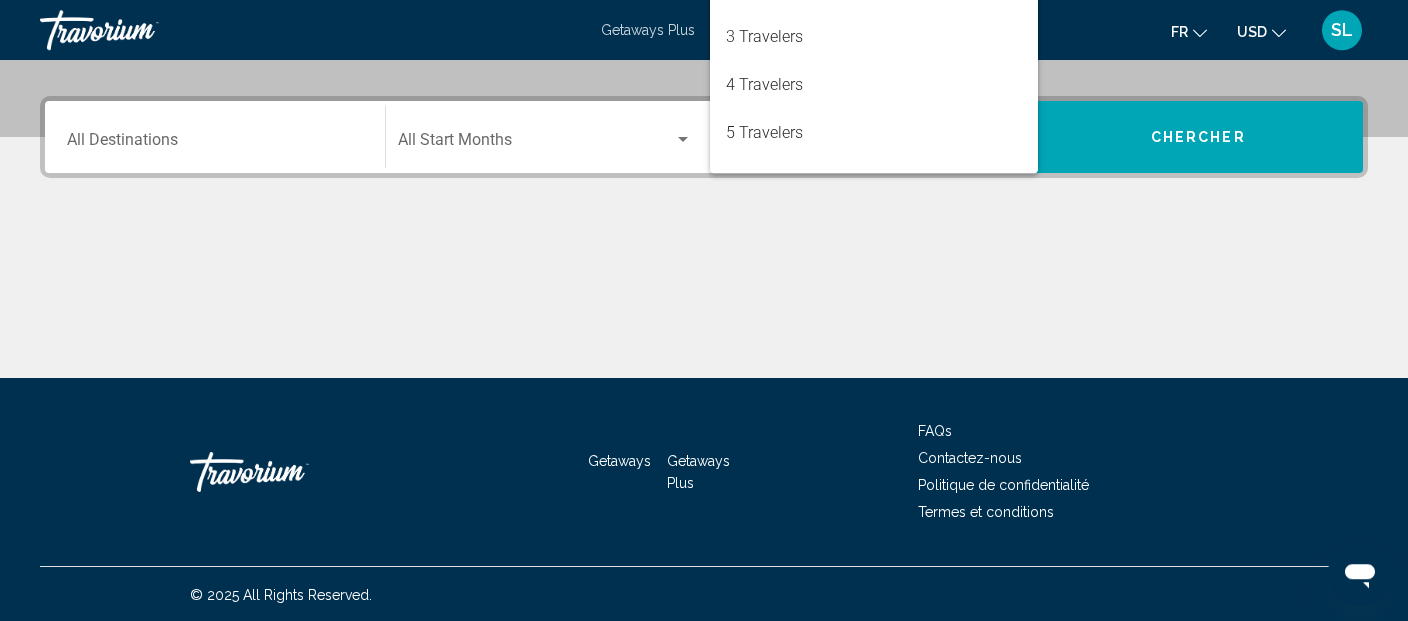 scroll, scrollTop: 41, scrollLeft: 0, axis: vertical 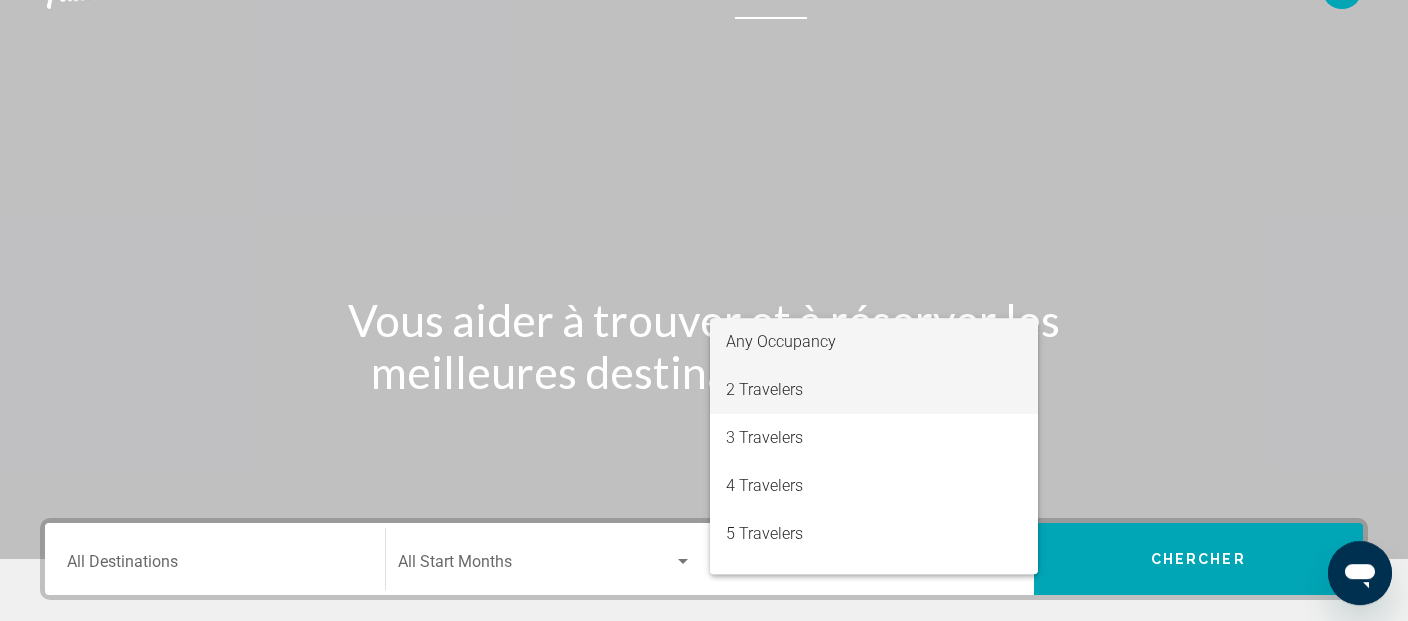 click on "2 Travelers" at bounding box center [874, 390] 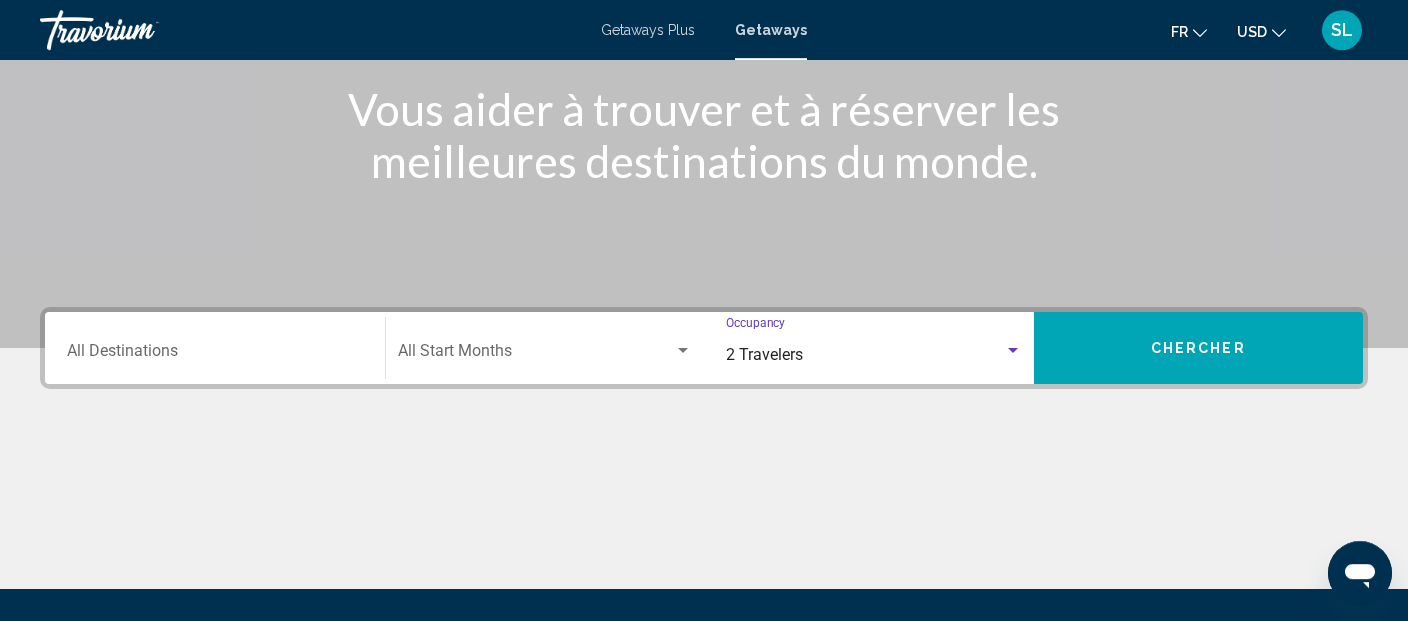 click on "Start Month All Start Months" 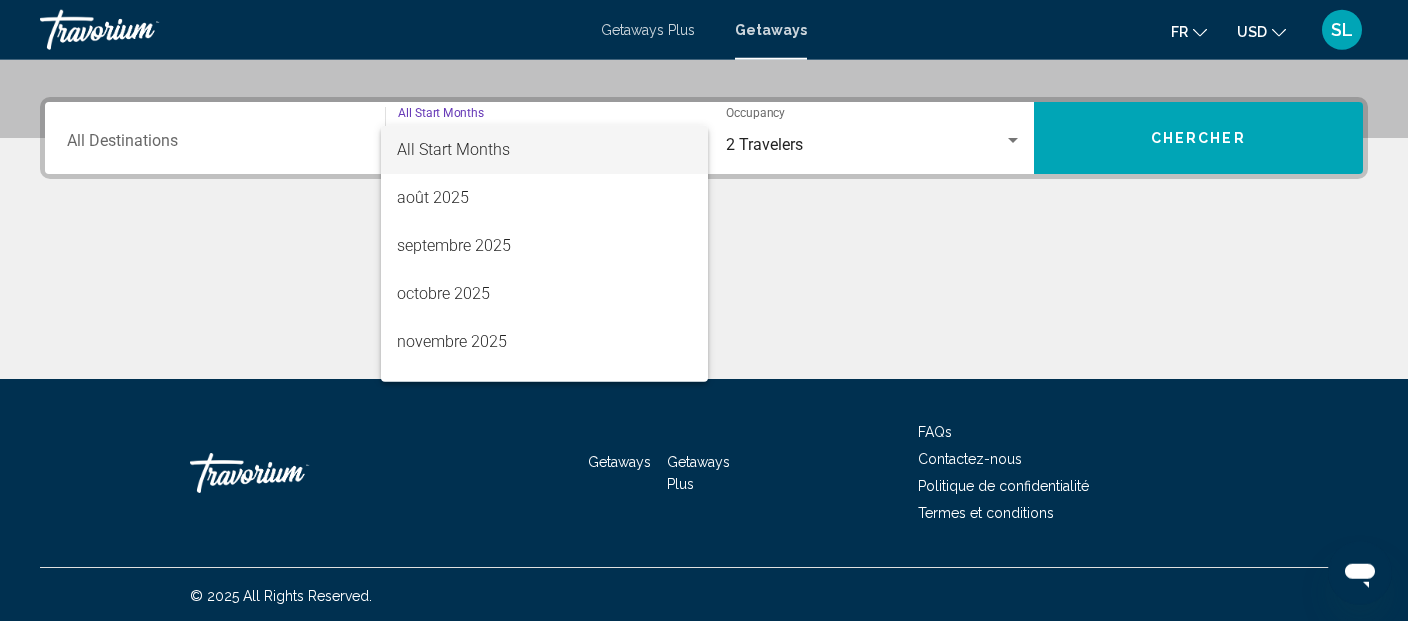 scroll, scrollTop: 463, scrollLeft: 0, axis: vertical 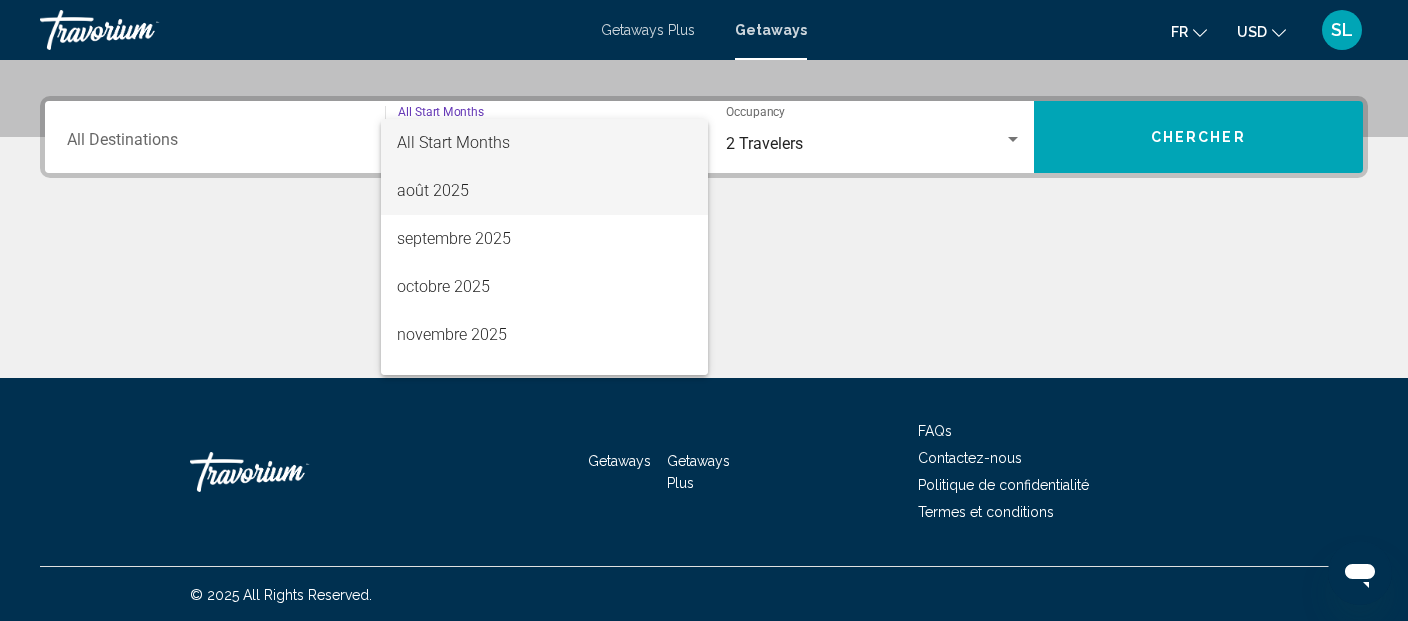 click on "août 2025" at bounding box center [544, 191] 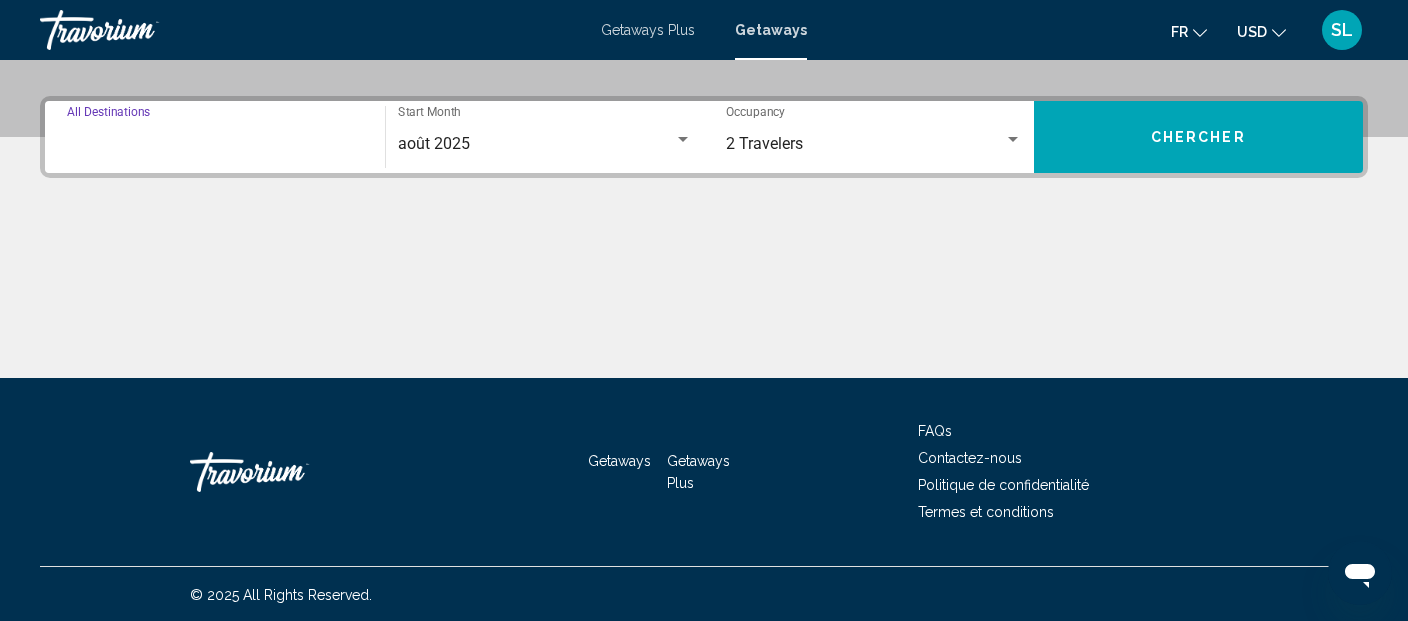 click on "Destination All Destinations" at bounding box center [215, 144] 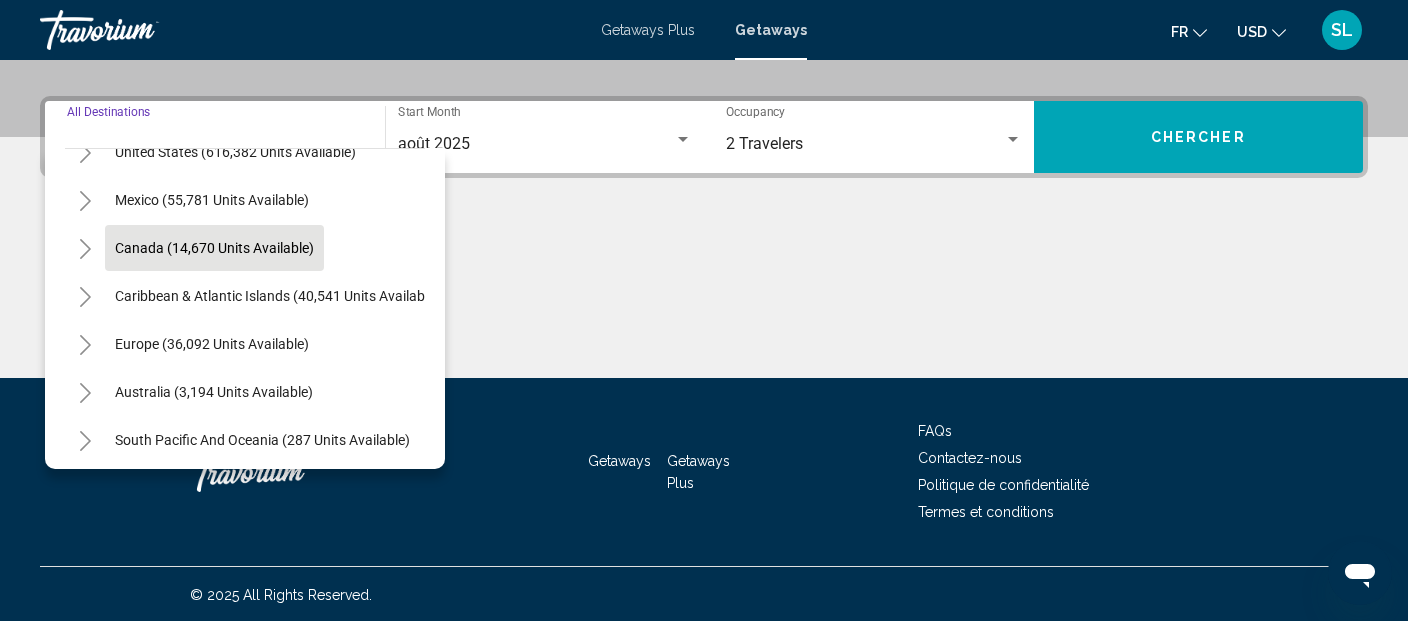 scroll, scrollTop: 114, scrollLeft: 0, axis: vertical 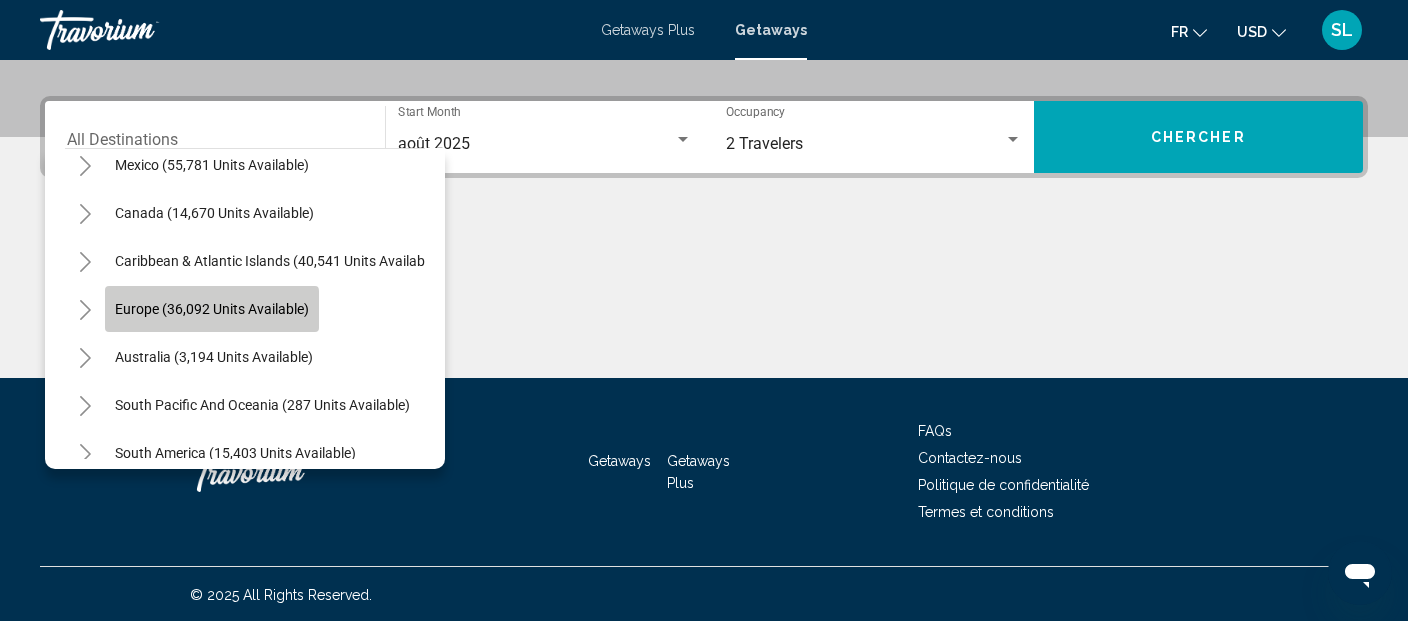 click on "Europe (36,092 units available)" 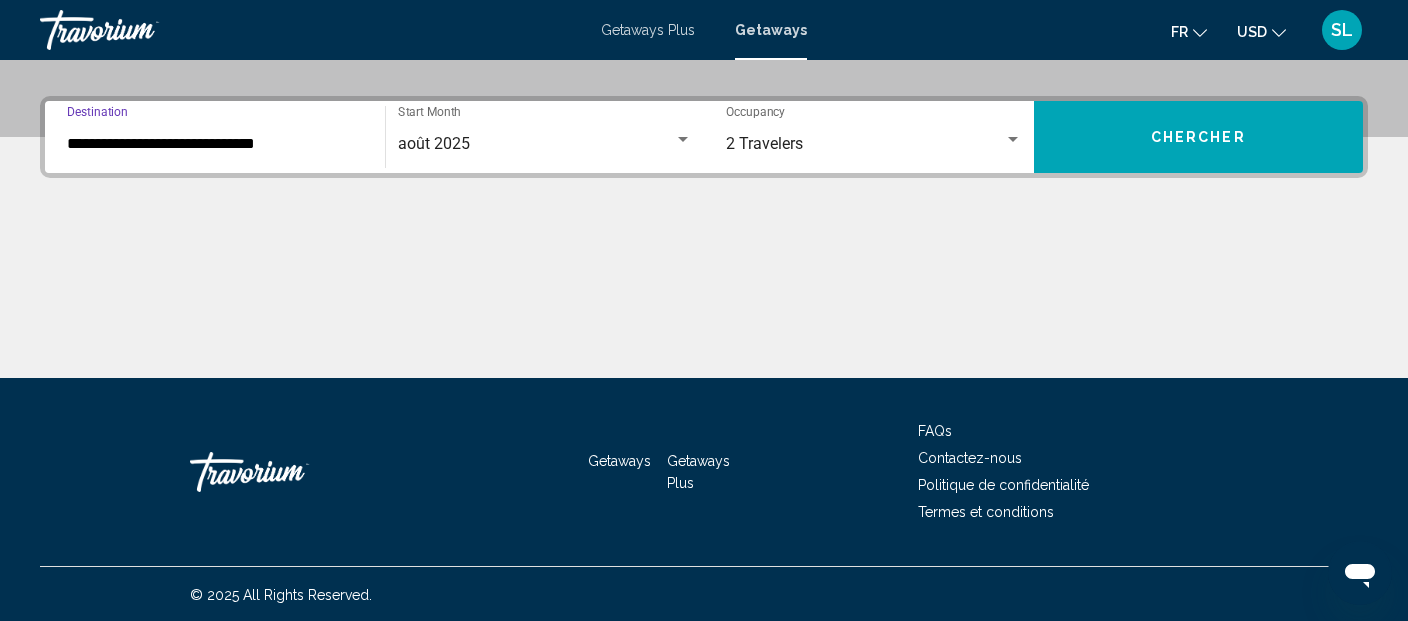 click on "**********" at bounding box center (215, 137) 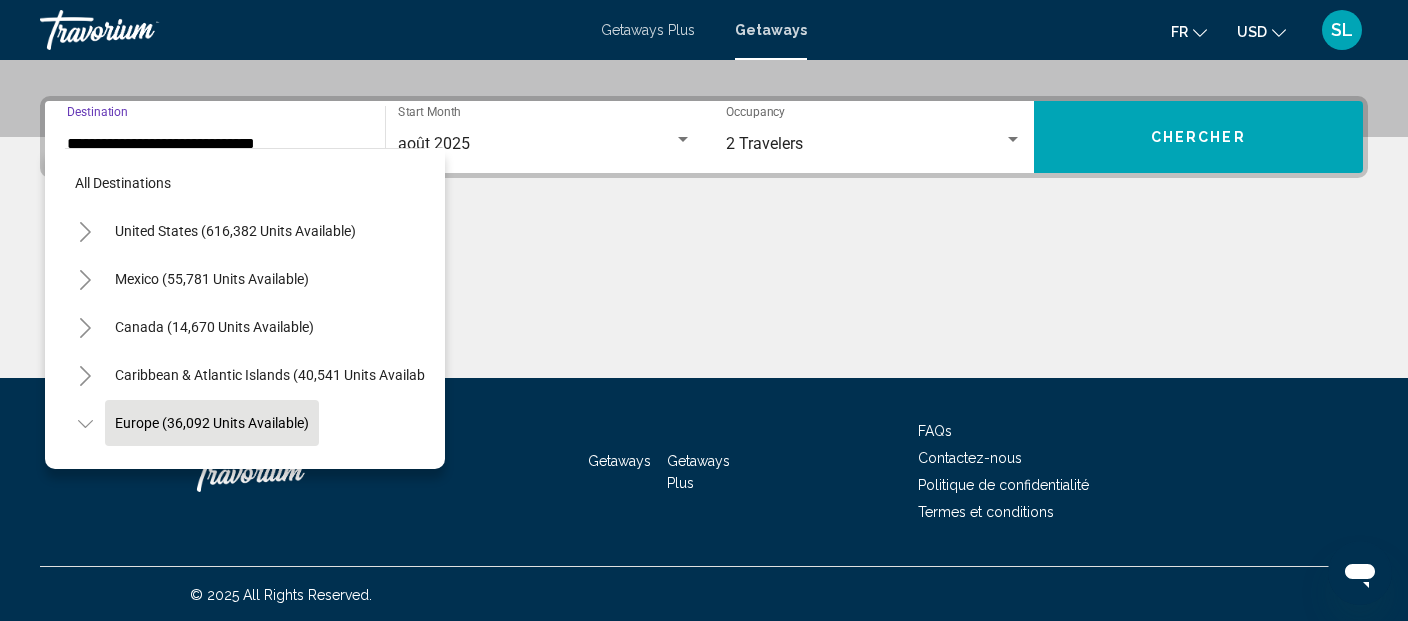 scroll, scrollTop: 456, scrollLeft: 0, axis: vertical 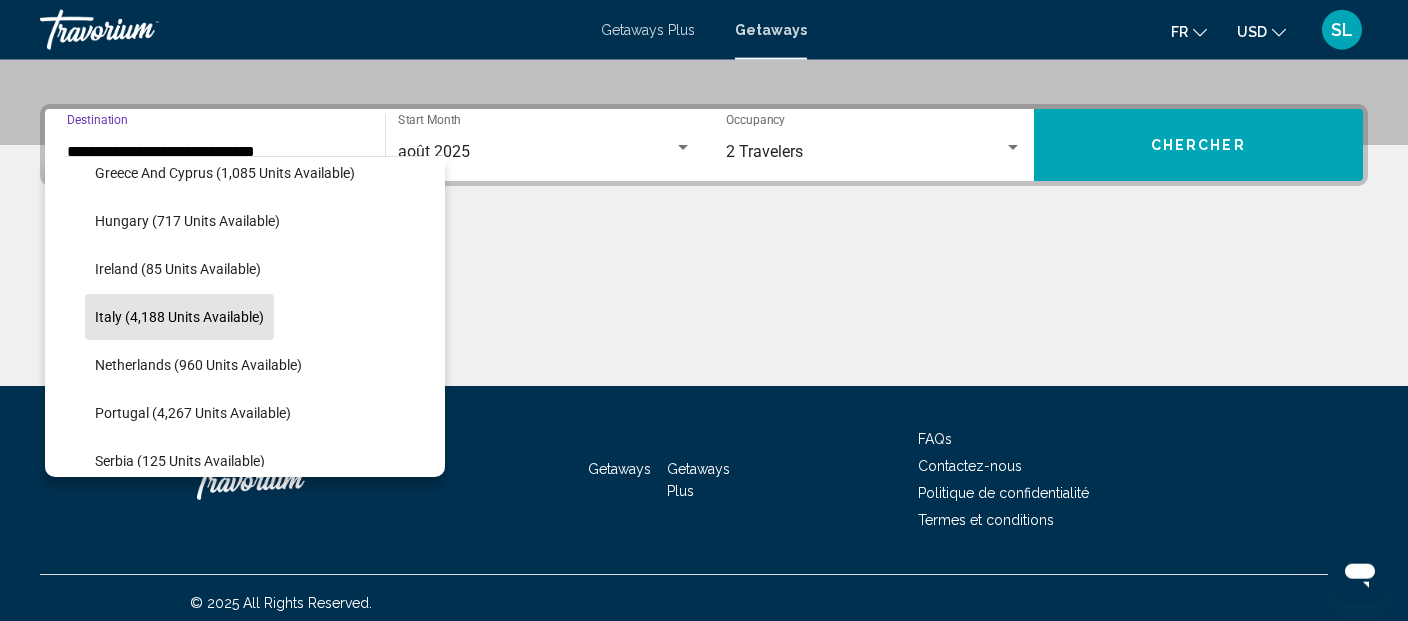 click on "Italy (4,188 units available)" 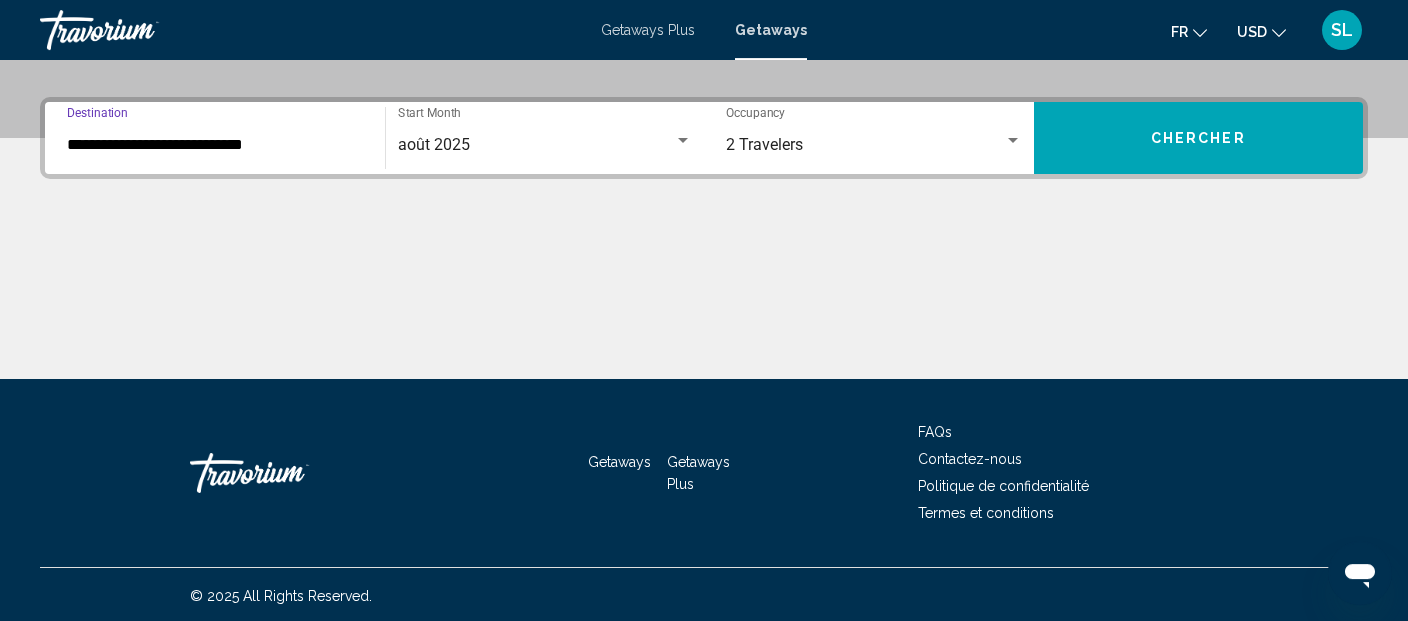 scroll, scrollTop: 463, scrollLeft: 0, axis: vertical 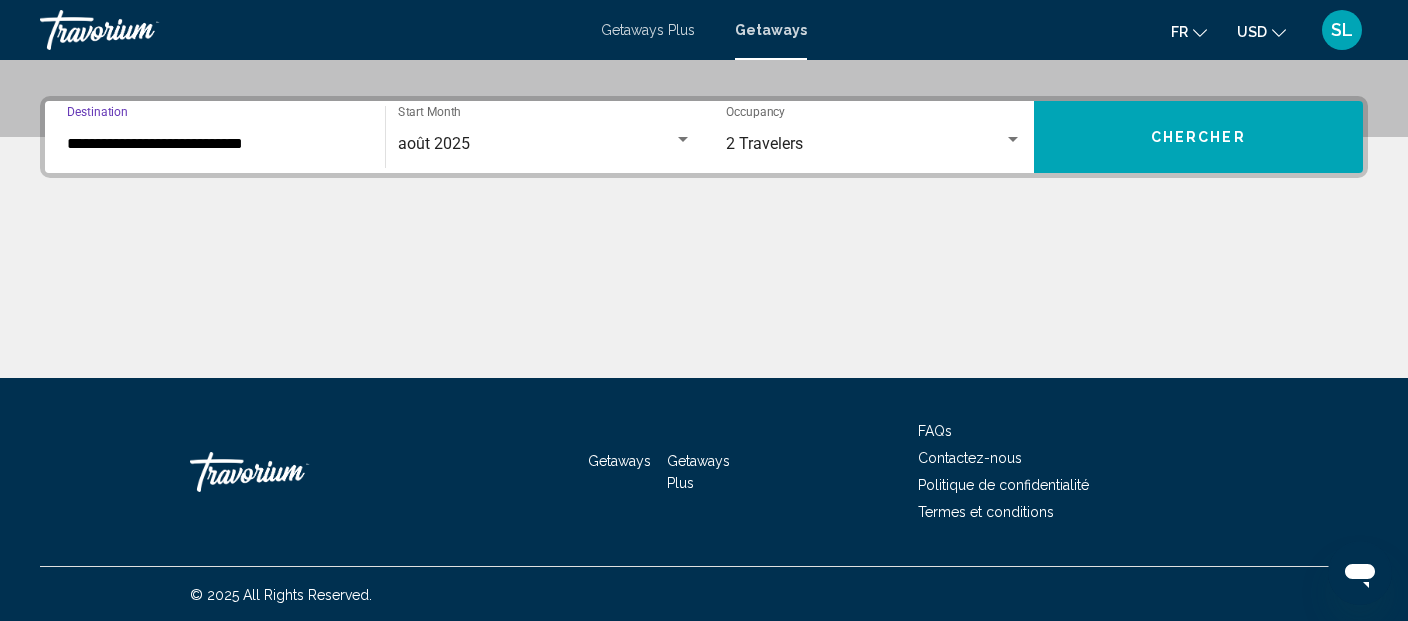 click on "Chercher" at bounding box center (1199, 137) 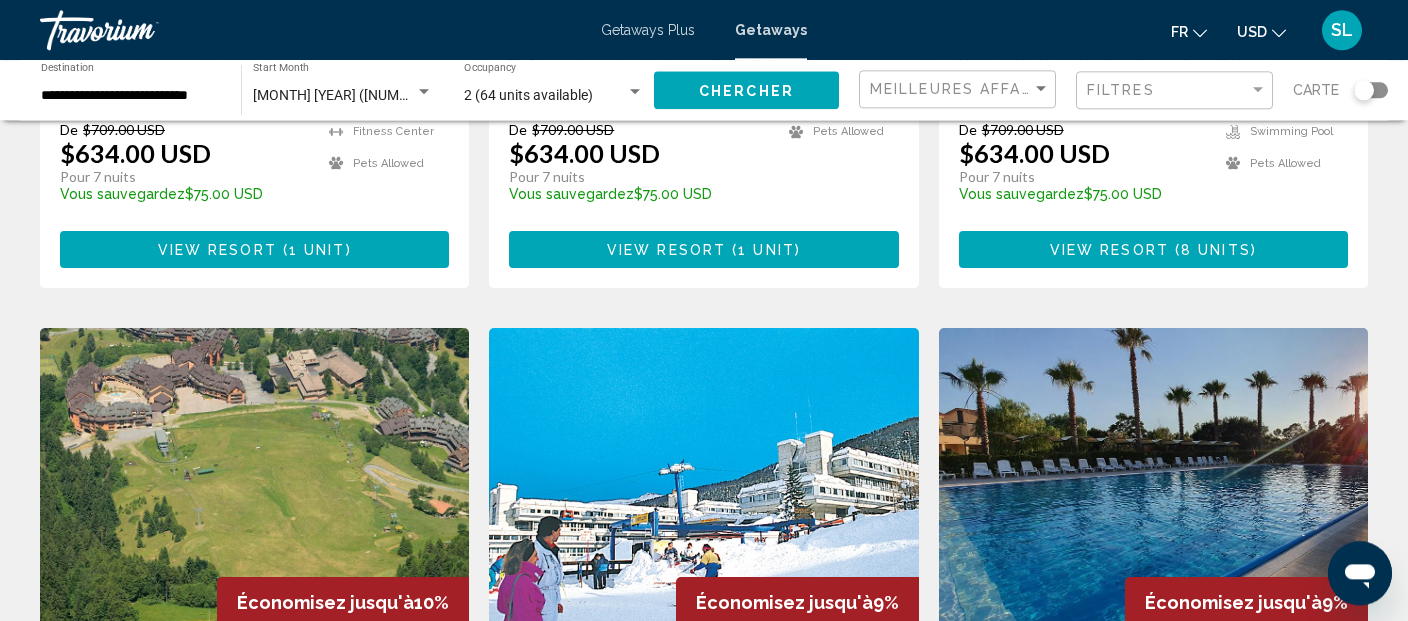 scroll, scrollTop: 0, scrollLeft: 0, axis: both 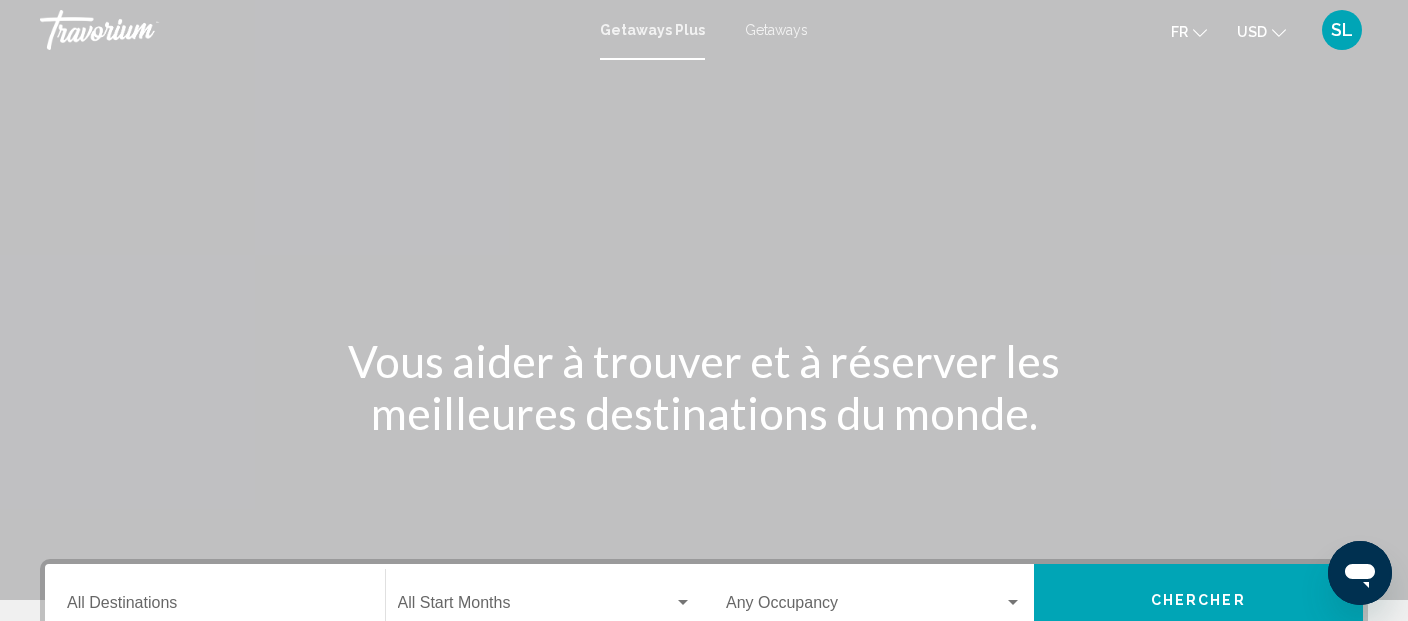 click on "Getaways" at bounding box center [776, 30] 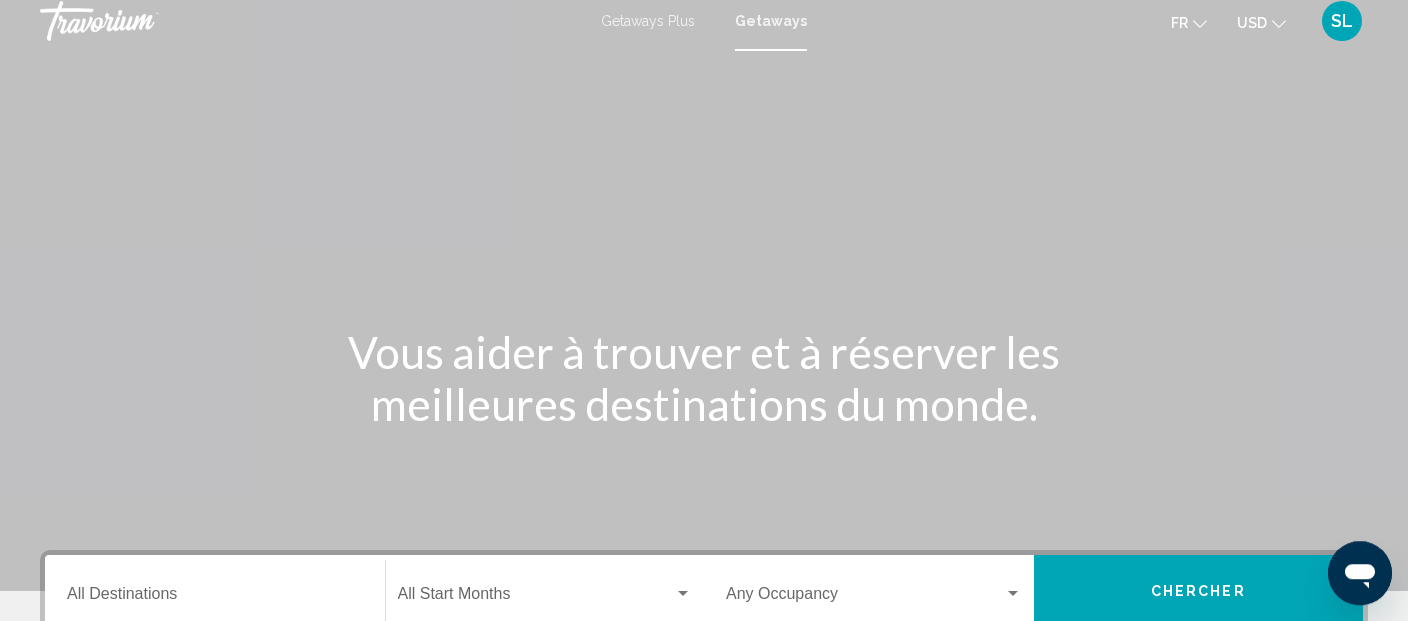 scroll, scrollTop: 211, scrollLeft: 0, axis: vertical 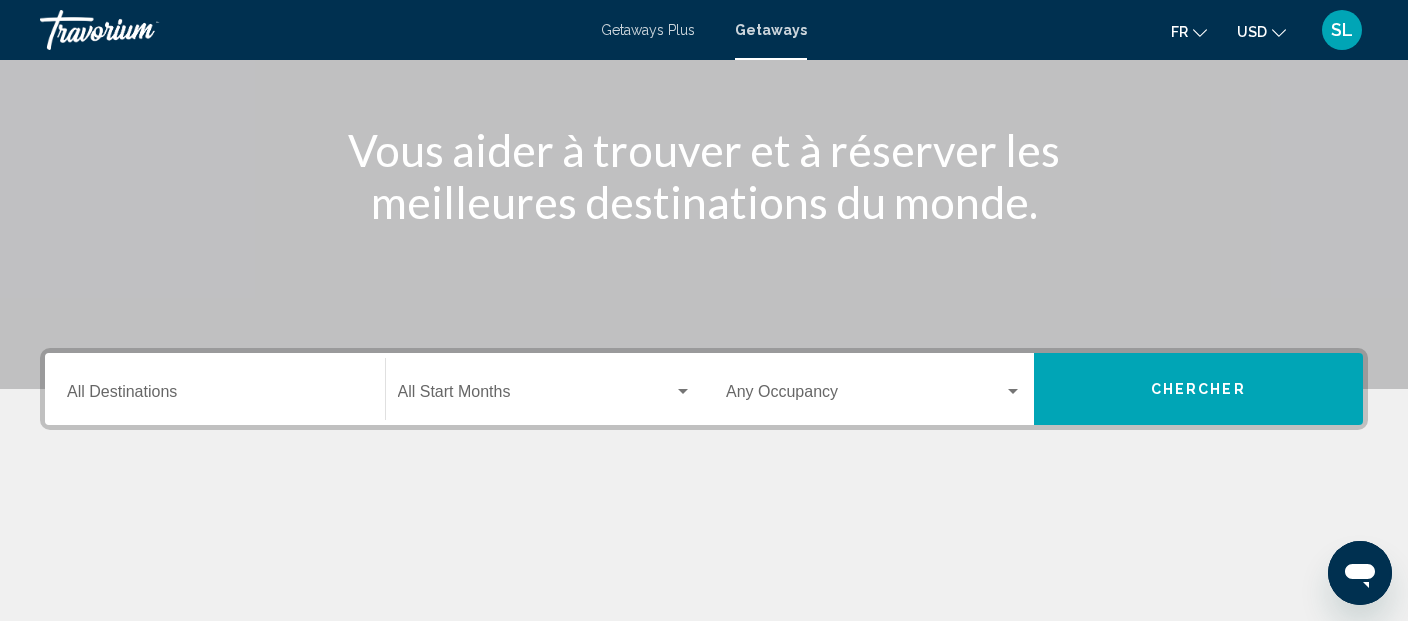 click on "Occupancy Any Occupancy" at bounding box center [874, 389] 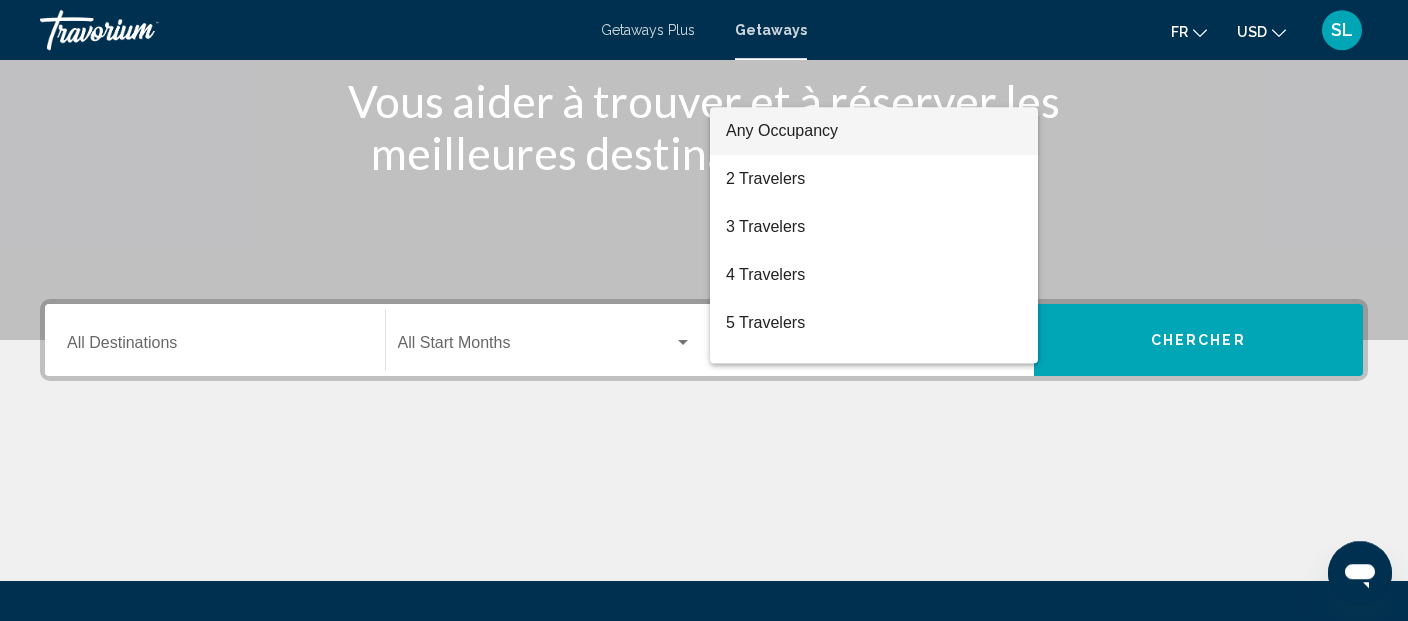 scroll, scrollTop: 252, scrollLeft: 0, axis: vertical 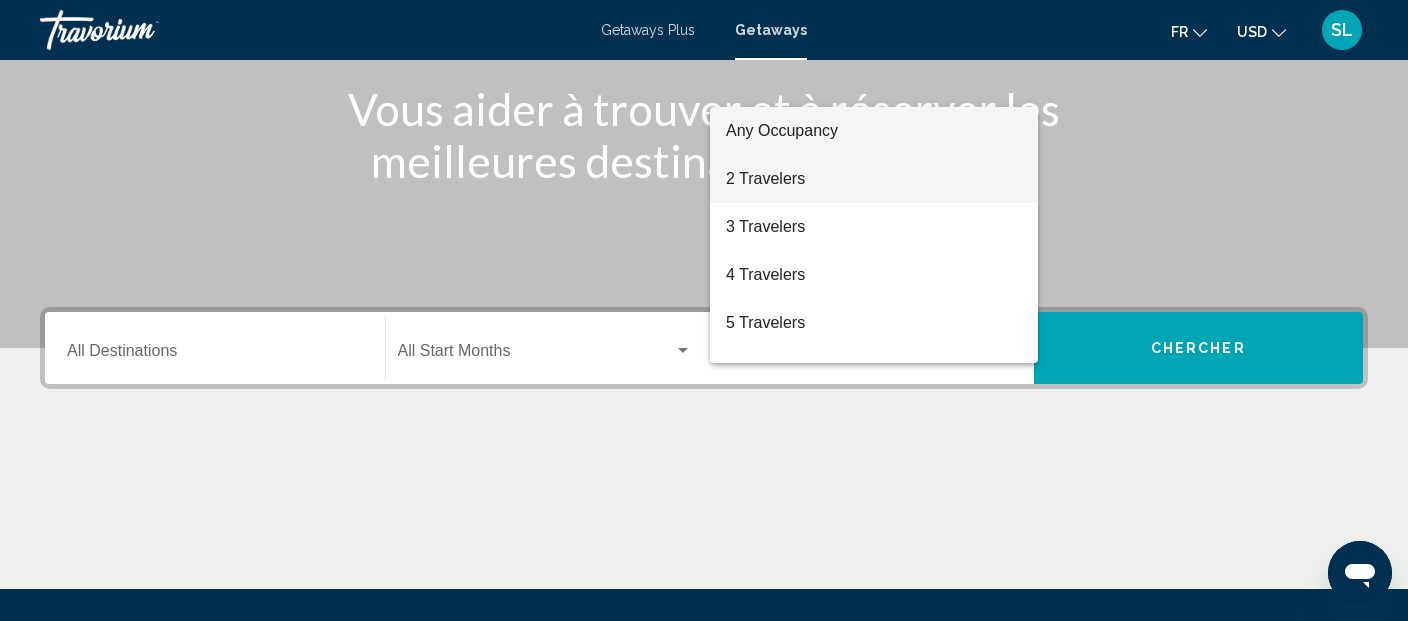 click on "2 Travelers" at bounding box center [874, 179] 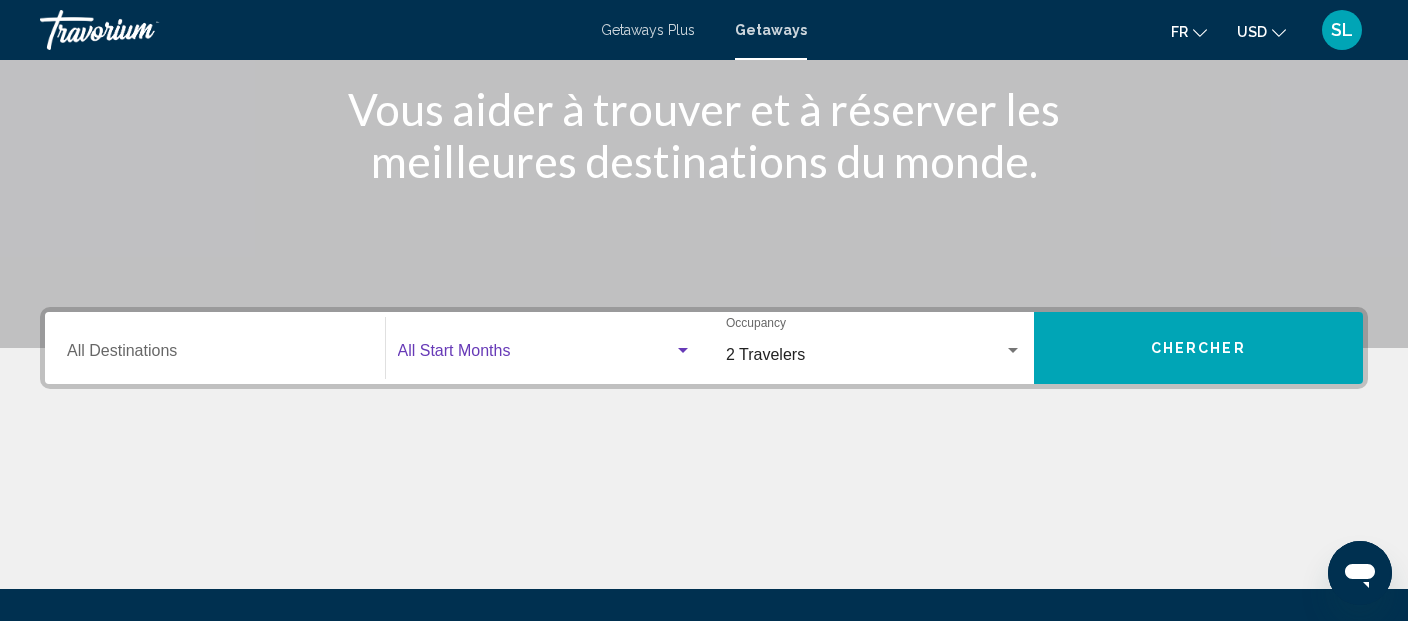 click at bounding box center (536, 355) 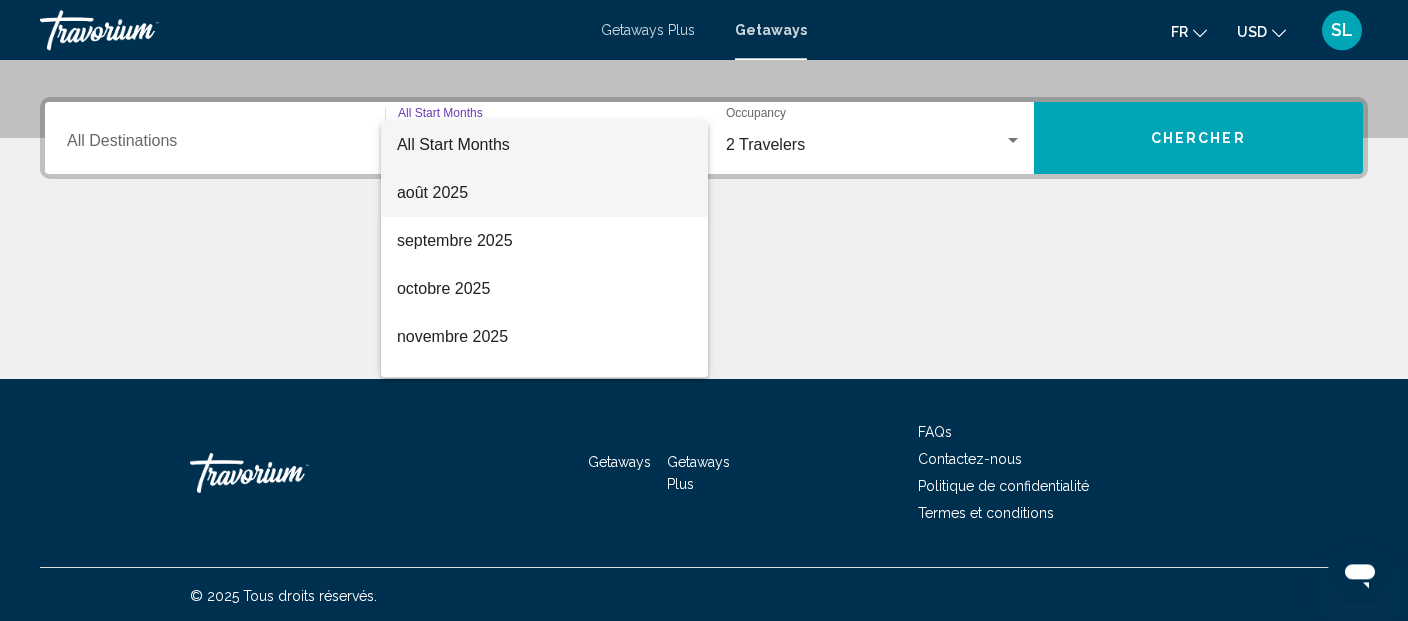 scroll, scrollTop: 463, scrollLeft: 0, axis: vertical 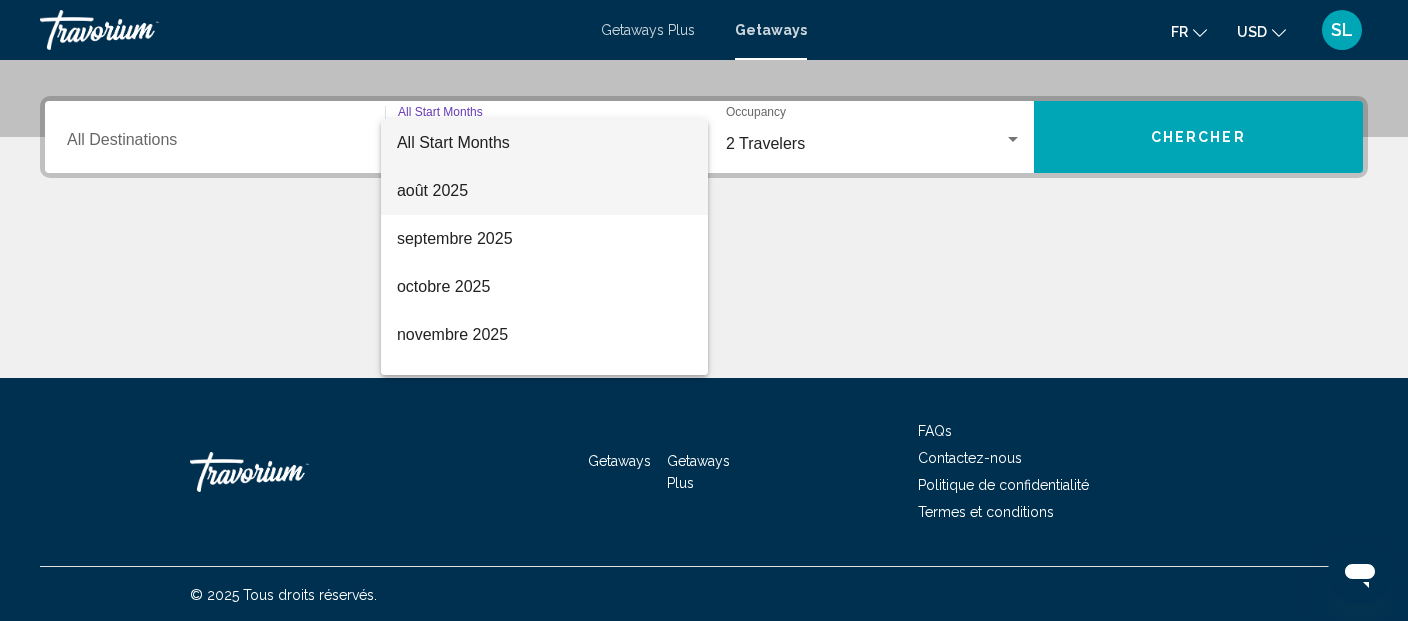 click on "août 2025" at bounding box center (544, 191) 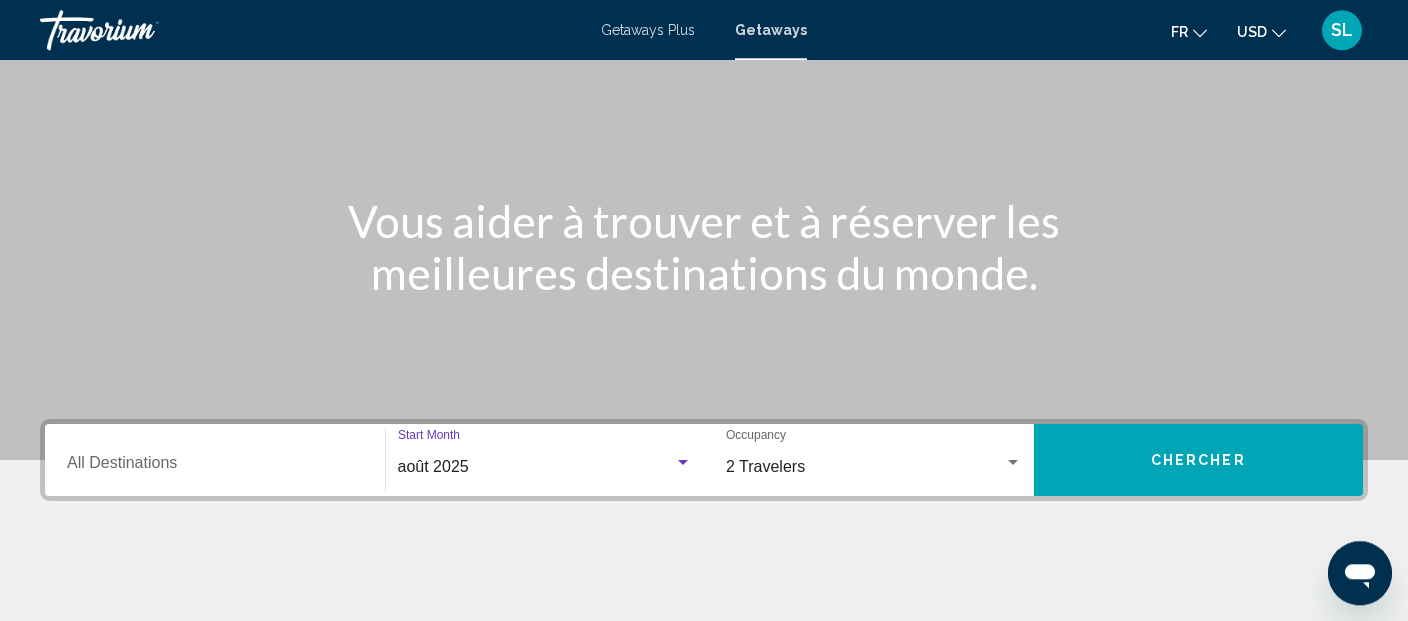 scroll, scrollTop: 0, scrollLeft: 0, axis: both 